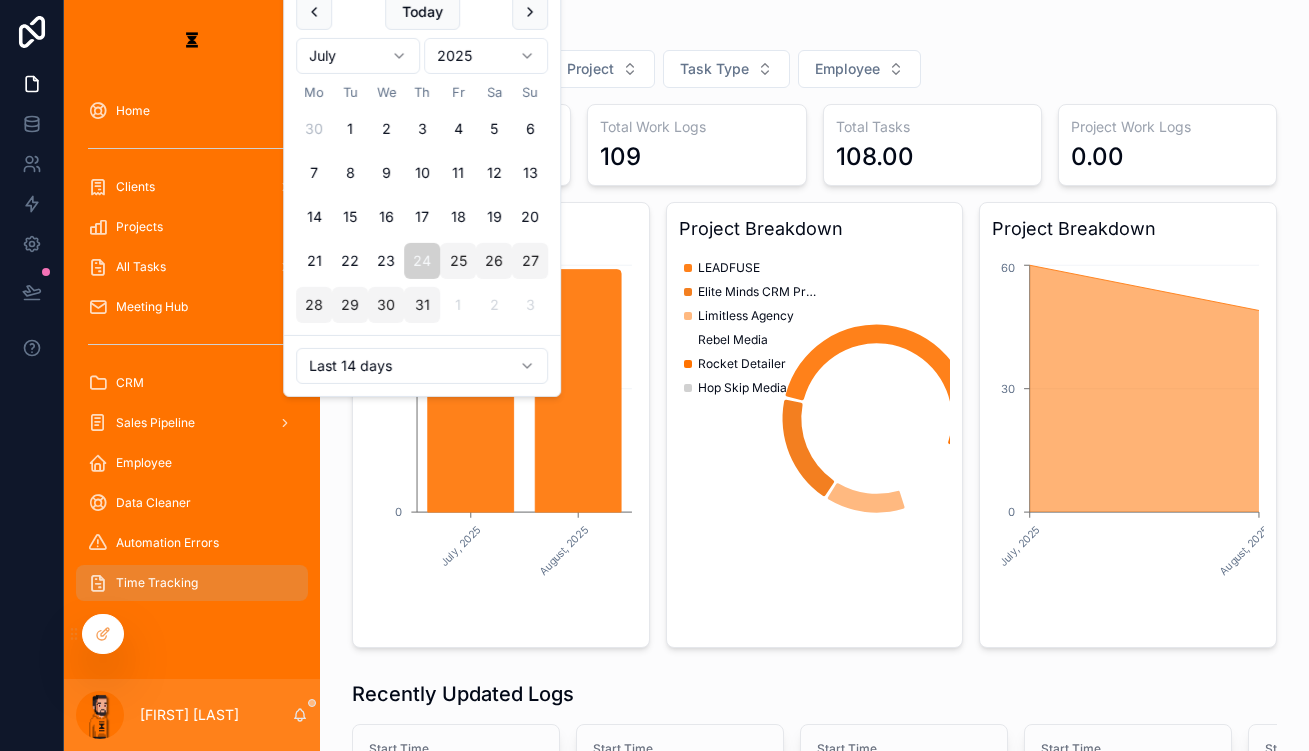 scroll, scrollTop: 0, scrollLeft: 0, axis: both 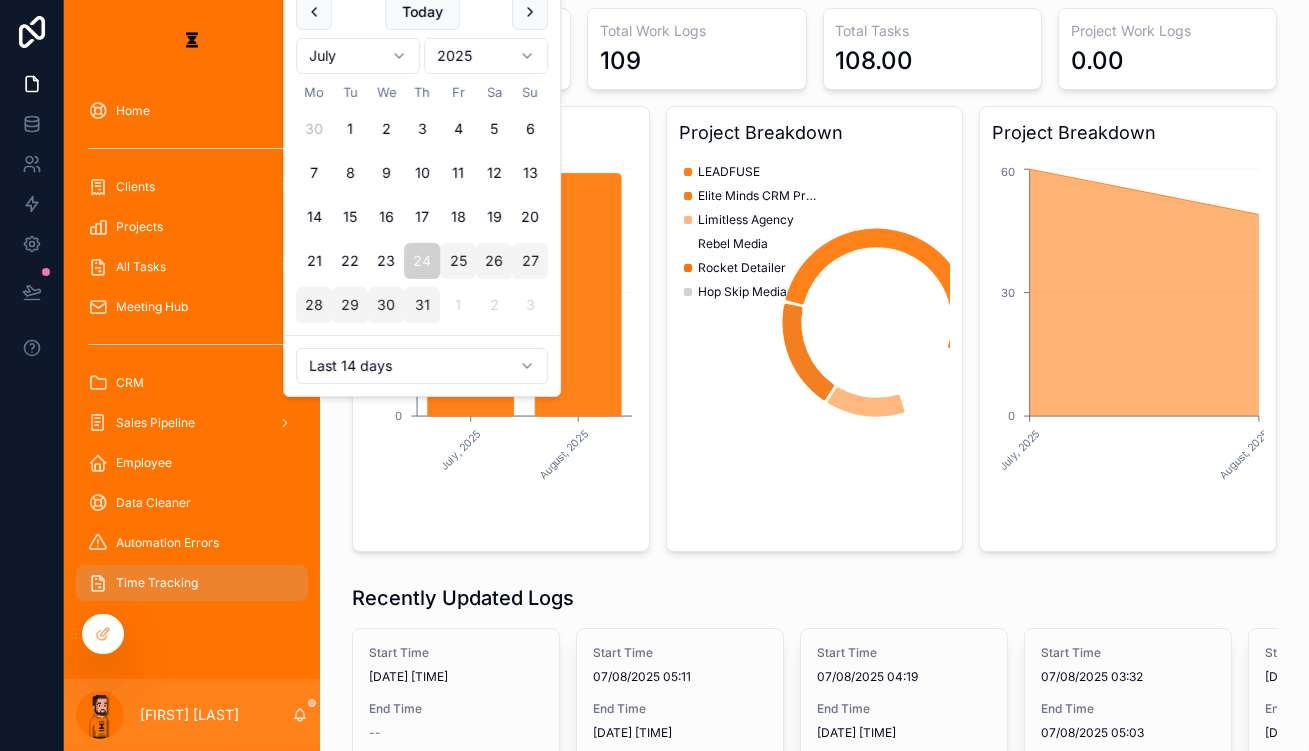 click on "Recently Updated Logs Start Time [DATE] [TIME] End Time -- Total Time -- Assigned Employee [FIRST] Assigned Tasks Double Check Elite Minds Copy Start Time [DATE] [TIME] End Time [DATE] [TIME] Total Time 34 Assigned Employee [FIRST] Assigned Tasks Double Check Elite Minds Copy Start Time [DATE] [TIME] End Time [DATE] [TIME] Total Time 78 Assigned Employee [FIRST] Assigned Tasks Health Score Pages Start Time [DATE] [TIME] End Time [DATE] [TIME] Total Time 91 Assigned Employee [FIRST] Assigned Tasks Double Check Elite Minds Copy Start Time [DATE] [TIME] End Time [DATE] [TIME] Total Time 4 Assigned Employee [FIRST] Assigned Tasks Double Check Elite Minds Copy Start Time [DATE] [TIME] End Time [DATE] [TIME] Total Time 59 Assigned Employee [FIRST] Assigned Tasks Double Check Elite Minds Copy Start Time [DATE] [TIME] End Time [DATE] [TIME] Total Time 7 Assigned Employee [FIRST] Assigned Tasks Double Check Elite Minds Copy Start Time [DATE] [TIME] End Time [DATE] [TIME] Total Time 71 55" at bounding box center [814, 785] 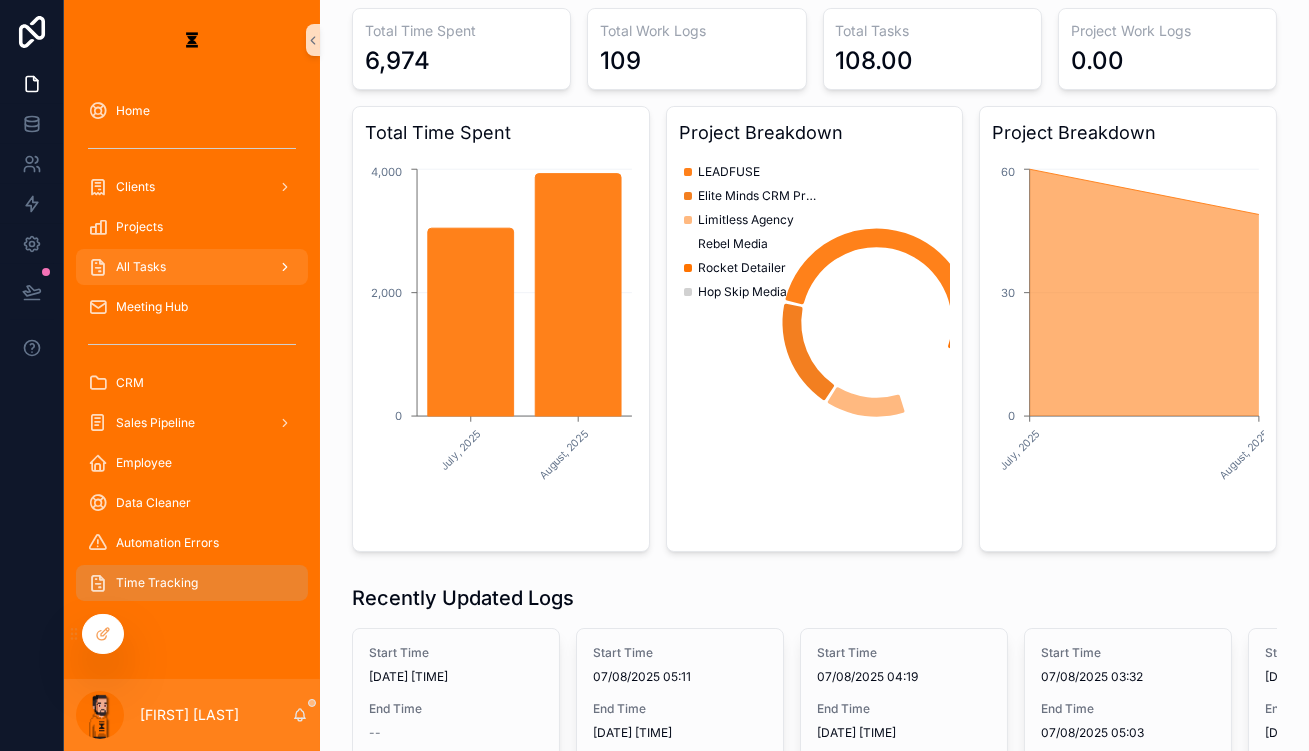click on "All Tasks" at bounding box center [192, 267] 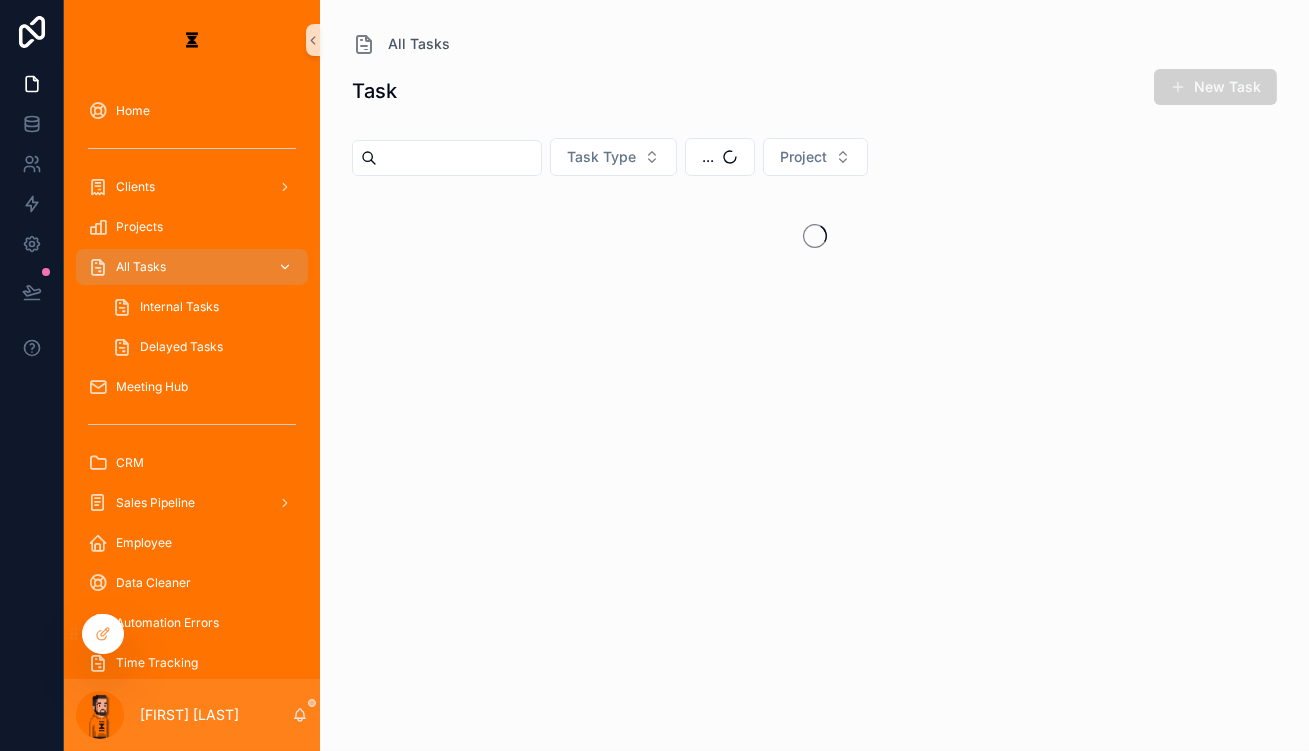 scroll, scrollTop: 0, scrollLeft: 0, axis: both 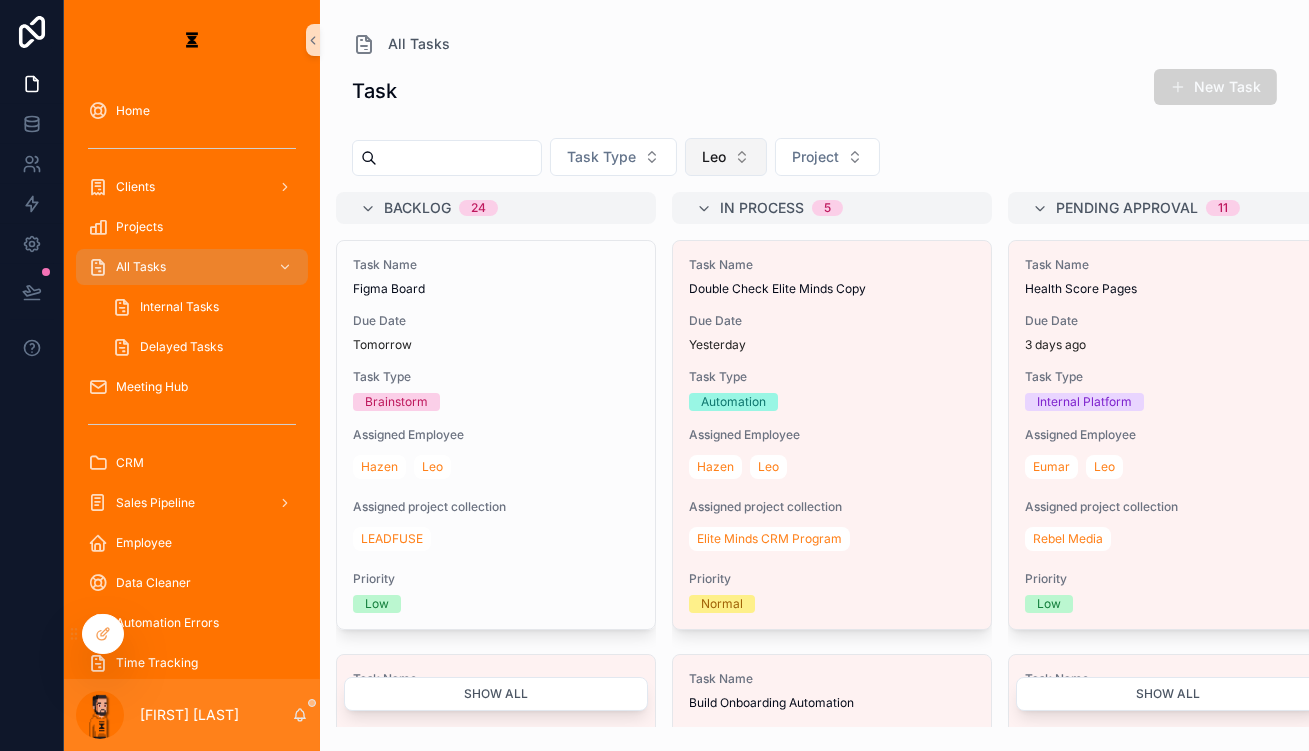 click on "Leo" at bounding box center (726, 157) 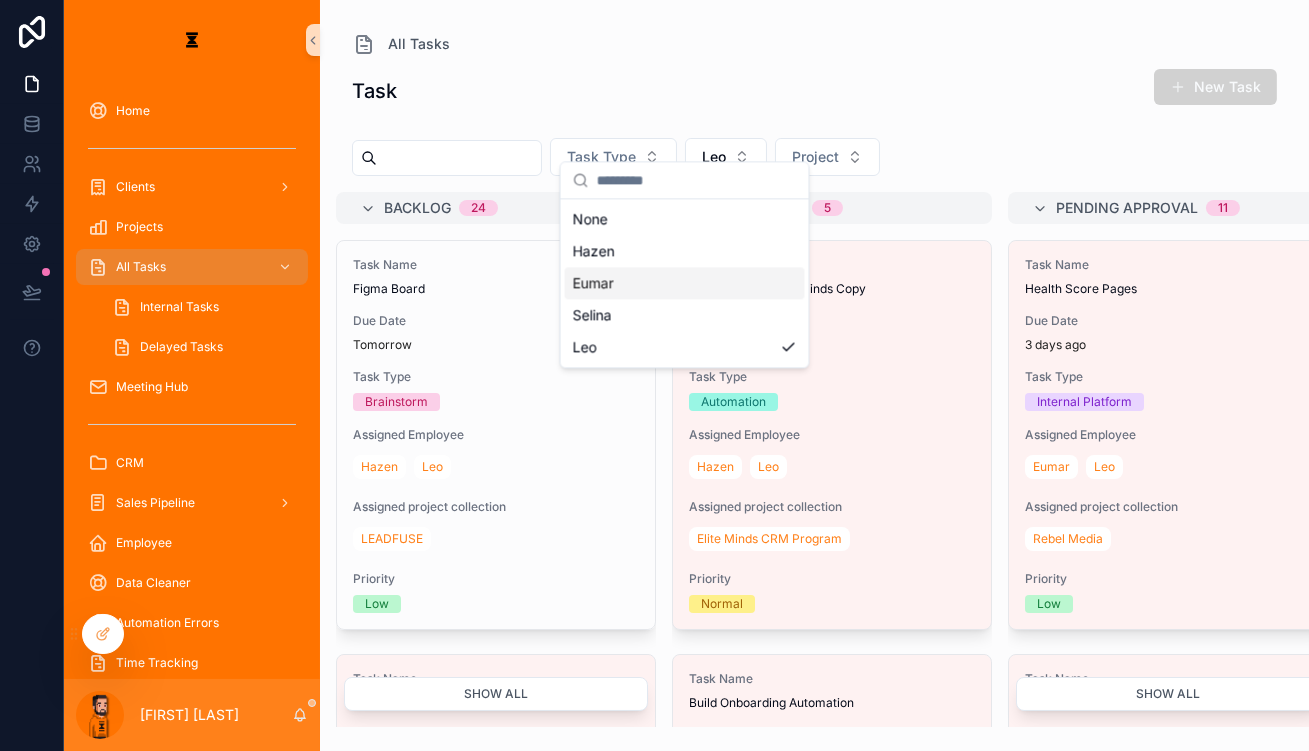 drag, startPoint x: 630, startPoint y: 274, endPoint x: 619, endPoint y: 274, distance: 11 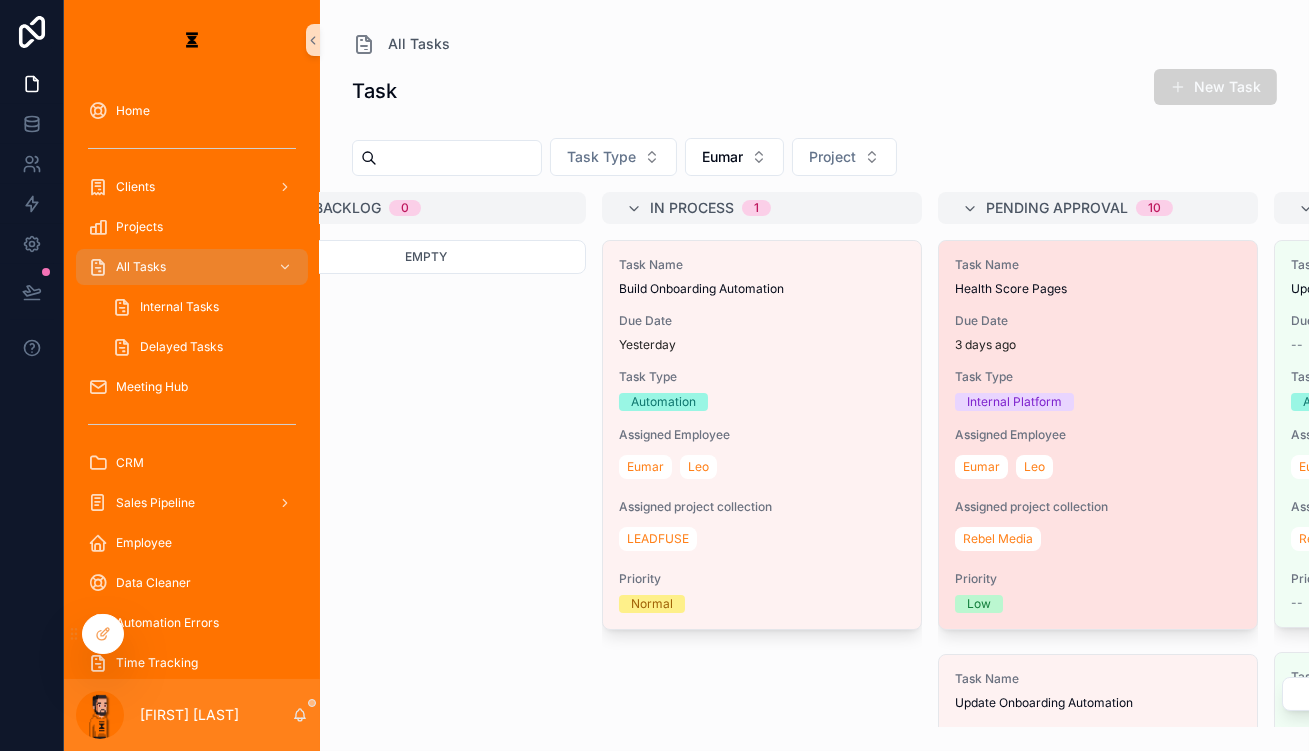 scroll, scrollTop: 0, scrollLeft: 80, axis: horizontal 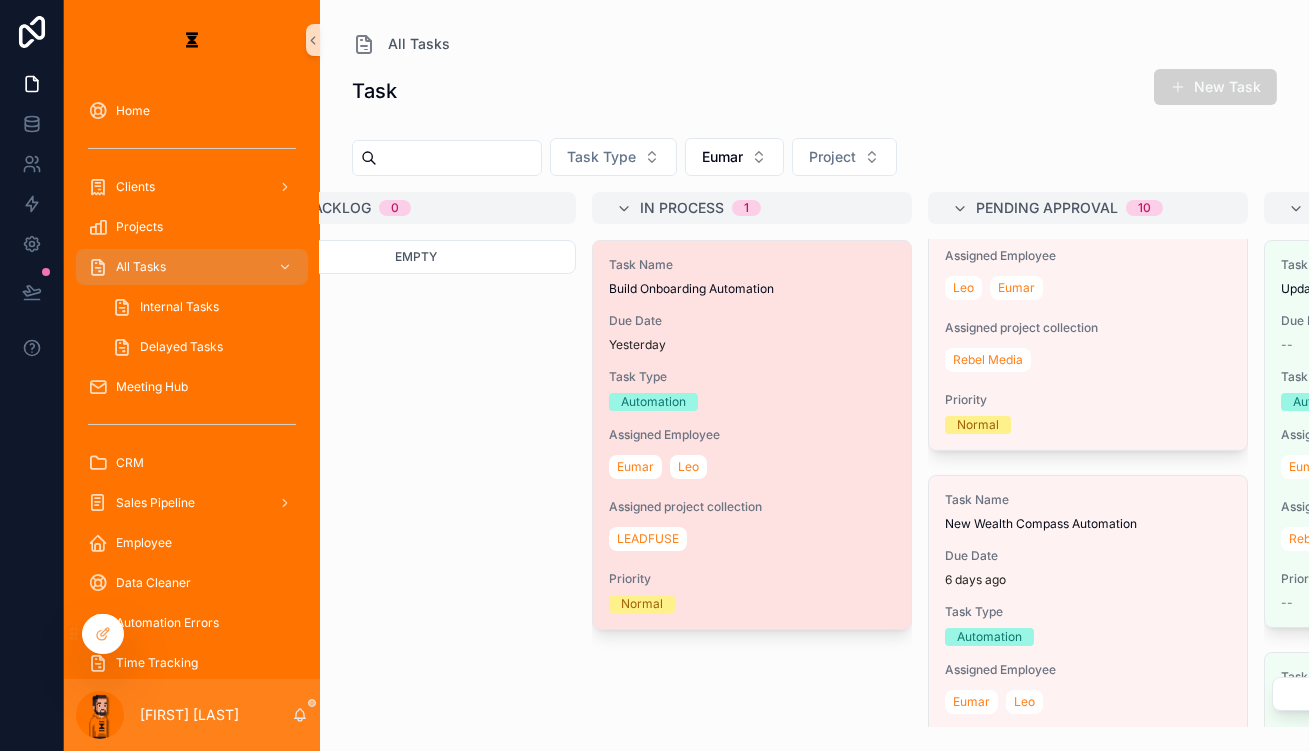 click on "Task Name Build Onboarding Automation Due Date Yesterday Task Type Automation Assigned Employee [FIRST] [FIRST] Assigned project collection LEADFUSE Priority Normal" at bounding box center [752, 435] 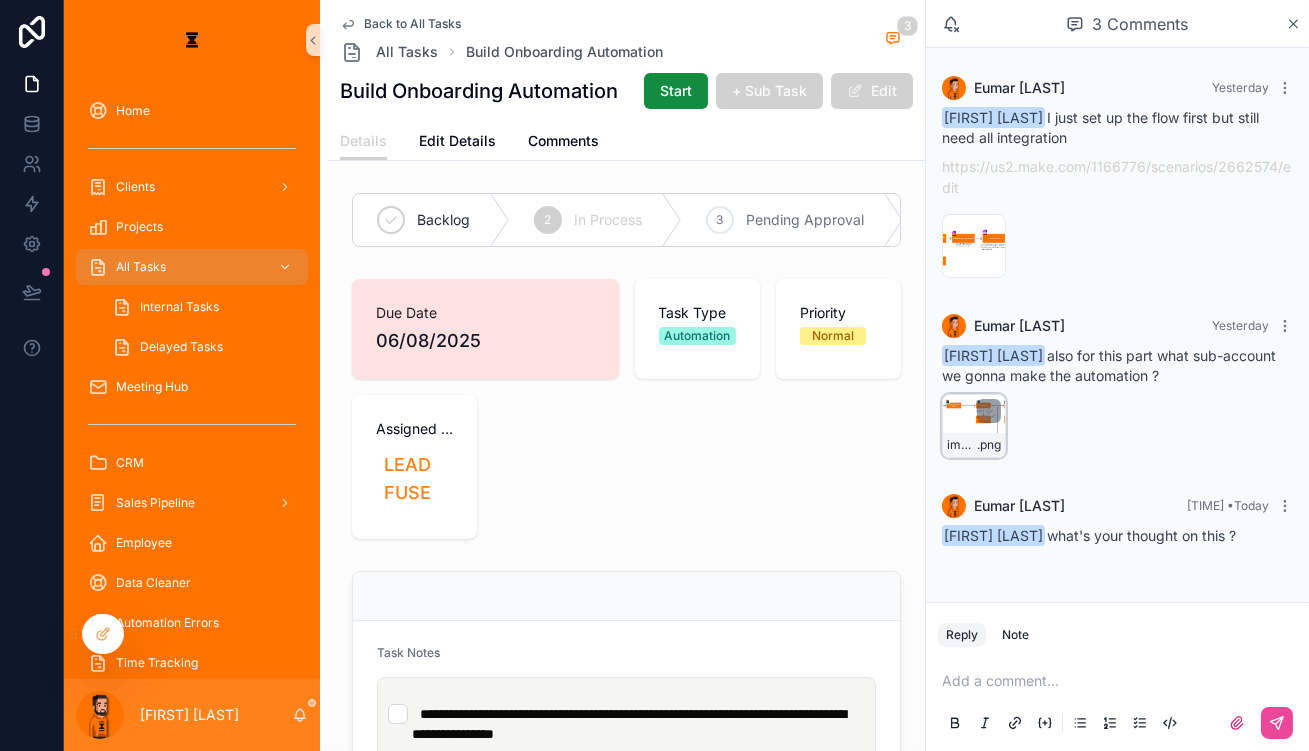 click on "image .png" at bounding box center (974, 426) 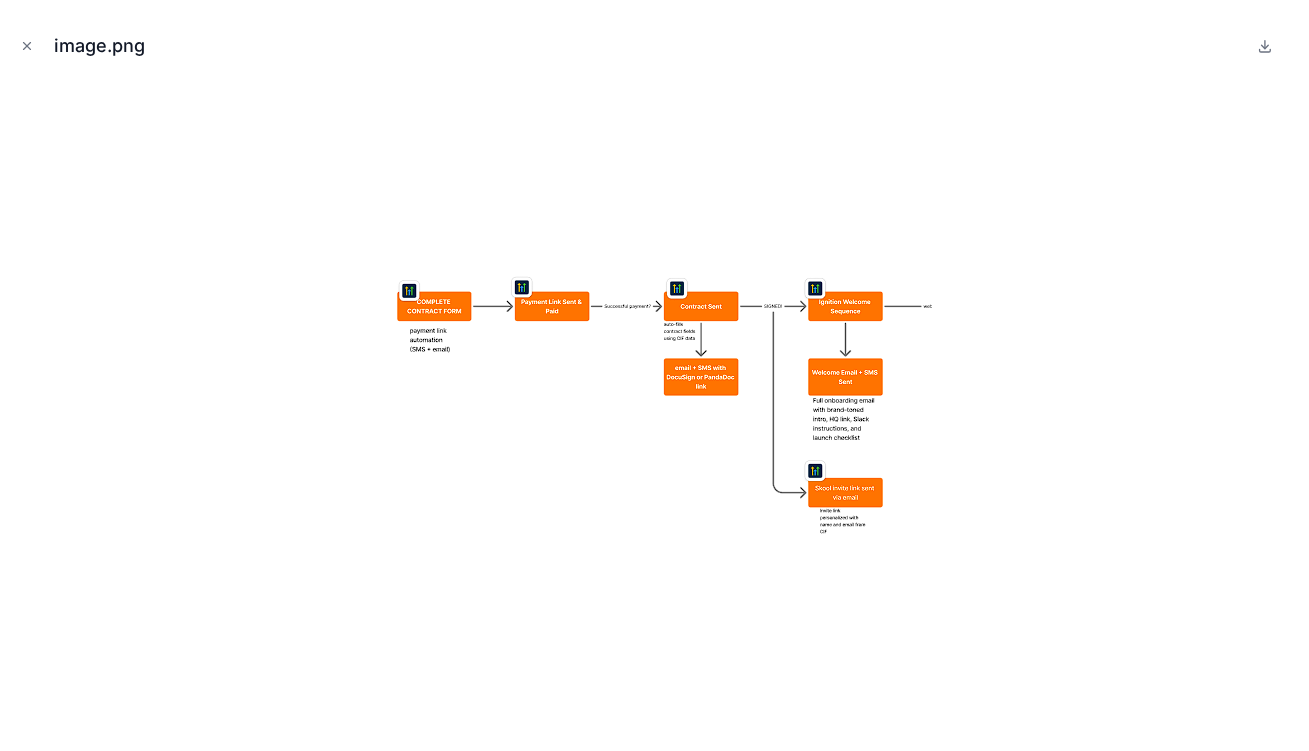 click on "image.png" at bounding box center (654, 46) 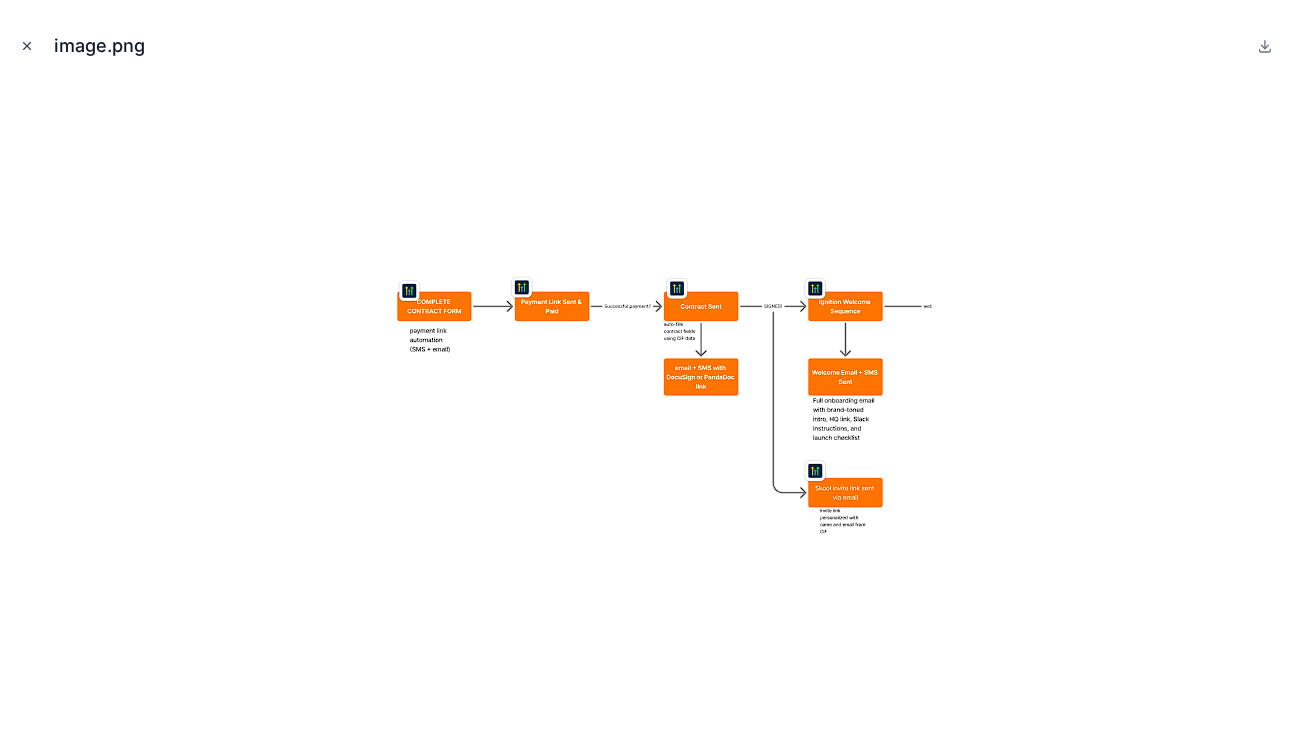click at bounding box center [27, 46] 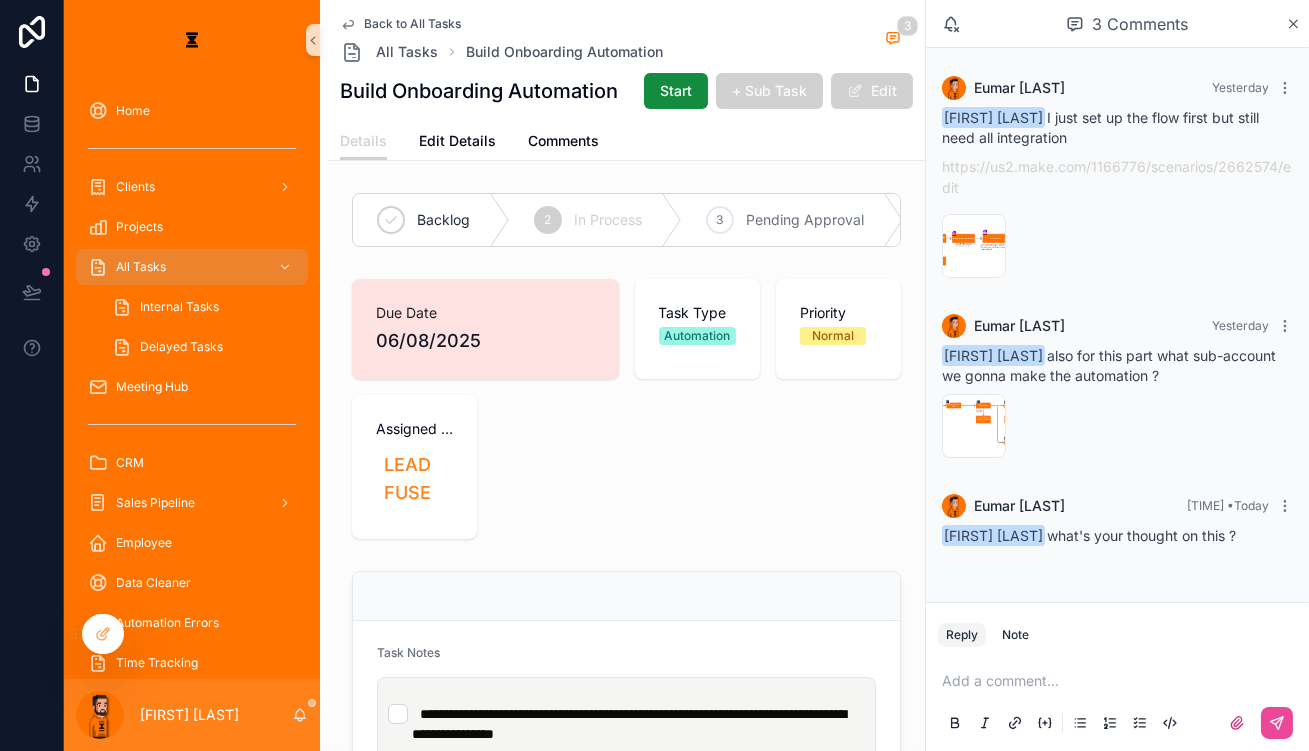 click on "[FIRST] [LAST] also for this part what sub-account we gonna make the automation ?" at bounding box center (1109, 365) 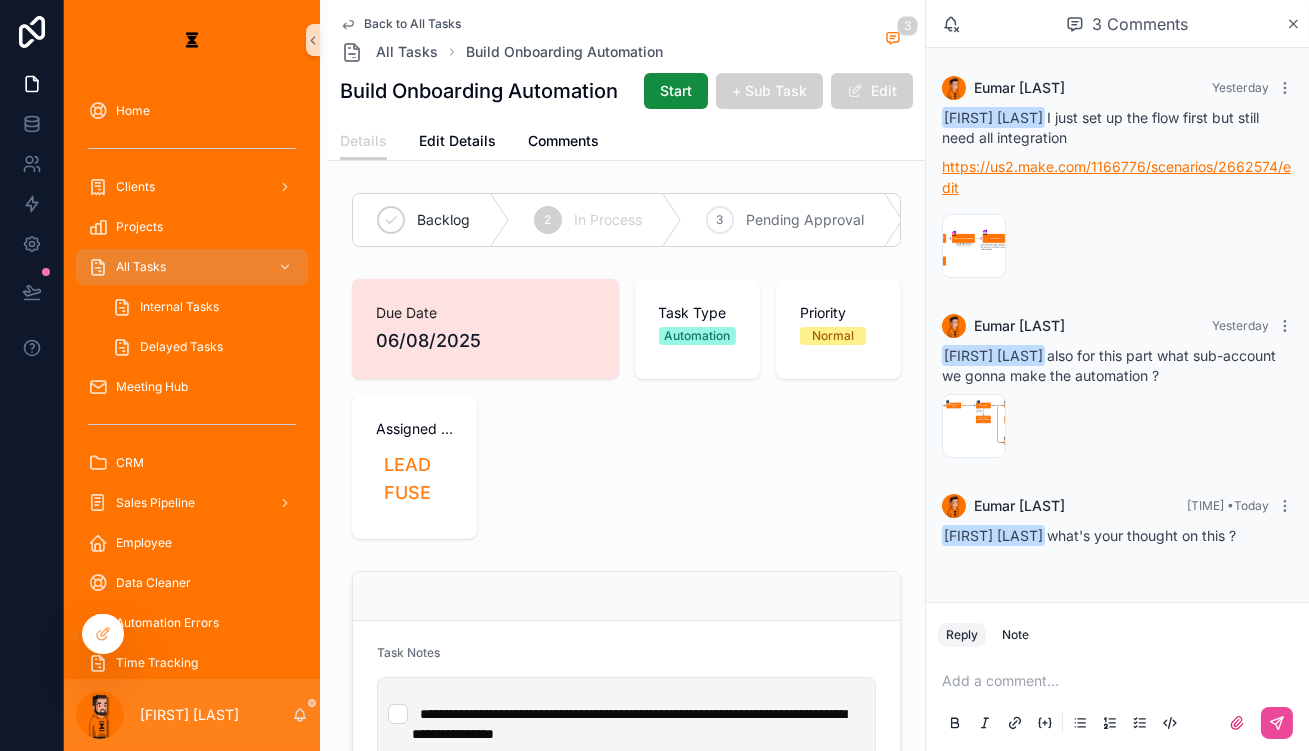 click on "https://us2.make.com/1166776/scenarios/2662574/edit" at bounding box center (1116, 177) 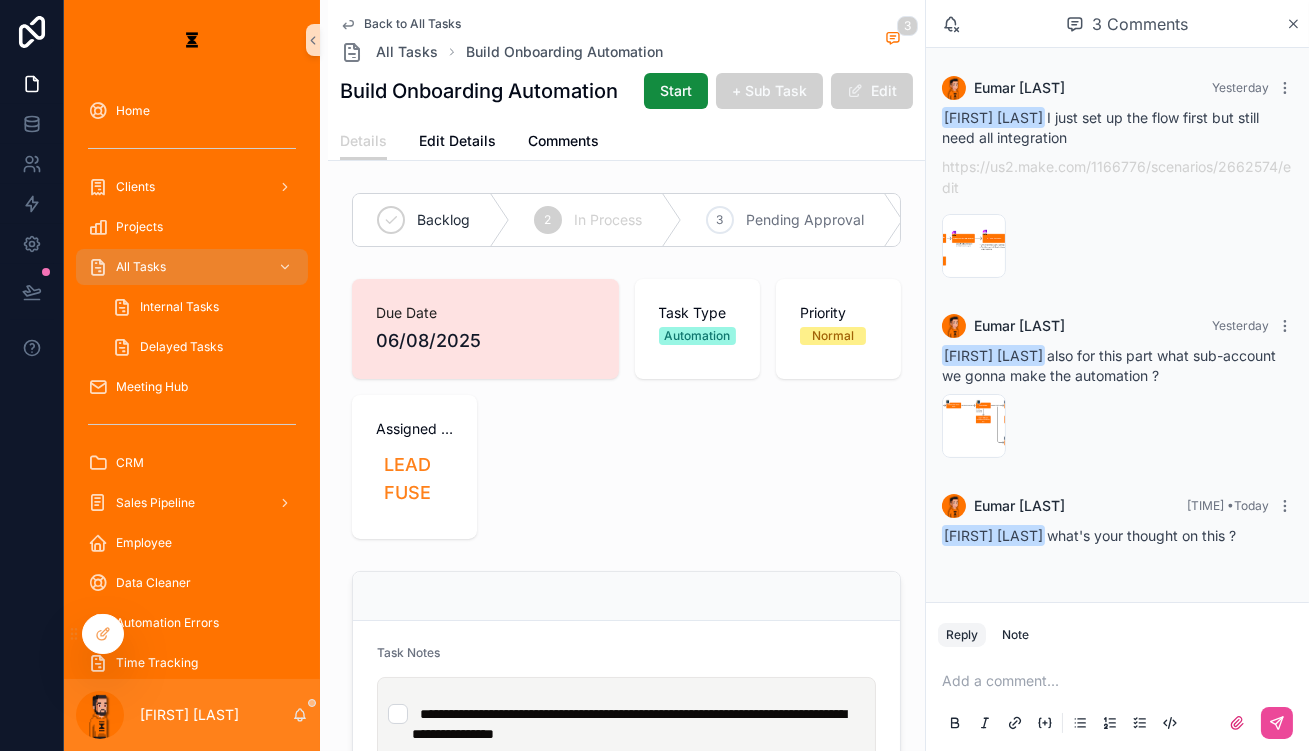 click at bounding box center (1121, 681) 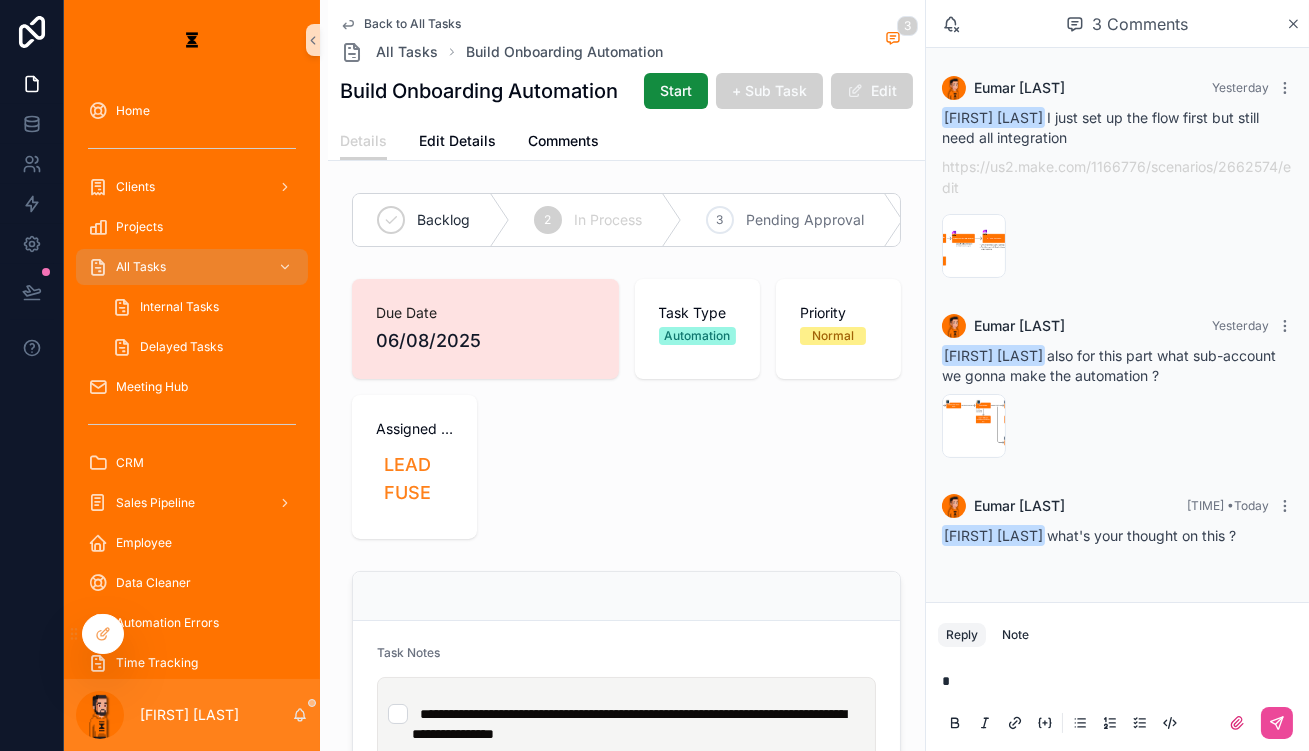 type 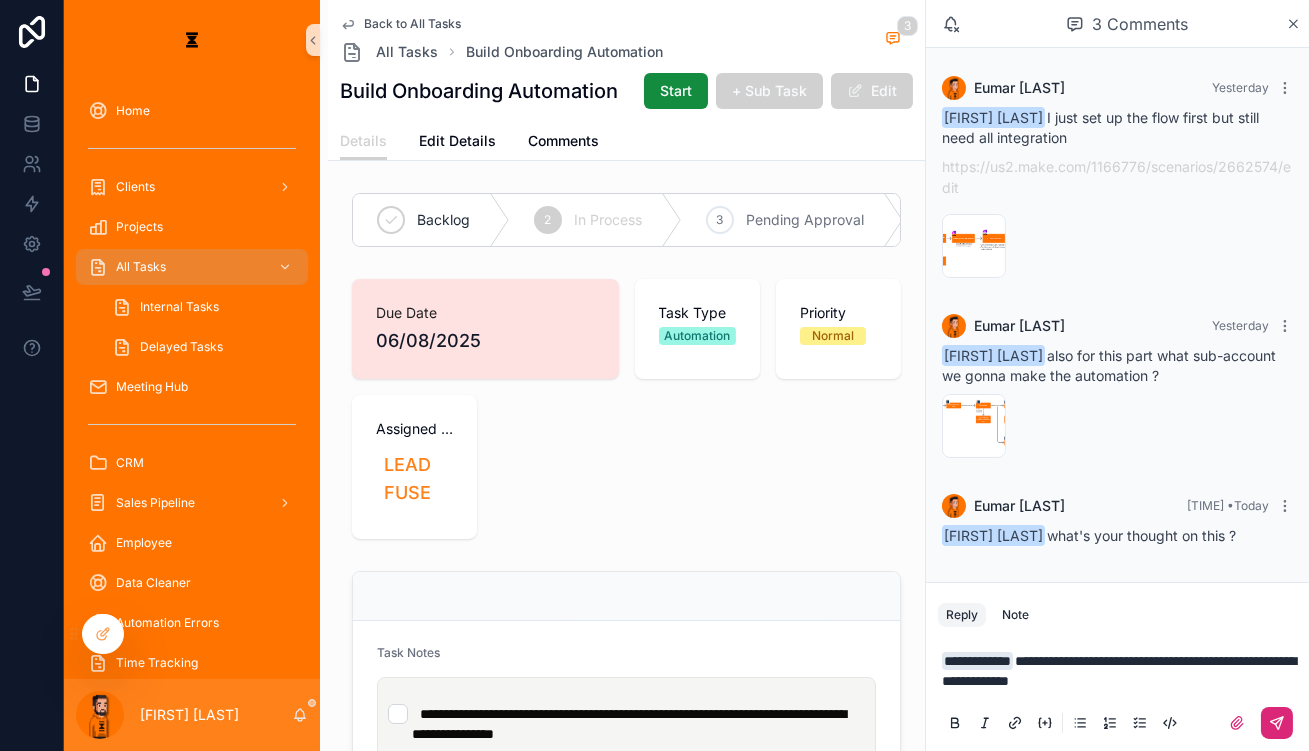 click at bounding box center [1277, 723] 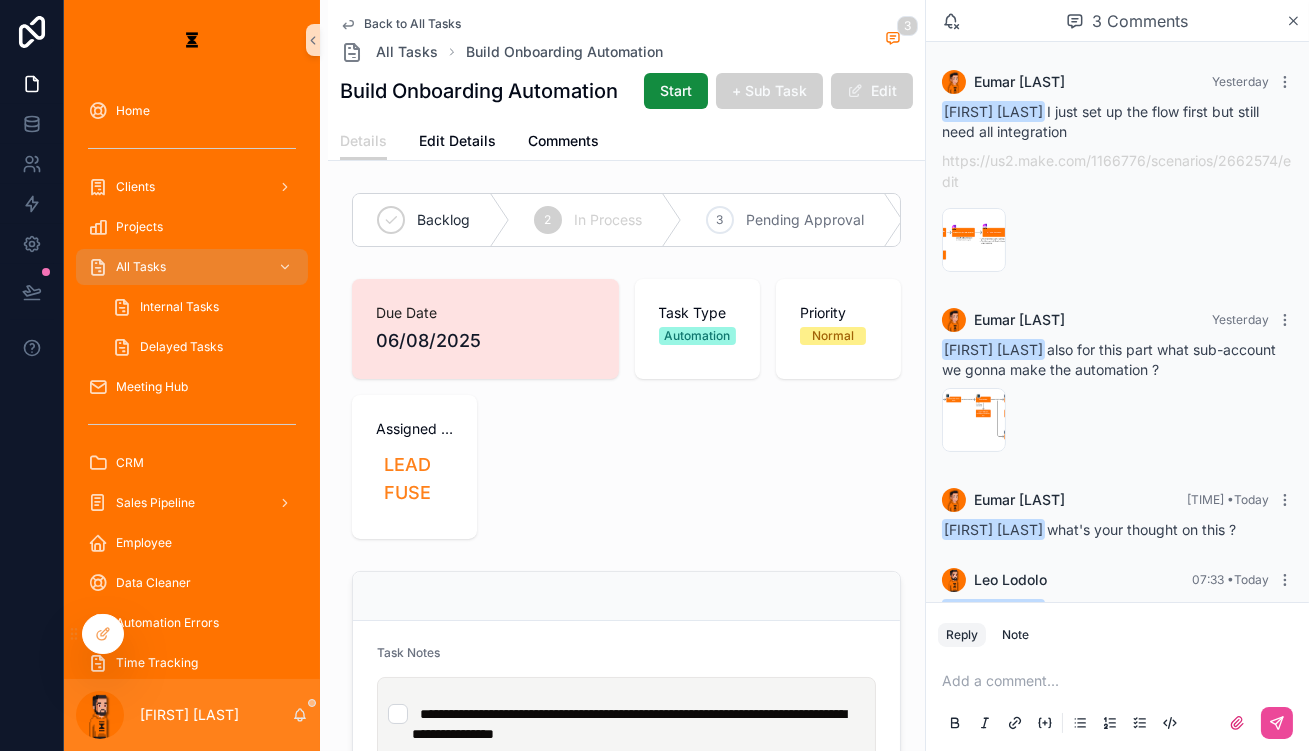 click on "[FIRST] [LAST]" at bounding box center (192, 715) 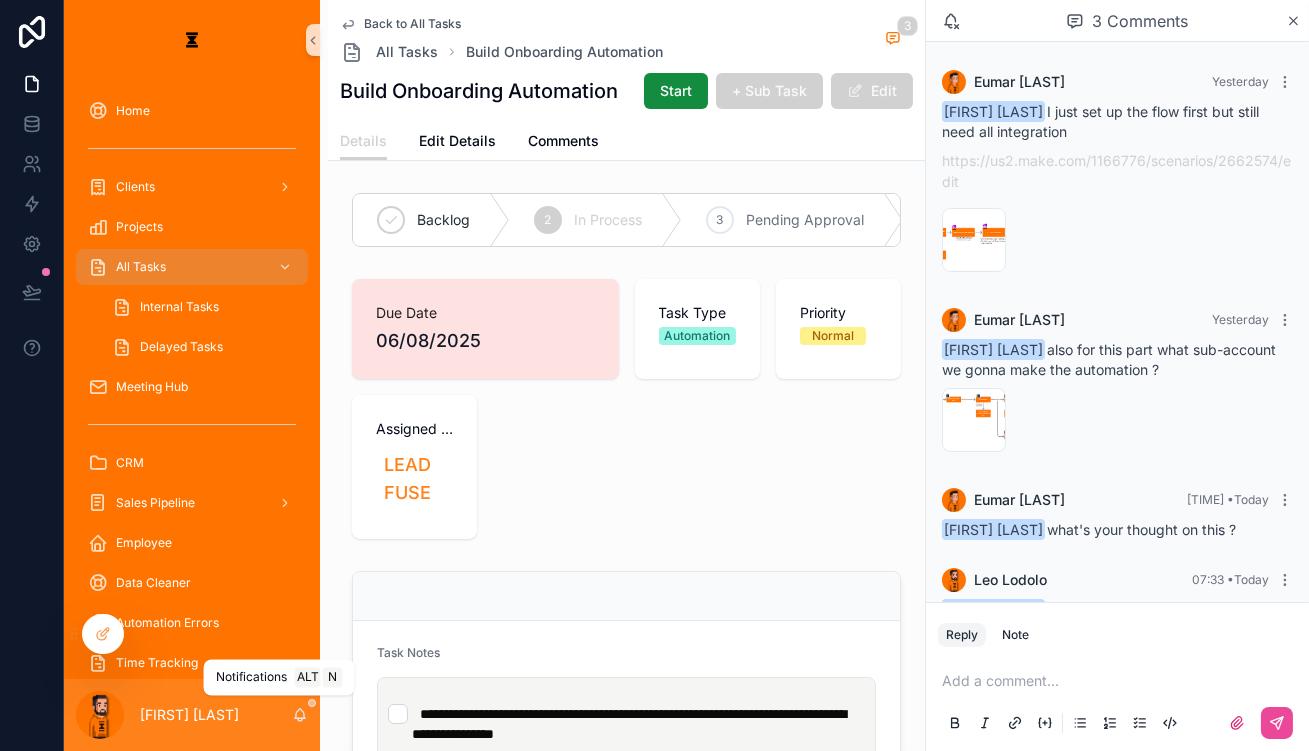 click 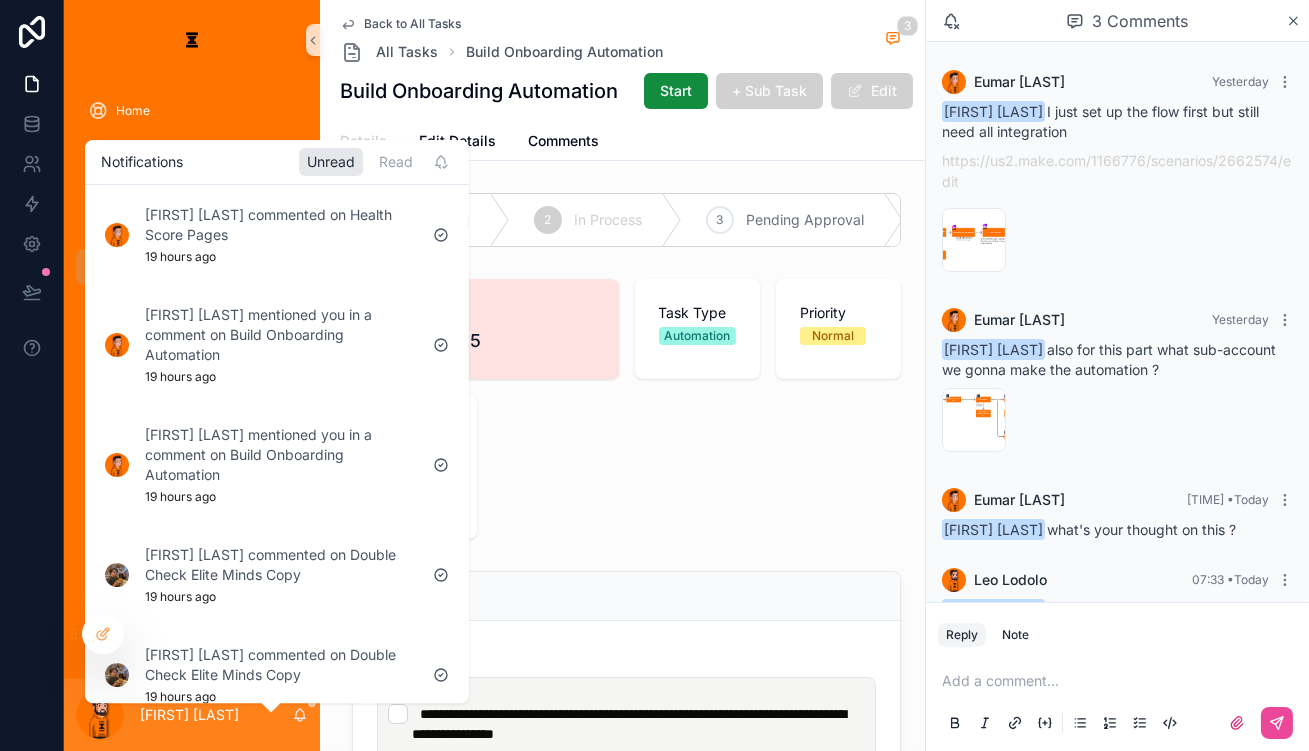 click on "Due Date [DATE] Task Type Automation Priority Normal Assigned project collection LEADFUSE" at bounding box center (626, 409) 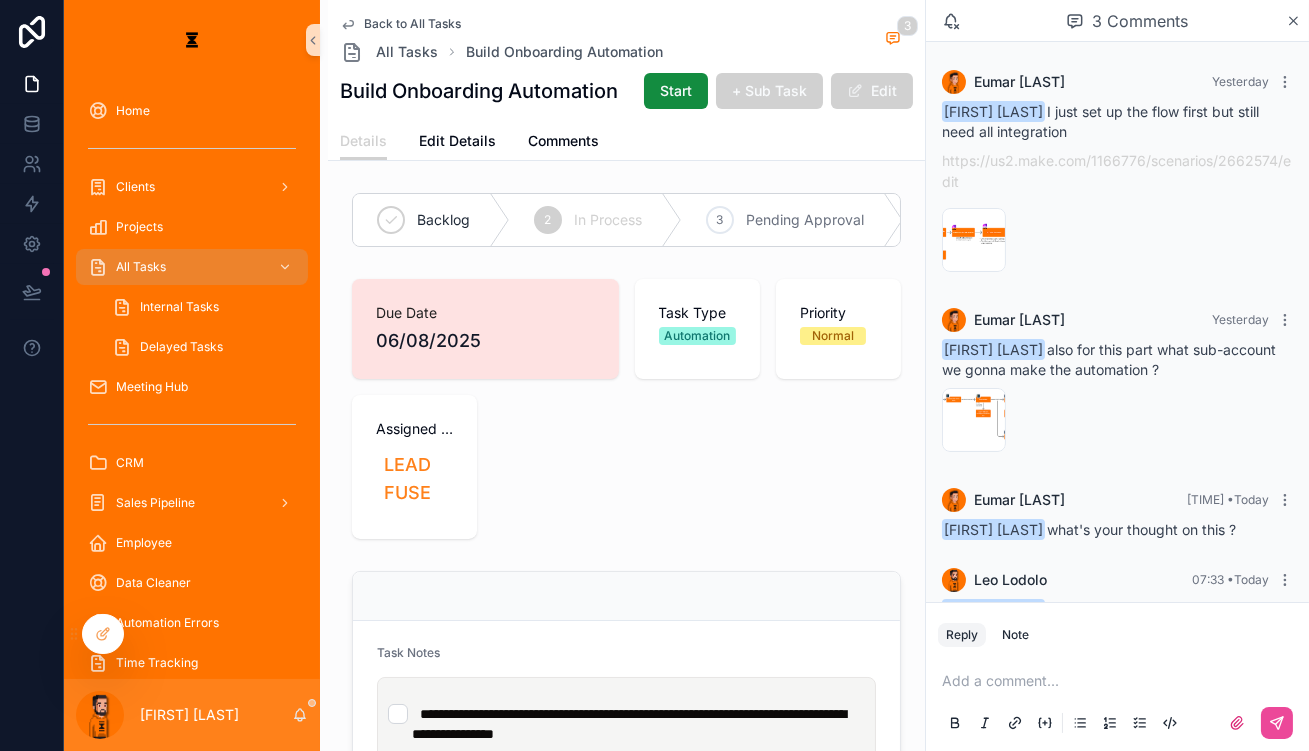 click on "3 Comments" at bounding box center [1117, 21] 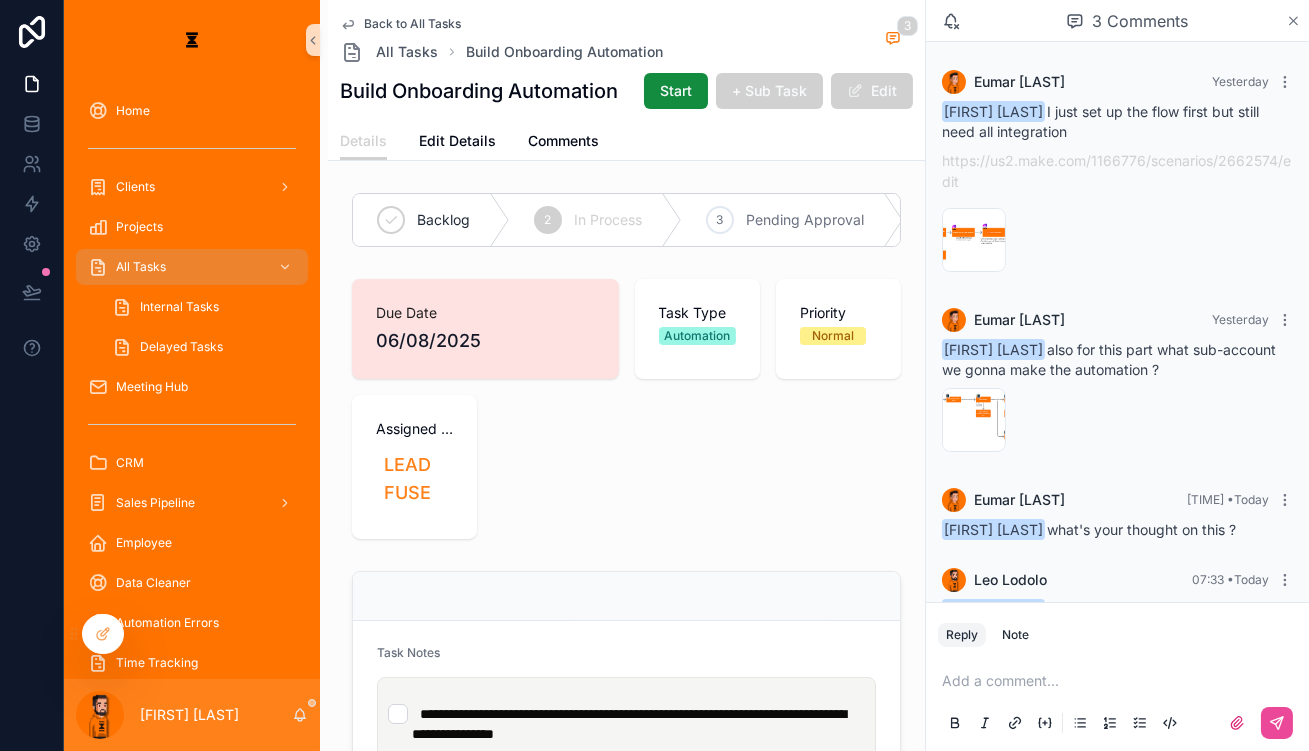 click 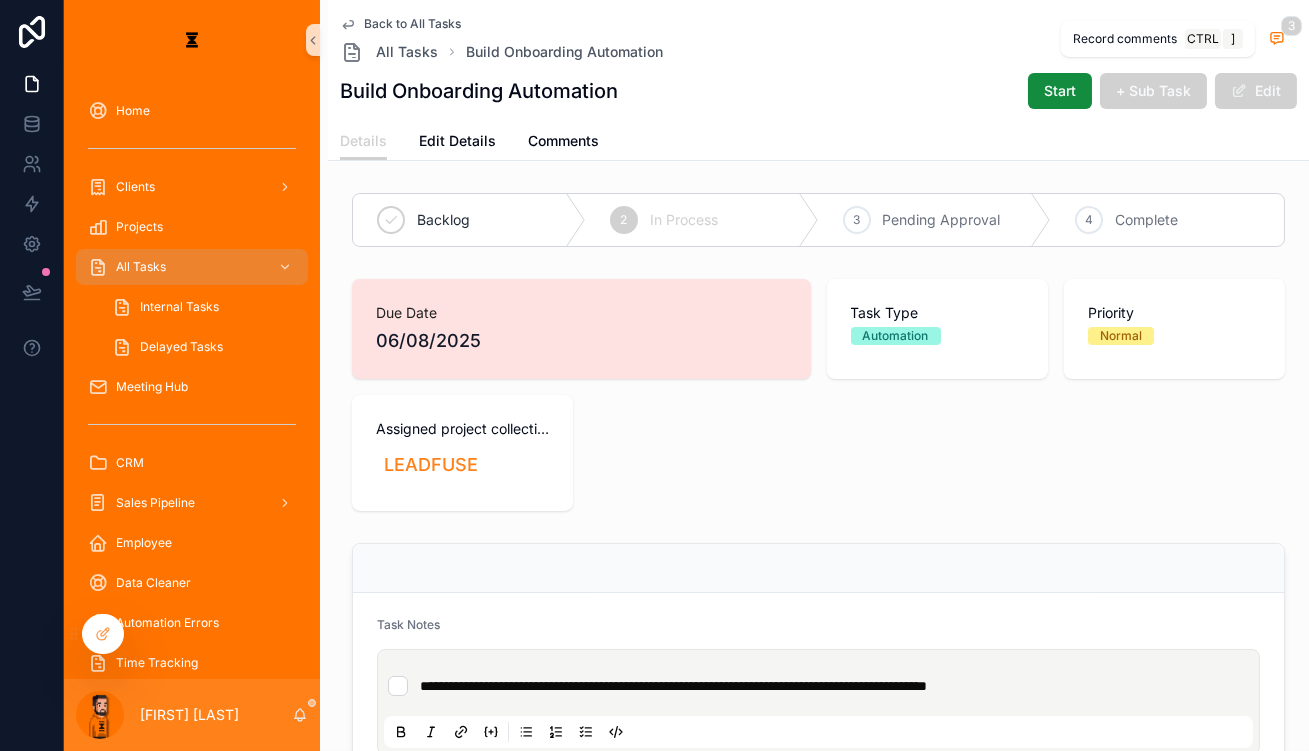 click at bounding box center (1277, 38) 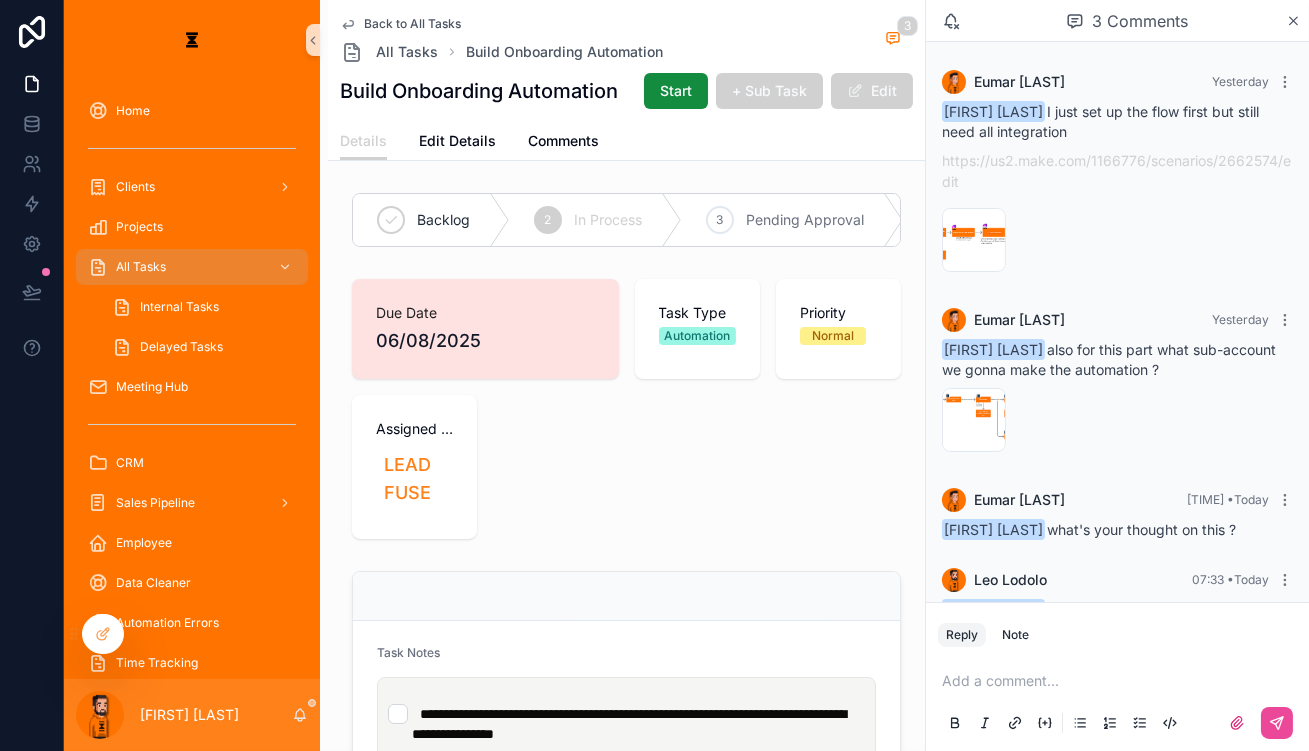 click at bounding box center (1121, 681) 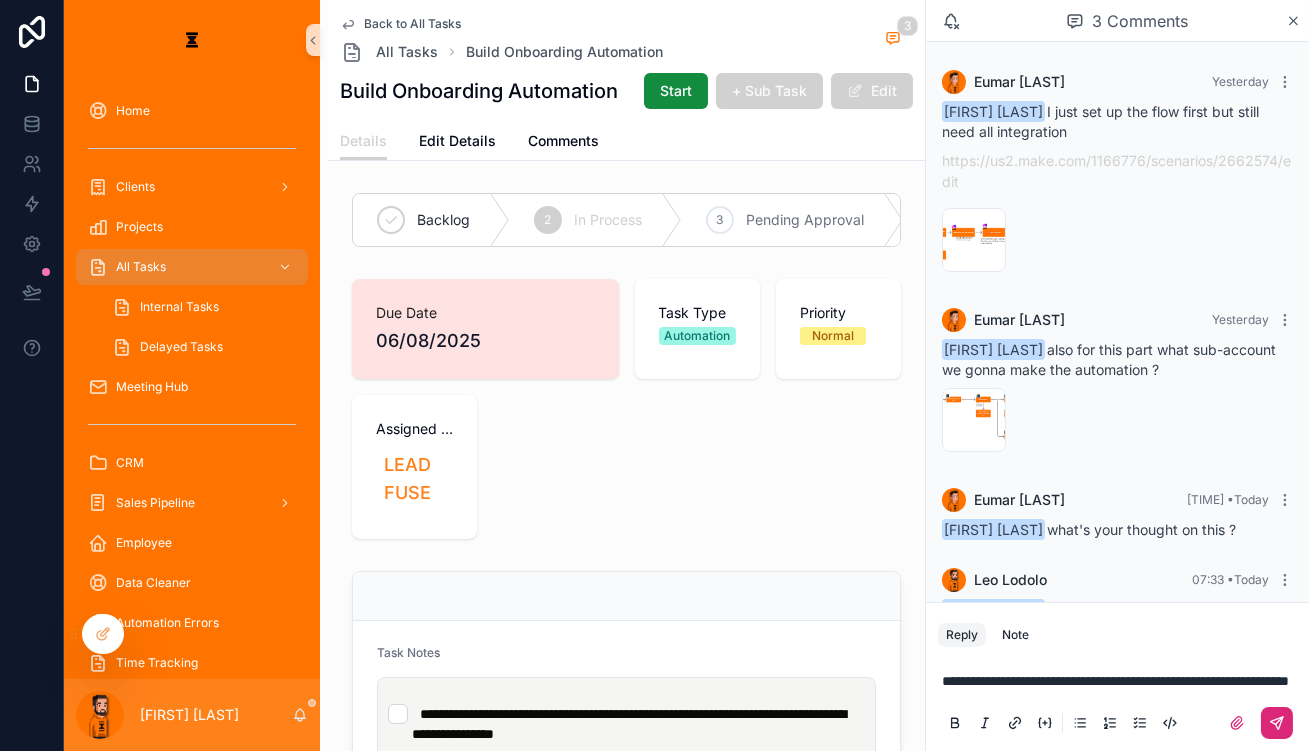 click at bounding box center [1277, 723] 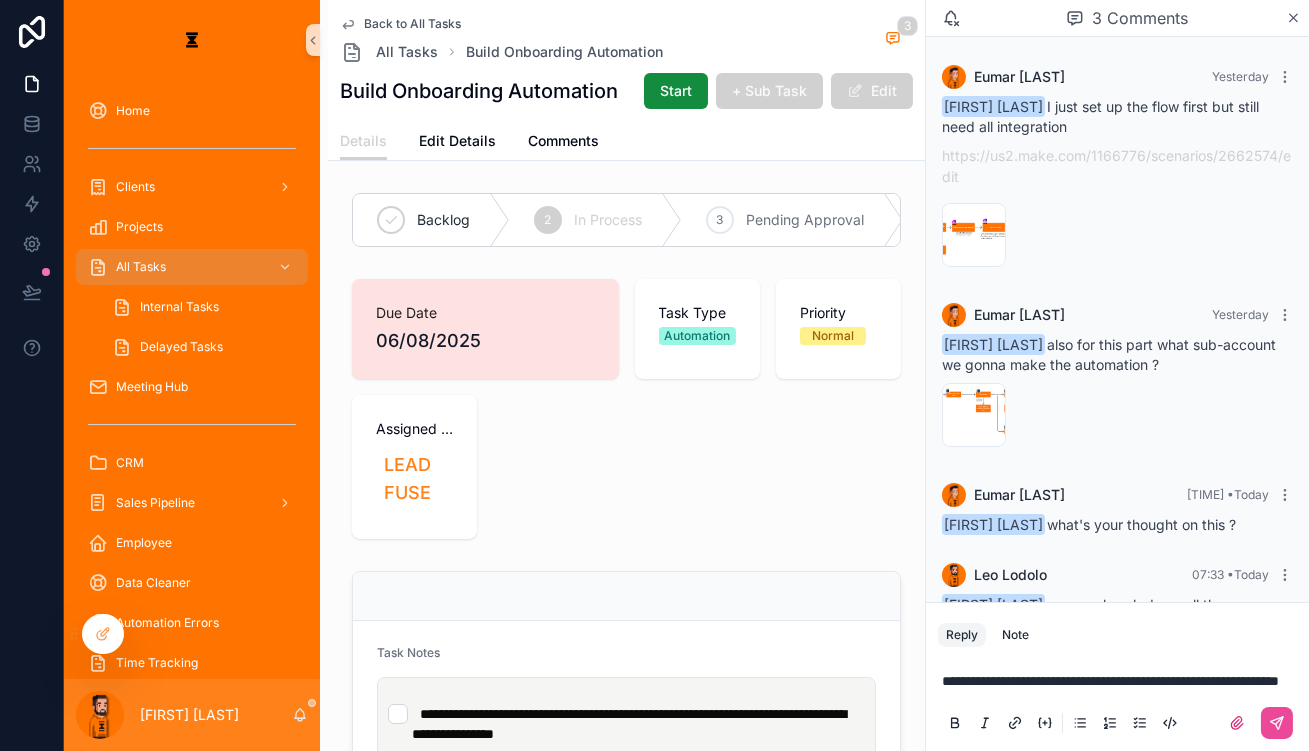 scroll, scrollTop: 70, scrollLeft: 0, axis: vertical 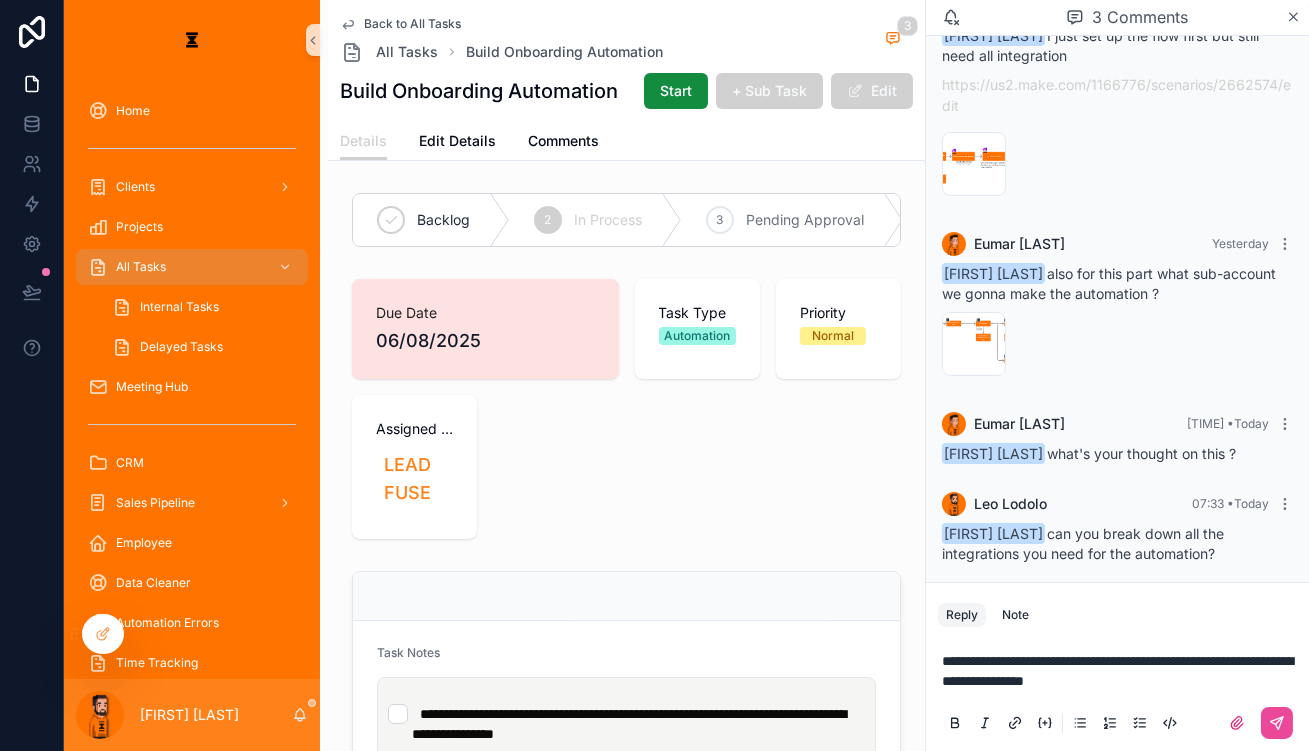 click on "**********" at bounding box center (1117, 671) 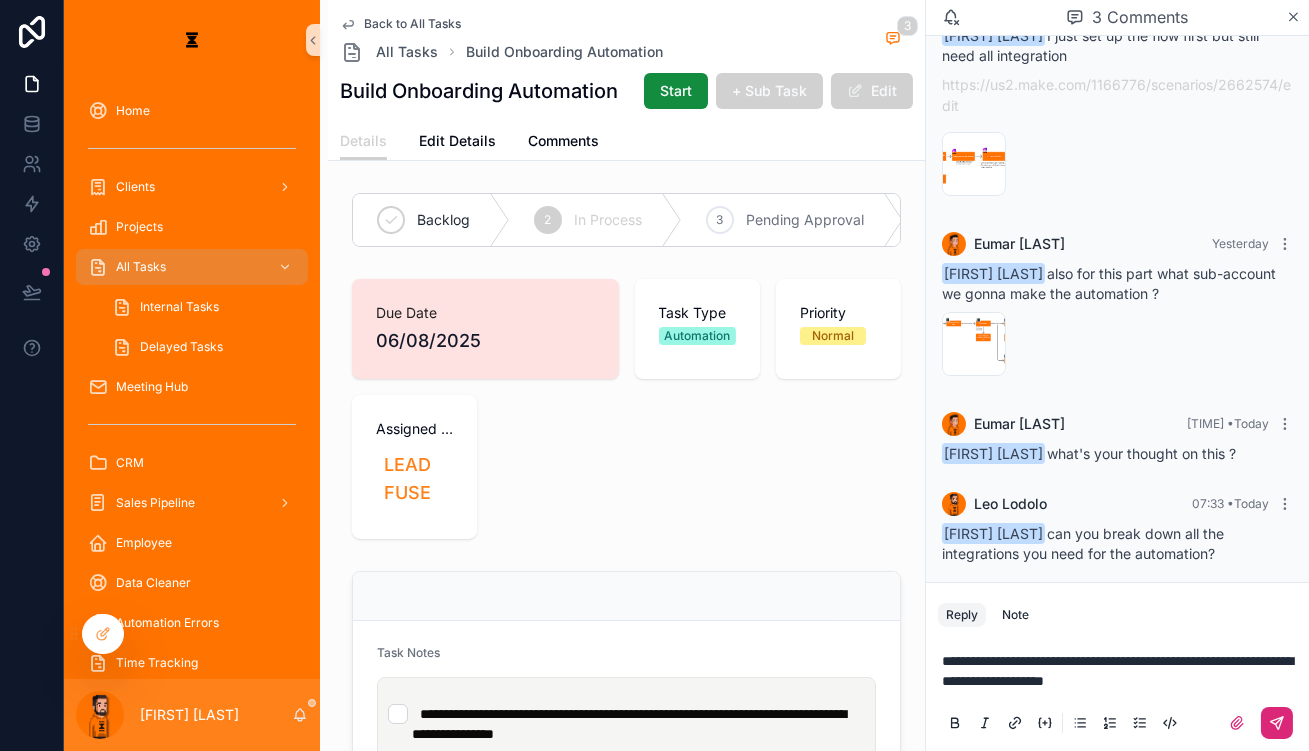 click at bounding box center [1277, 723] 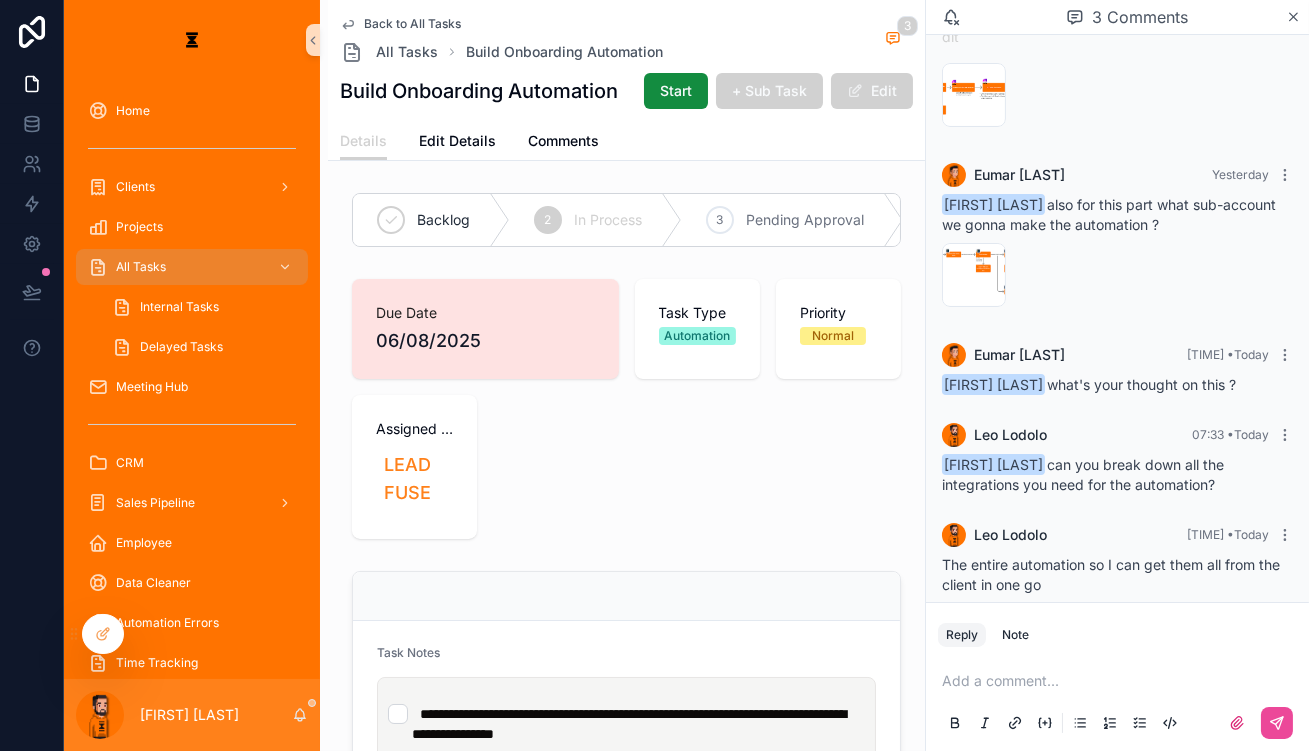 scroll, scrollTop: 137, scrollLeft: 0, axis: vertical 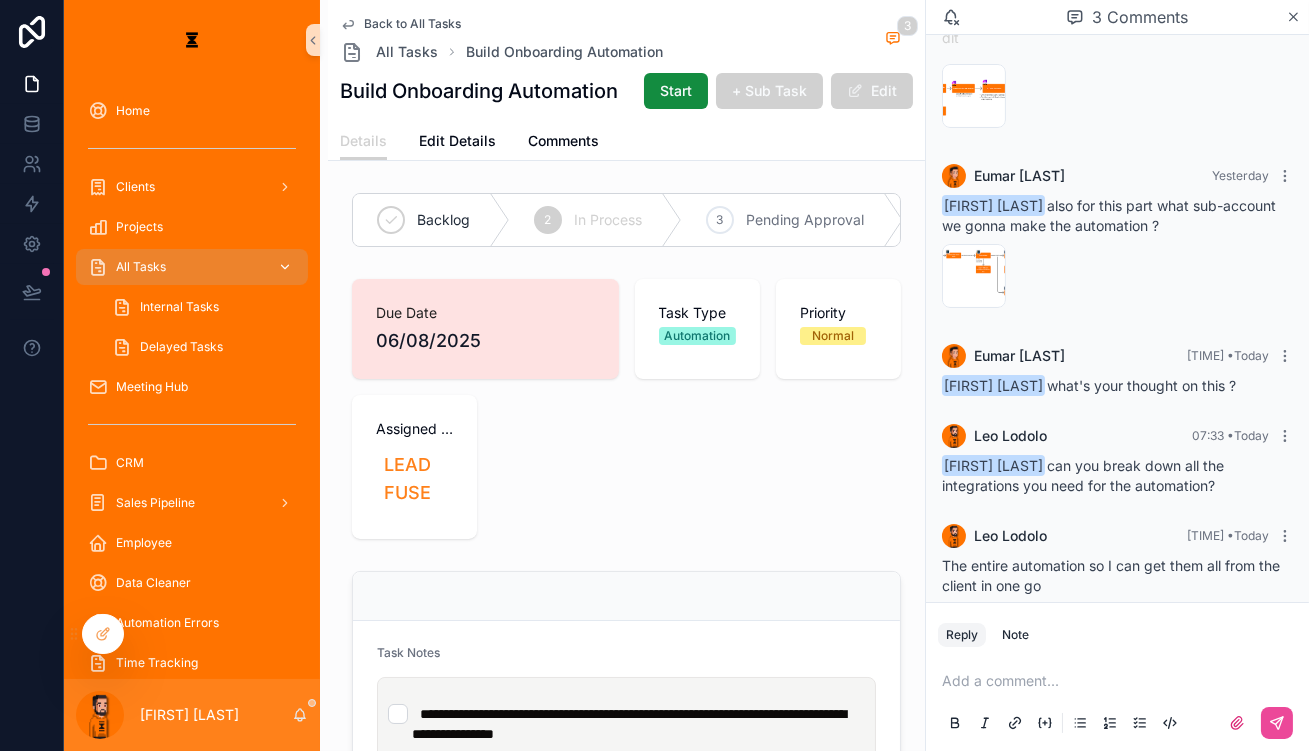 click on "All Tasks" at bounding box center [192, 267] 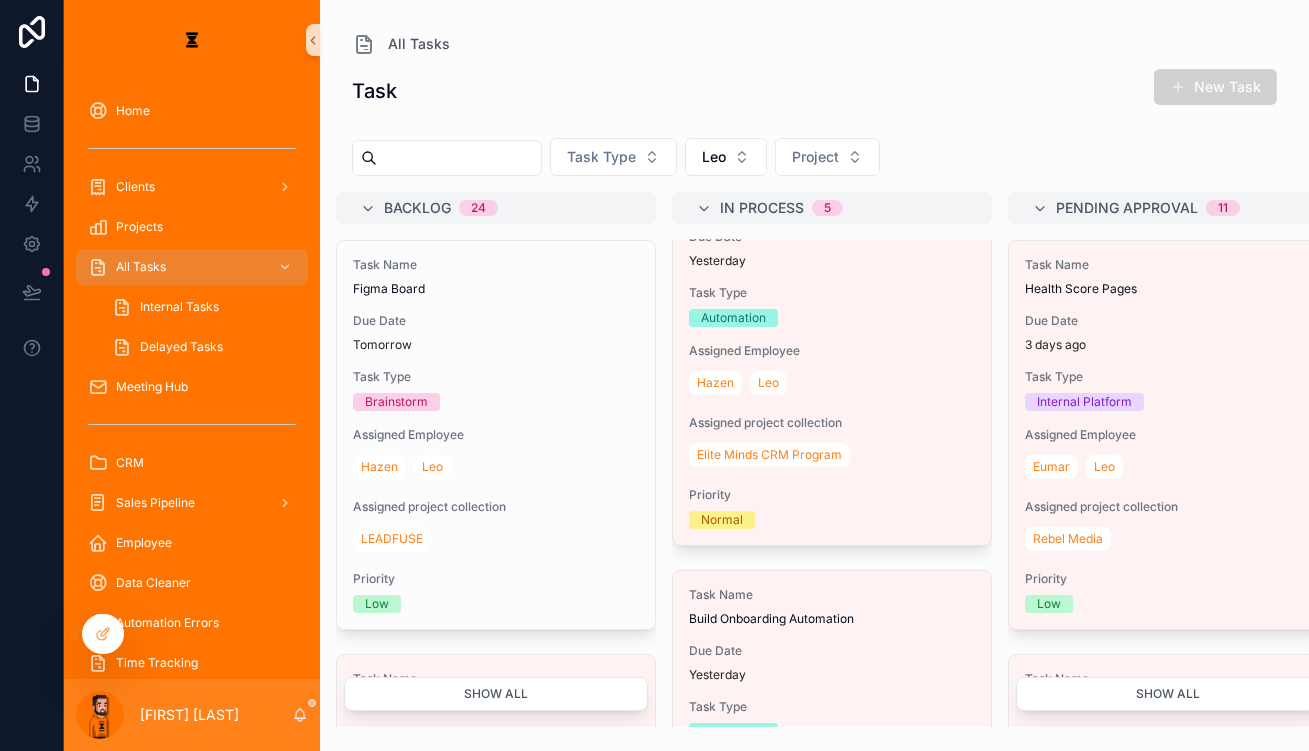 scroll, scrollTop: 83, scrollLeft: 0, axis: vertical 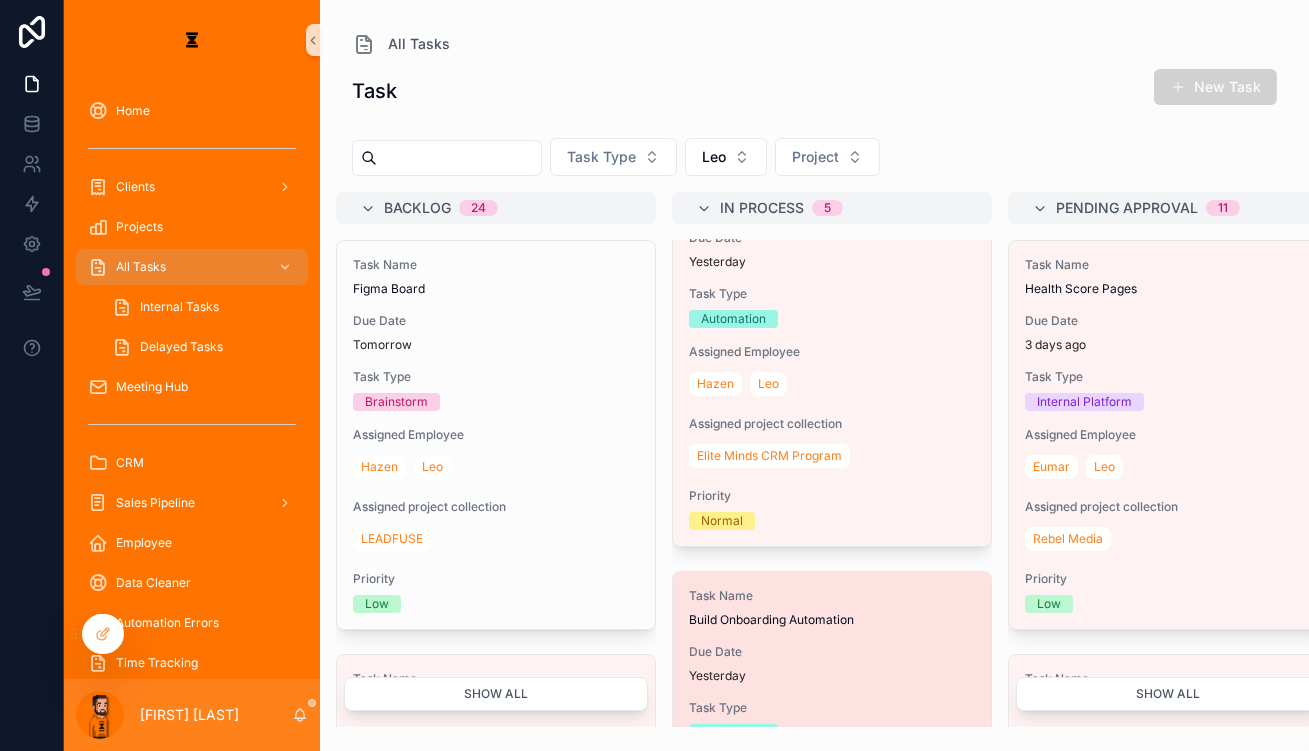 click on "Task Name Build Onboarding Automation Due Date Yesterday Task Type Automation Assigned Employee [FIRST] [FIRST] Assigned project collection LEADFUSE Priority Normal" at bounding box center (832, 766) 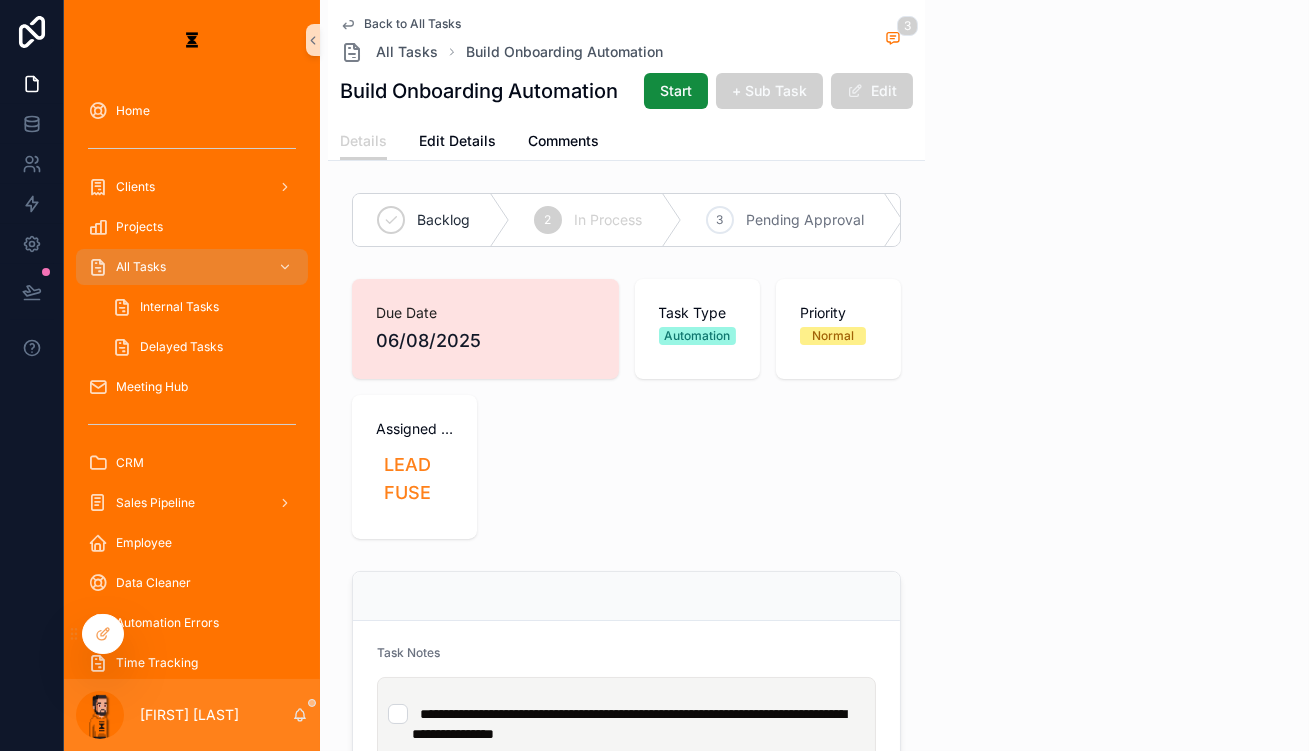 scroll, scrollTop: 138, scrollLeft: 0, axis: vertical 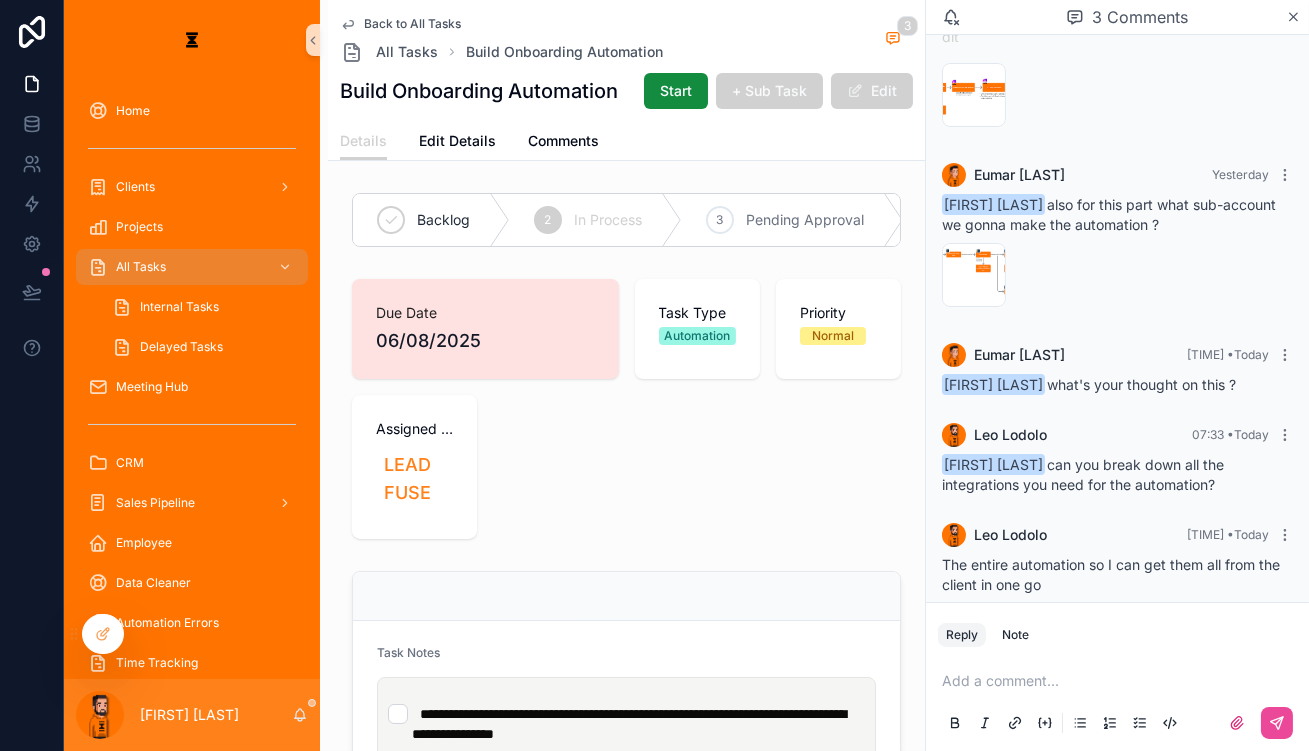 click at bounding box center (1121, 681) 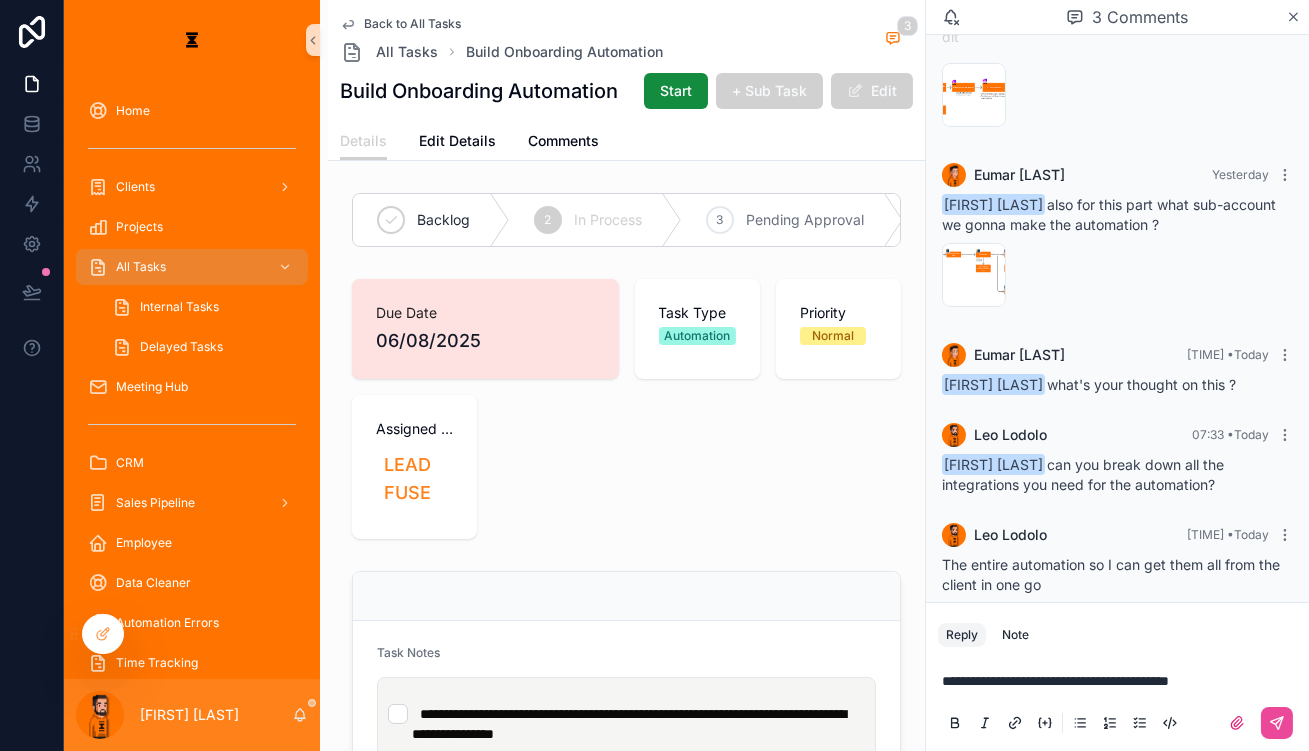 click at bounding box center [1253, 723] 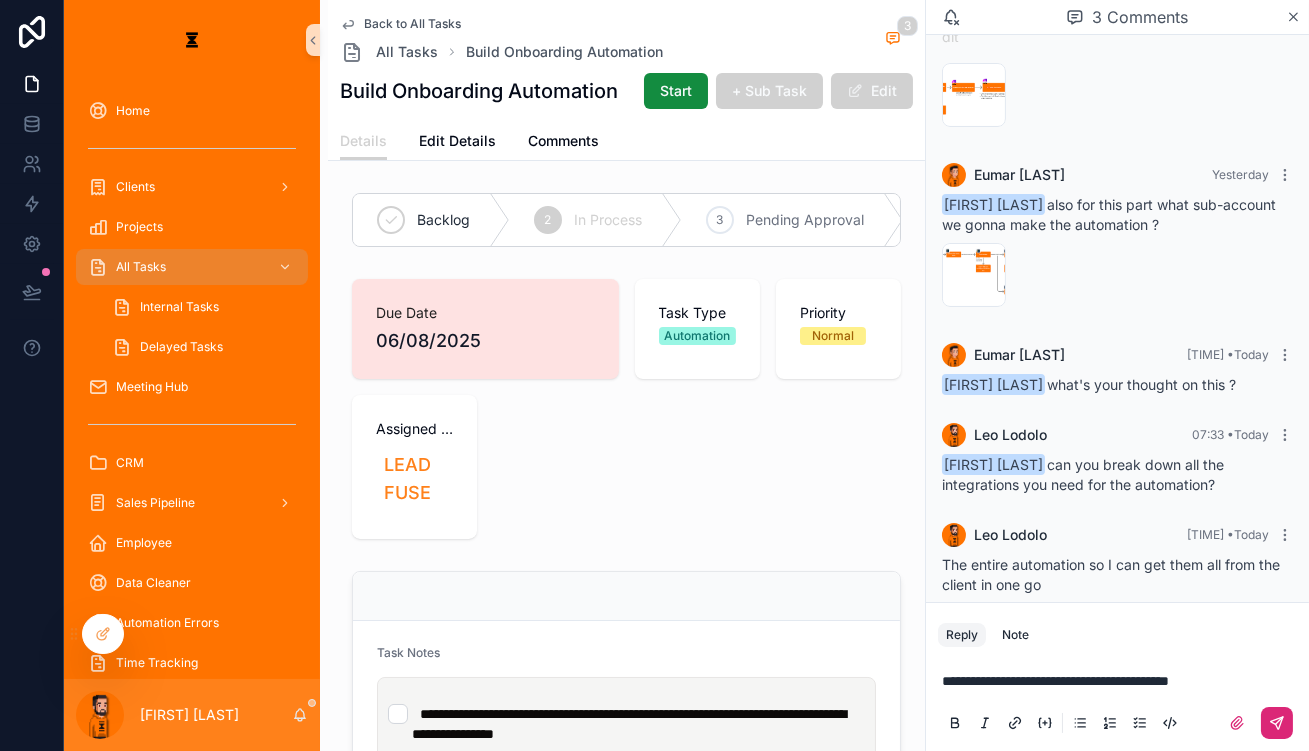 click at bounding box center (1277, 723) 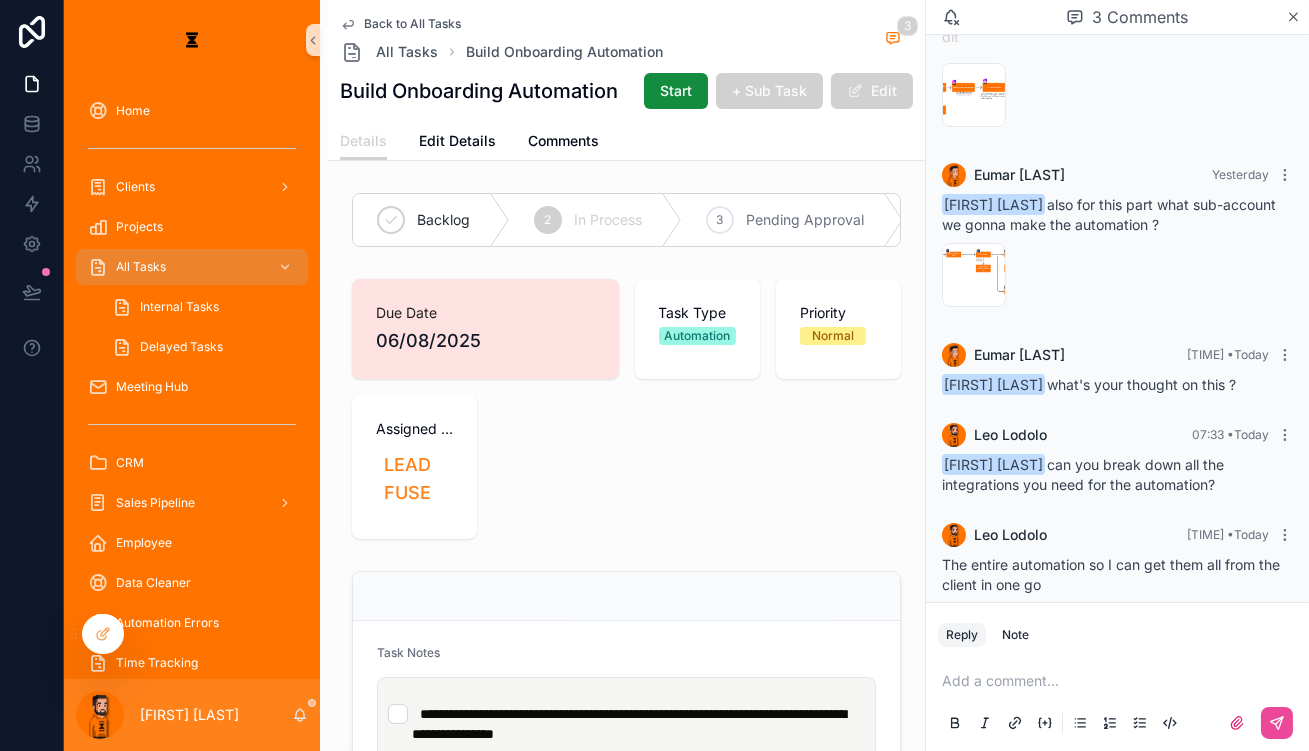 scroll, scrollTop: 206, scrollLeft: 0, axis: vertical 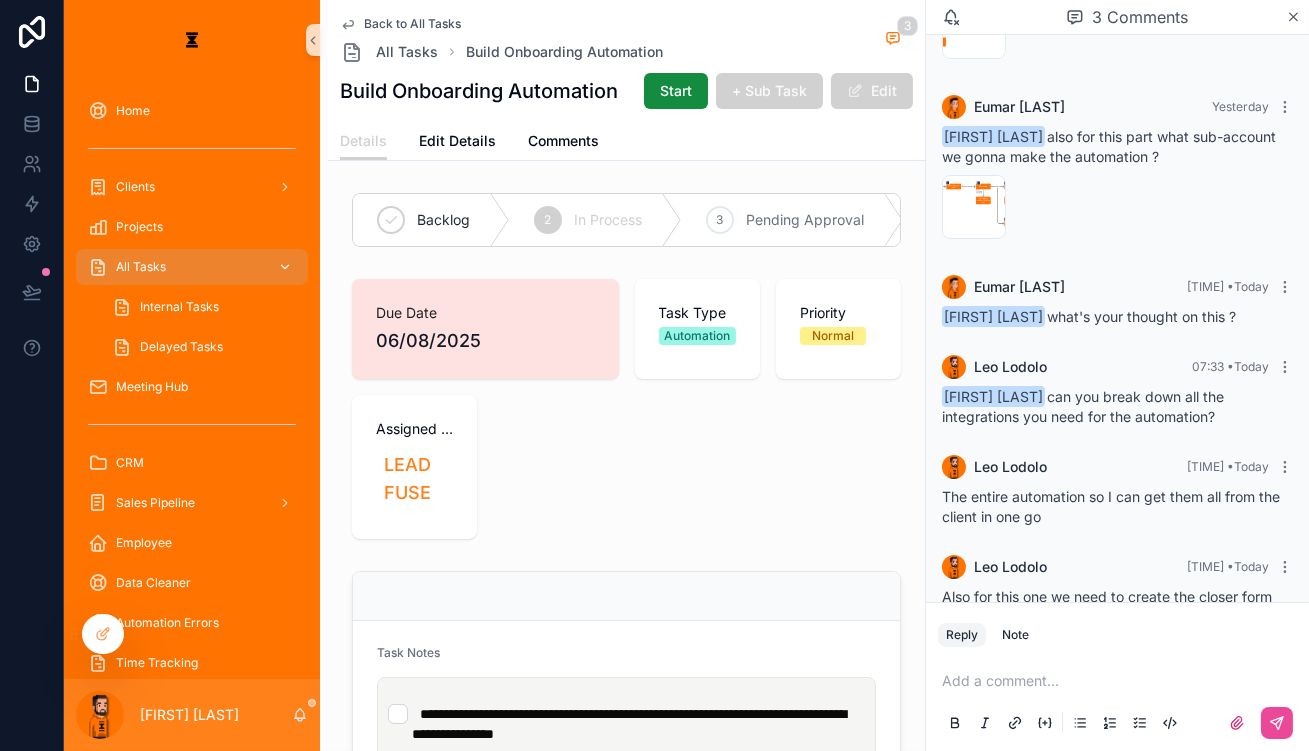 click on "All Tasks" at bounding box center [192, 267] 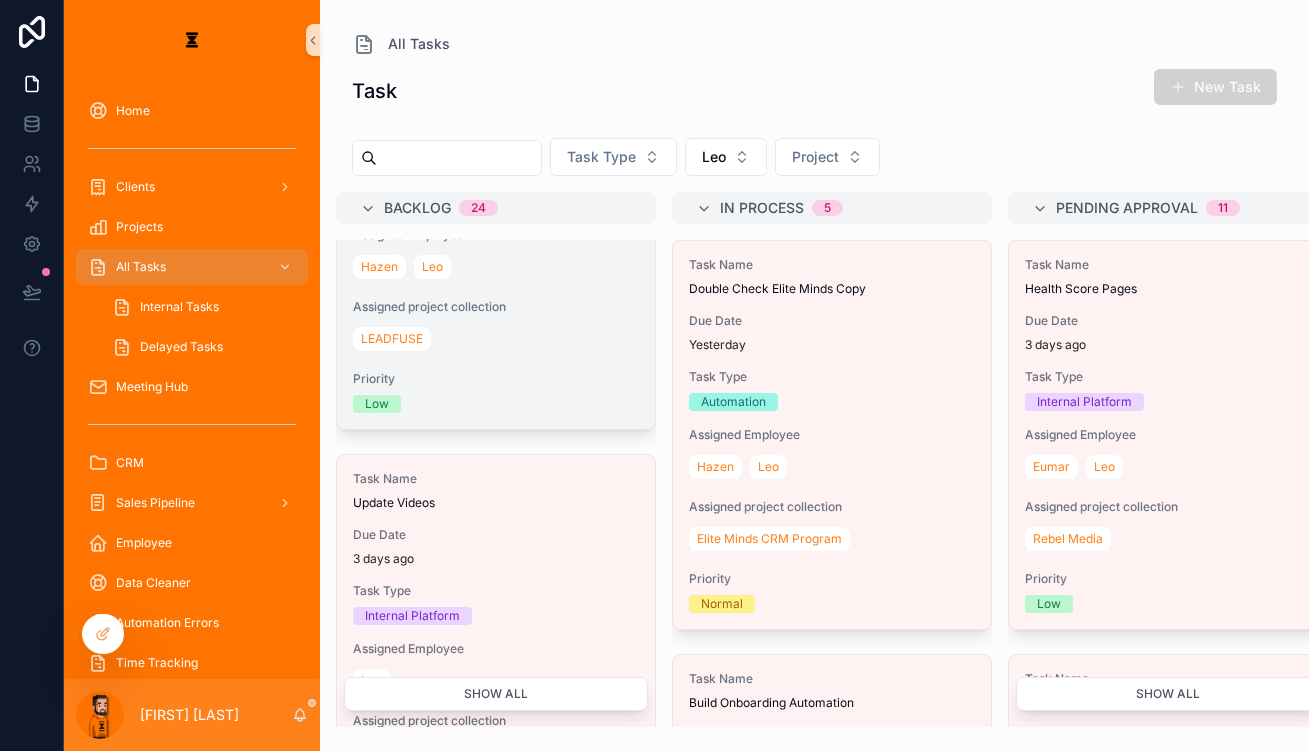 scroll, scrollTop: 0, scrollLeft: 0, axis: both 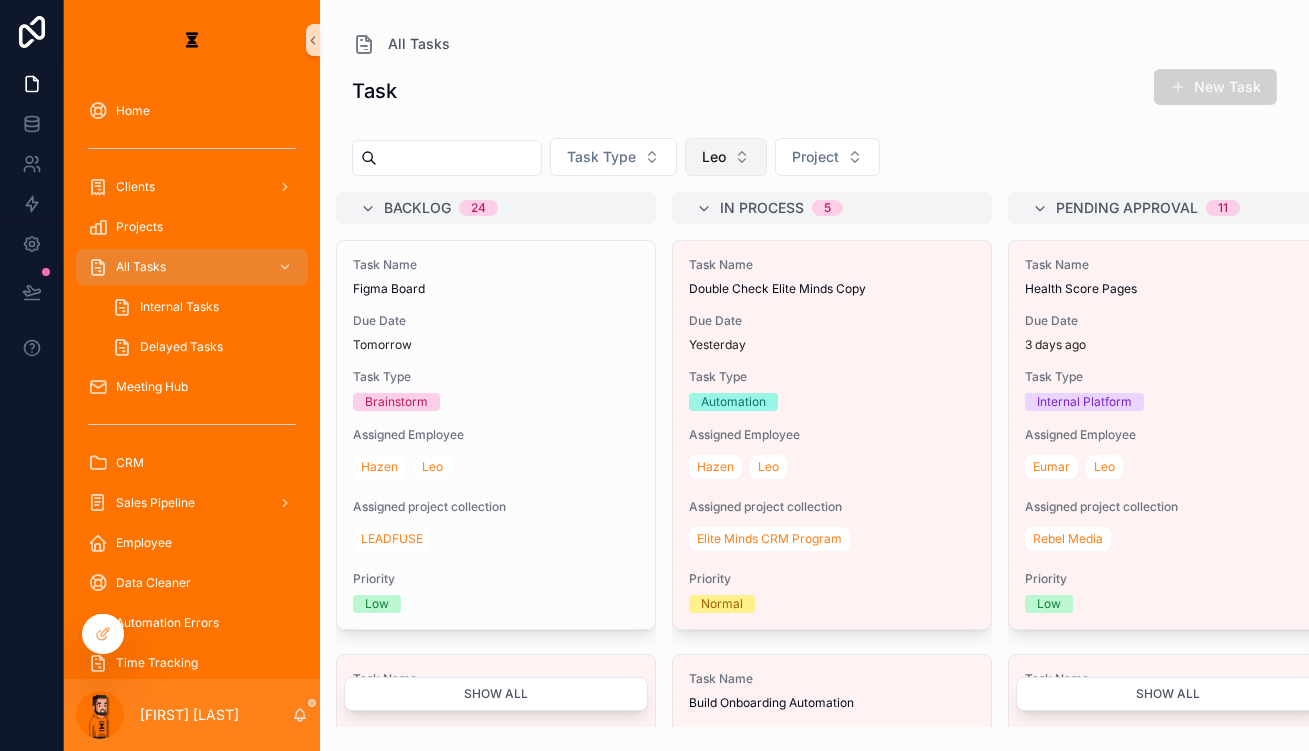 click on "Leo" at bounding box center (726, 157) 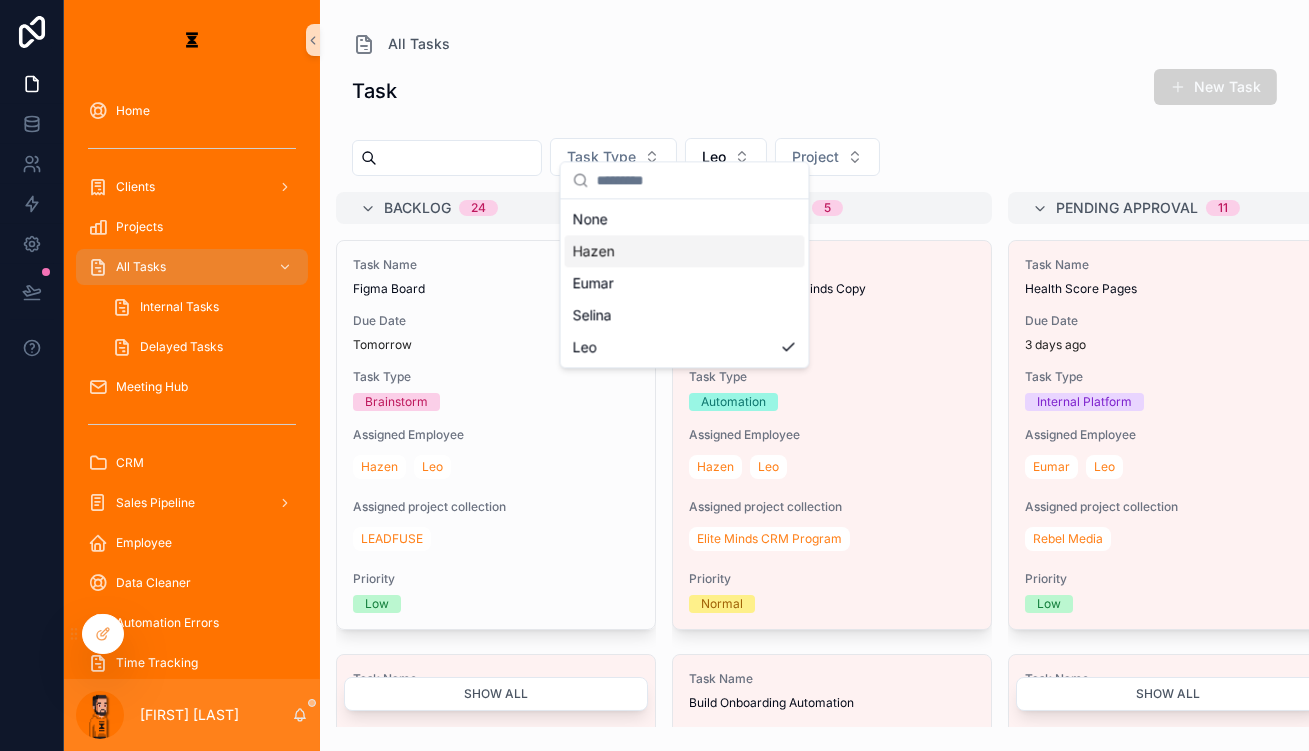 click on "Hazen" at bounding box center [685, 251] 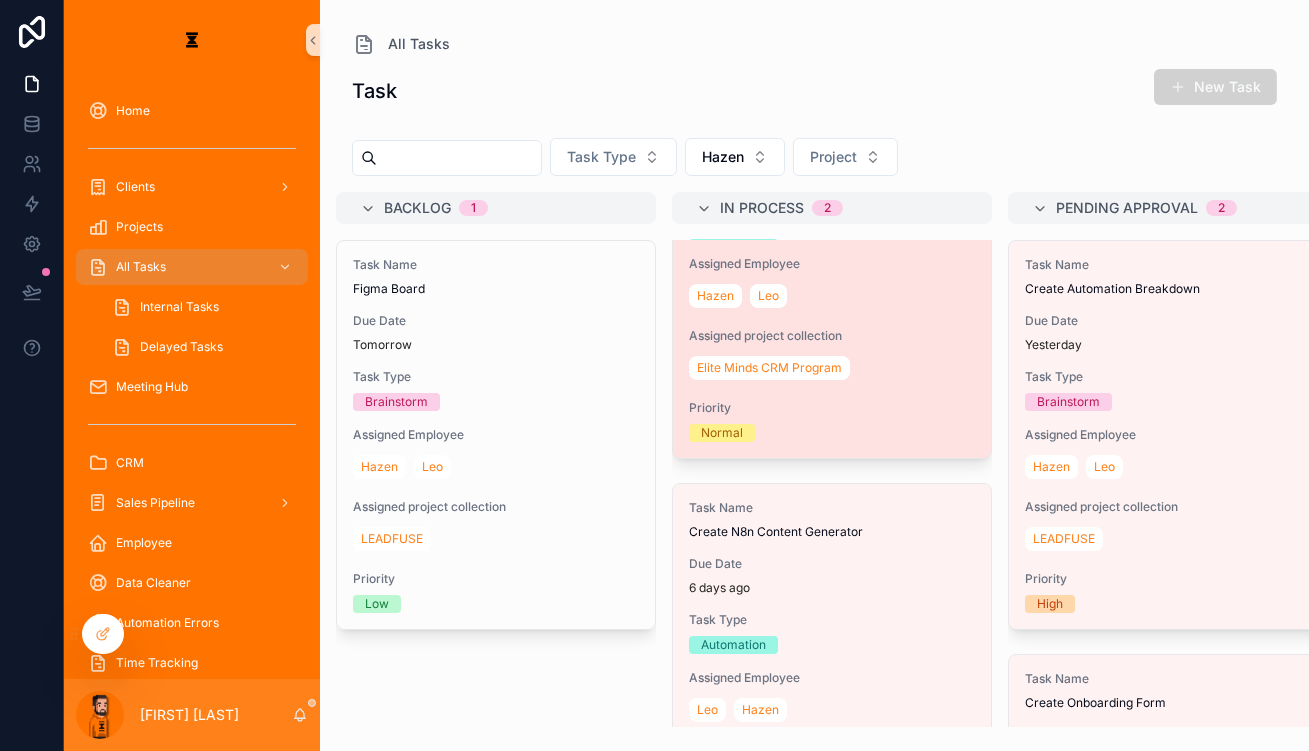 scroll, scrollTop: 214, scrollLeft: 0, axis: vertical 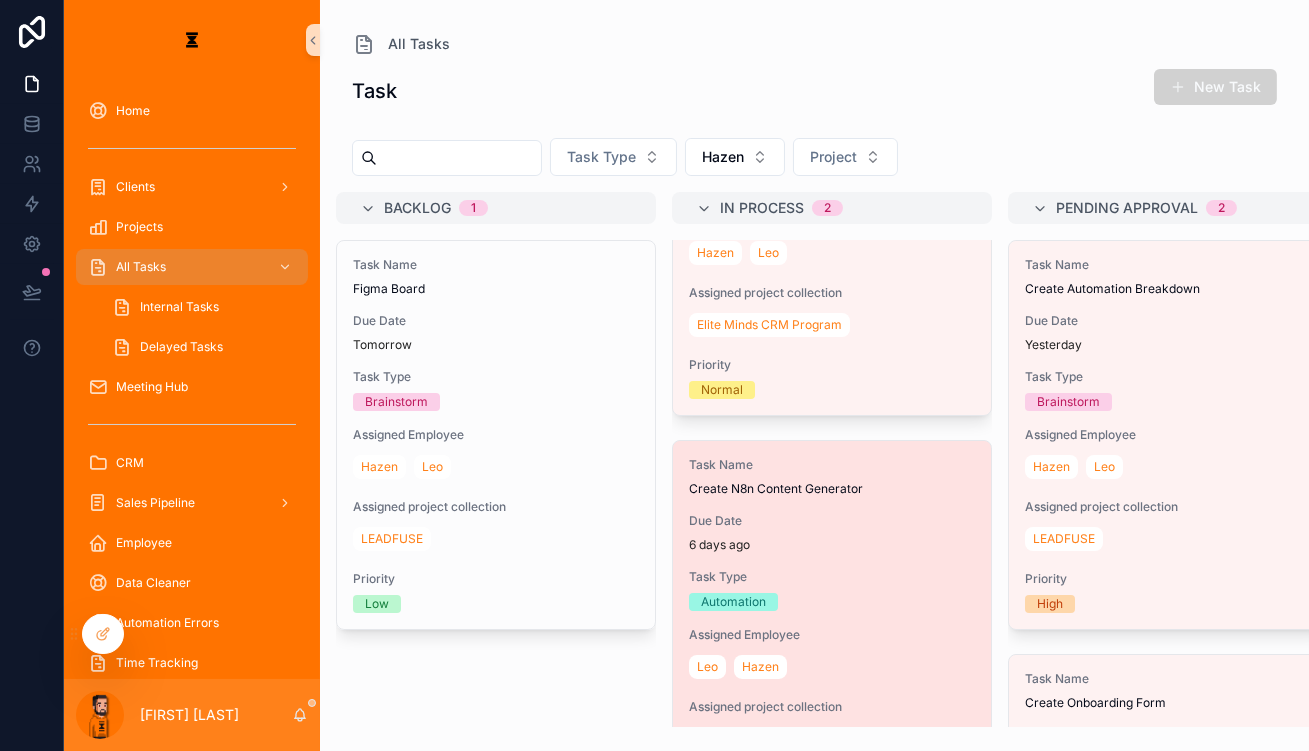 click on "Task Name Create N8n Content Generator Due Date 6 days ago Task Type Automation Assigned Employee [FIRST] [FIRST] Assigned project collection Limitless Agency Priority Normal" at bounding box center [832, 635] 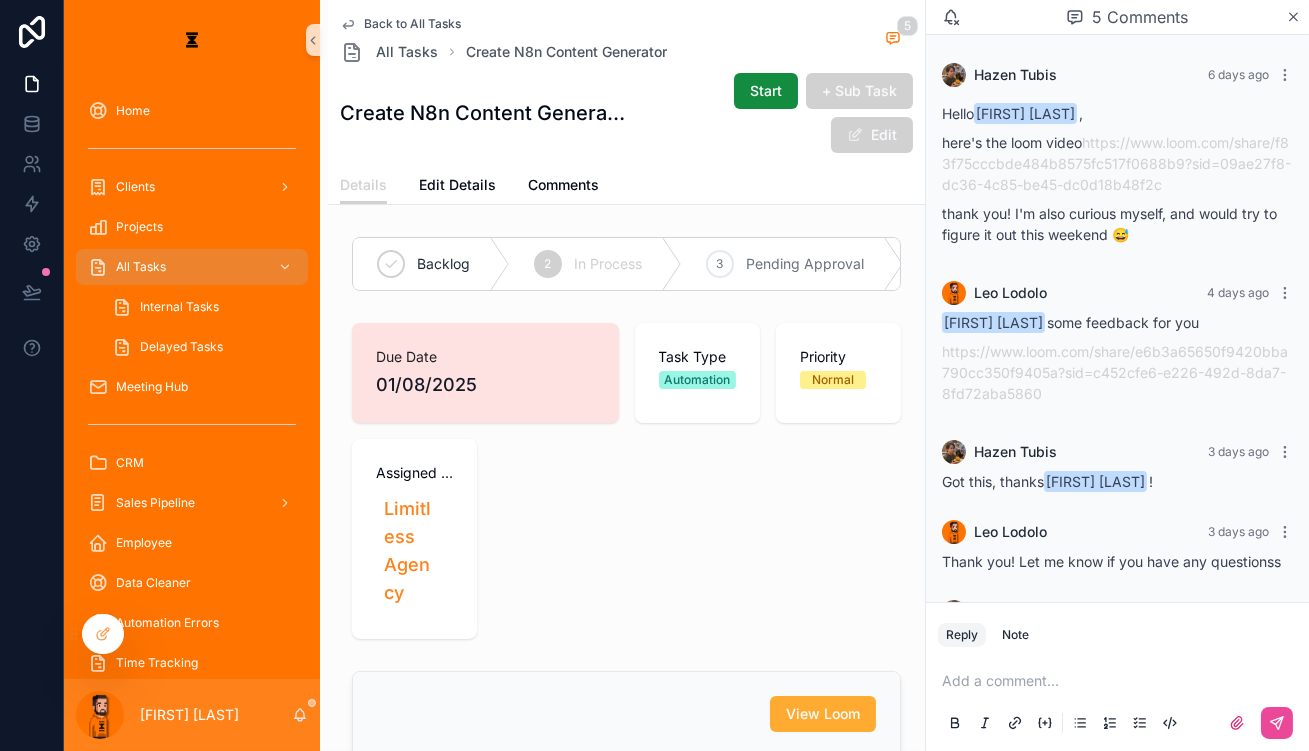 scroll, scrollTop: 185, scrollLeft: 0, axis: vertical 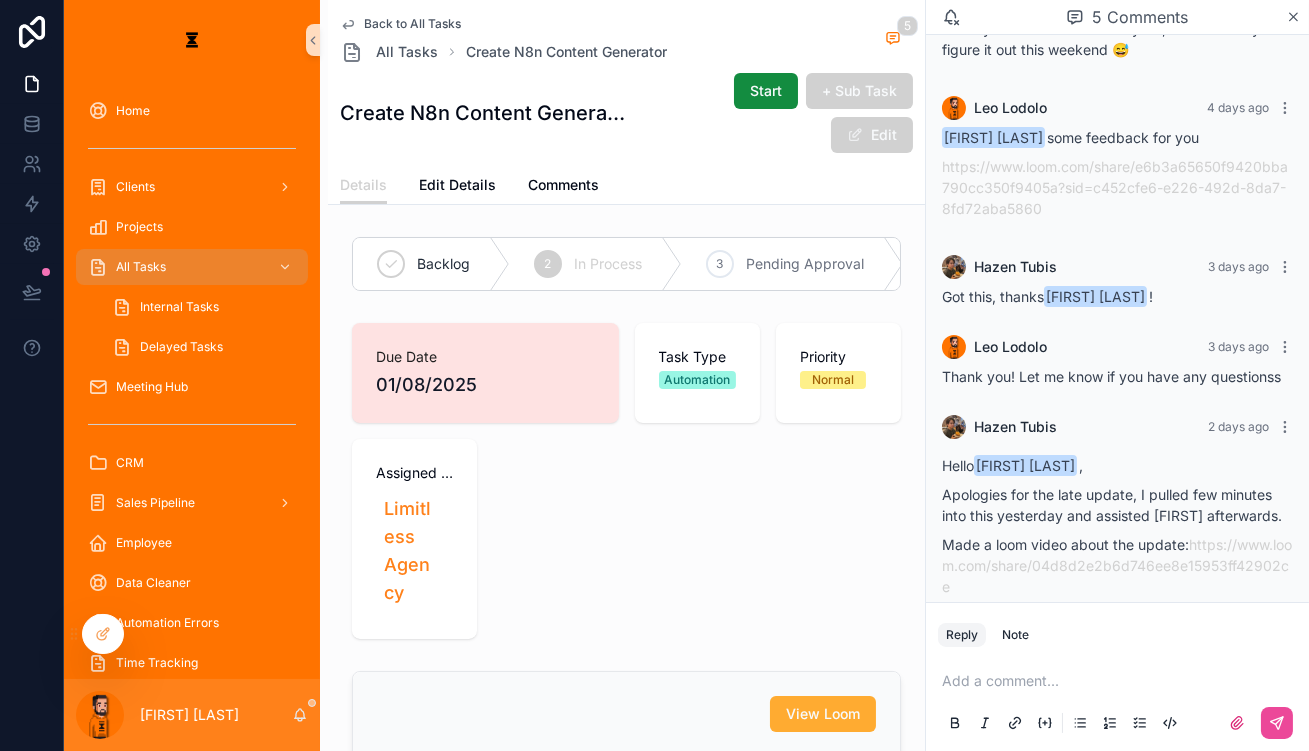 click on "Back to All Tasks All Tasks Create N8n Content Generator" at bounding box center [503, 40] 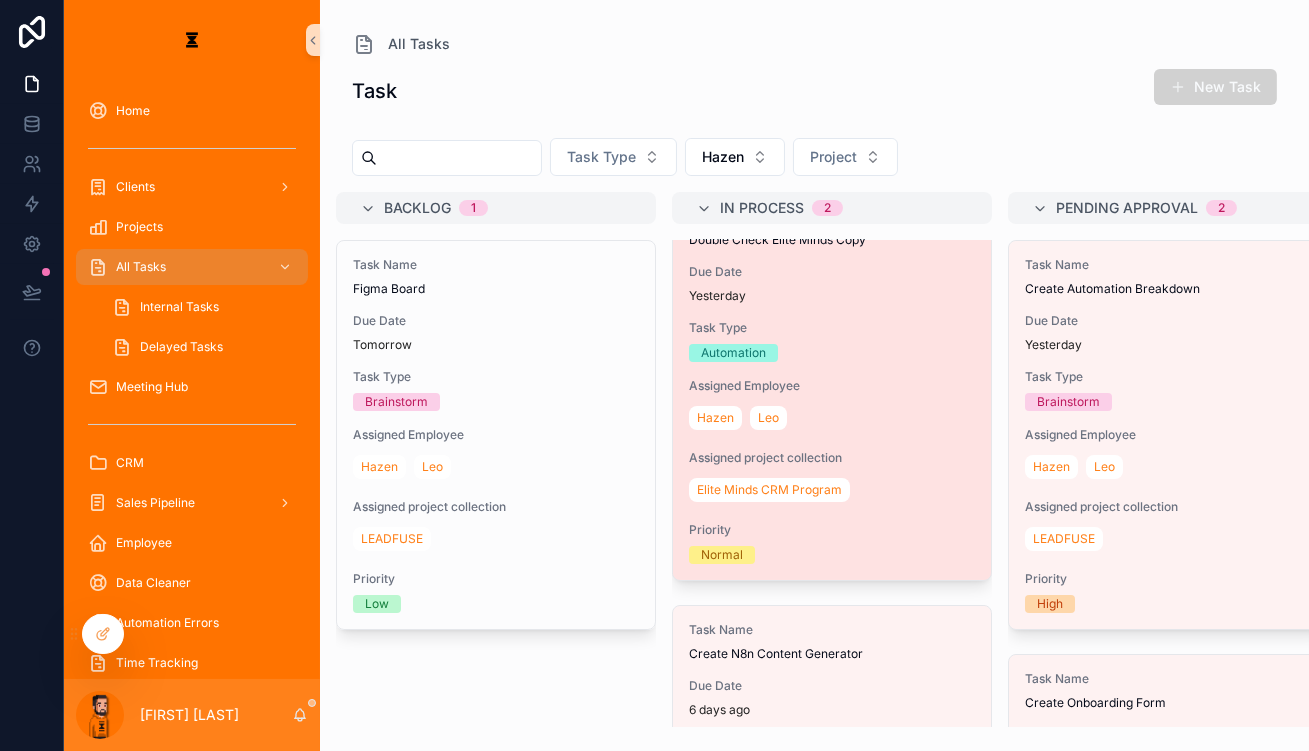 scroll, scrollTop: 214, scrollLeft: 0, axis: vertical 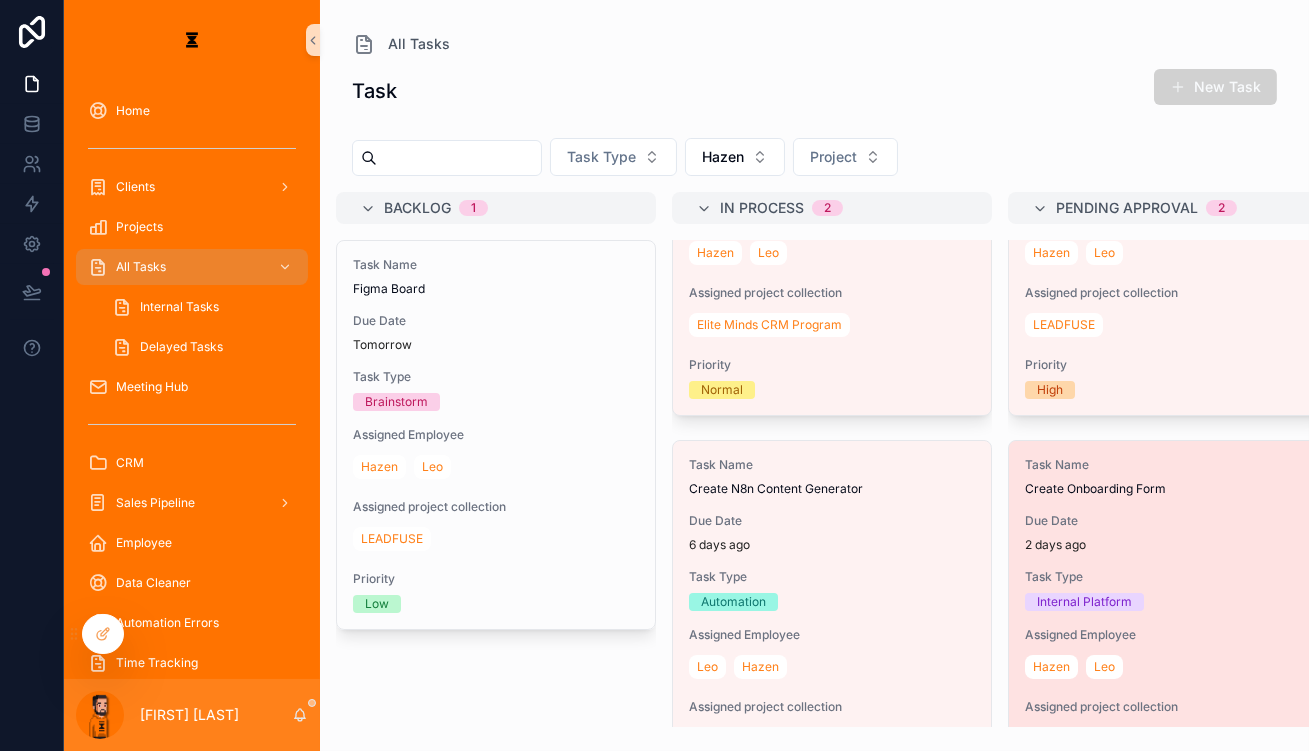 click on "Task Name Create Onboarding Form Due Date 2 days ago Task Type Internal Platform Assigned Employee [FIRST] [LAST] Assigned project collection Rebel Media Priority Normal" at bounding box center [1168, 635] 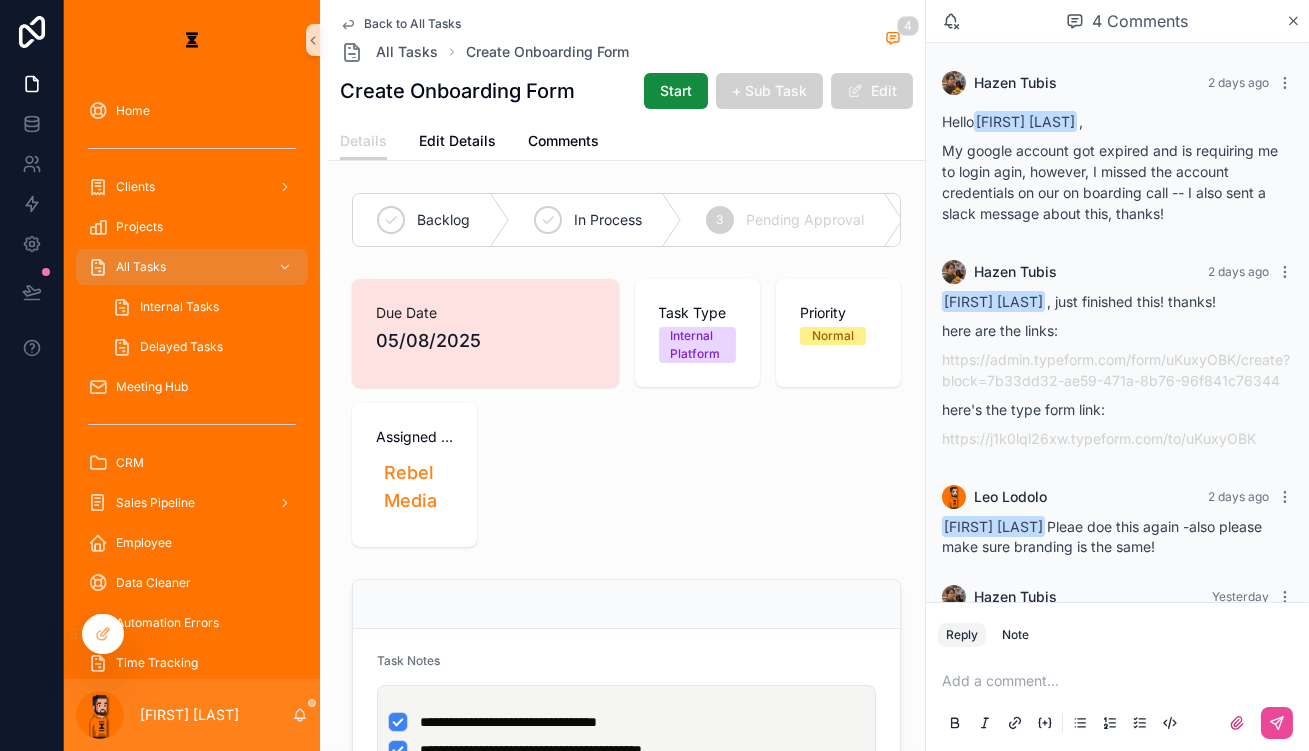 click on "4 Comments" at bounding box center (1117, 21) 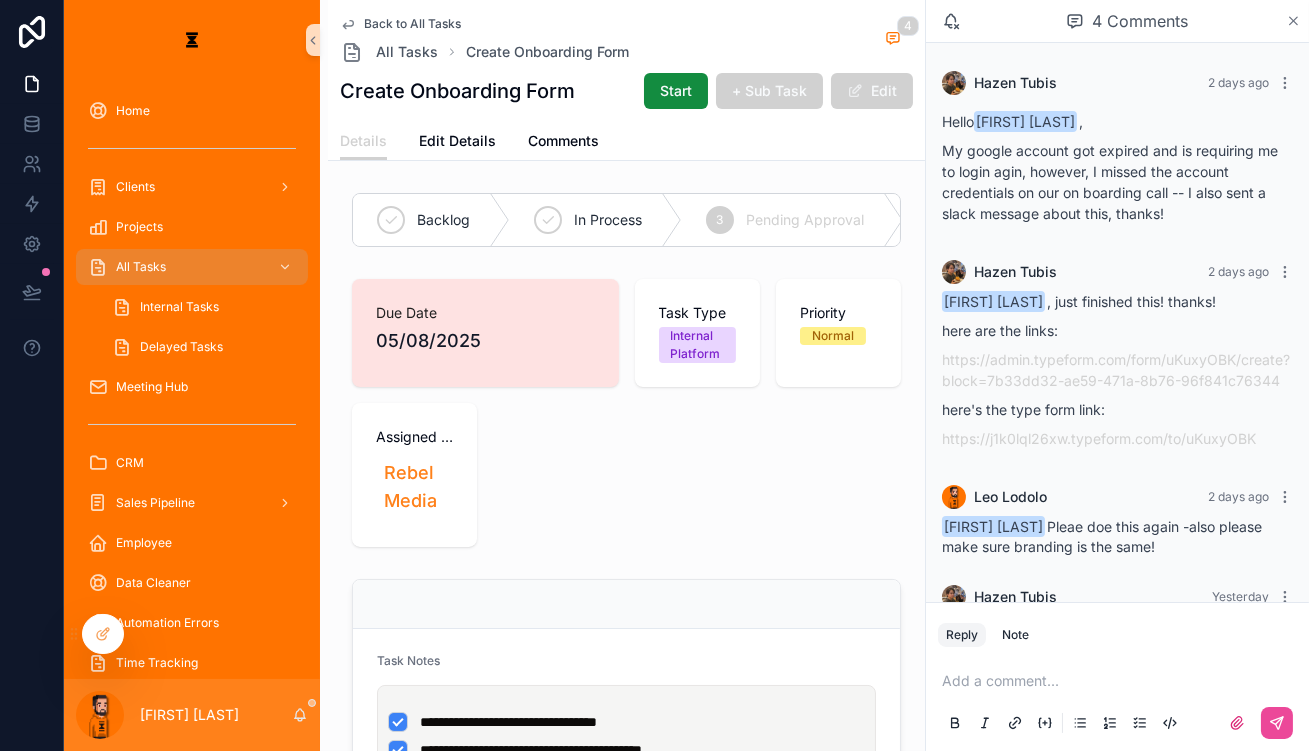 click 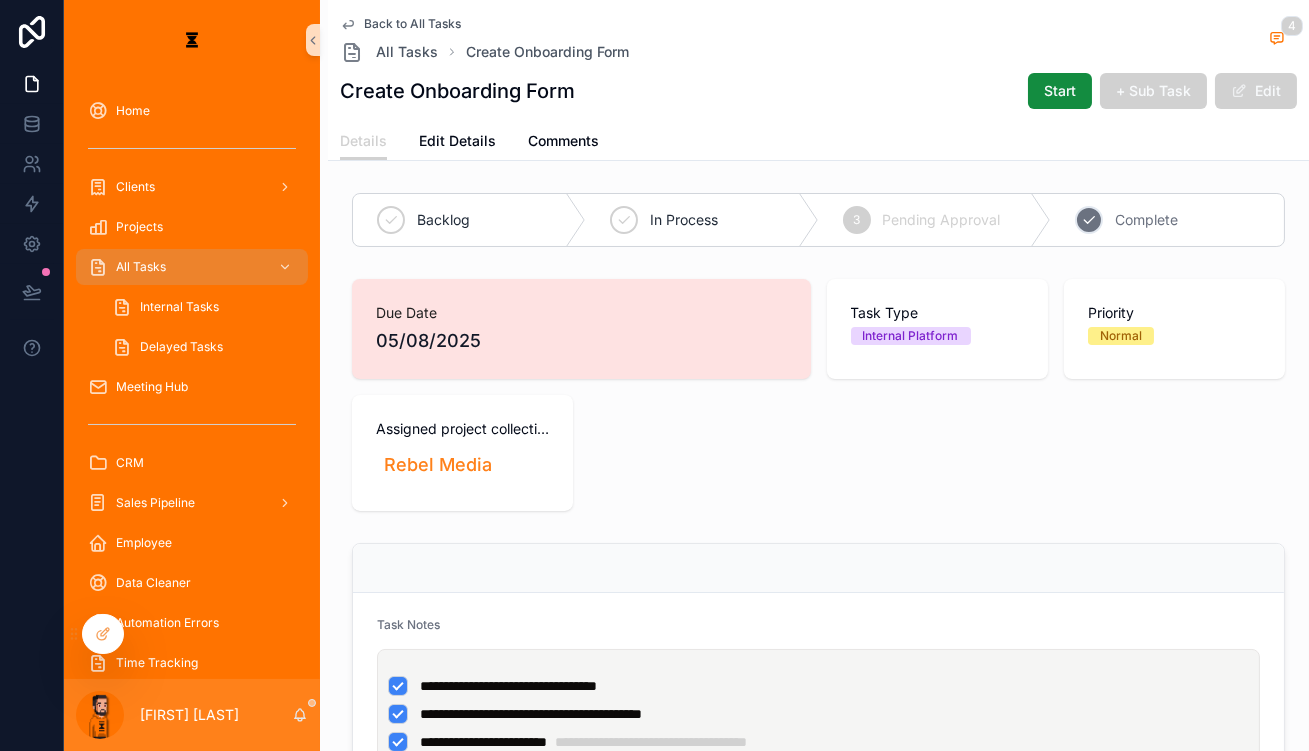 click on "Complete" at bounding box center (1146, 220) 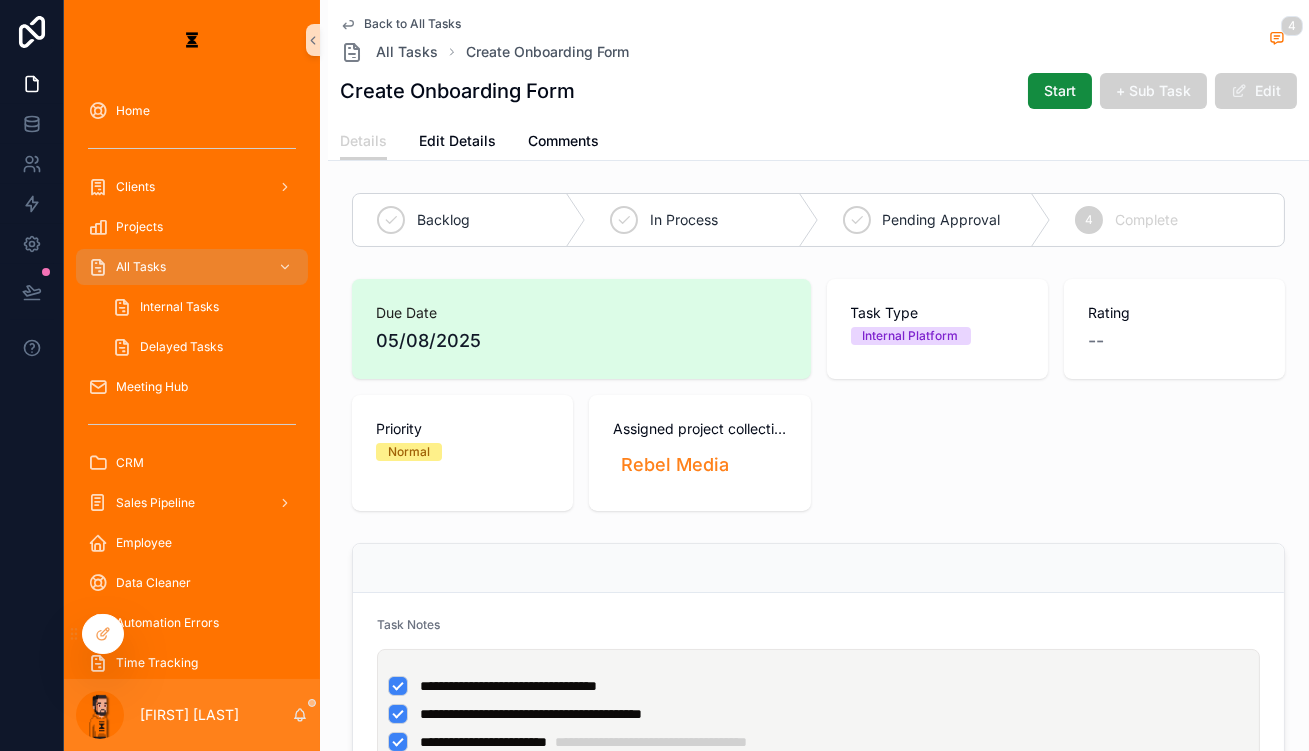 click on "Back to All Tasks" at bounding box center [412, 24] 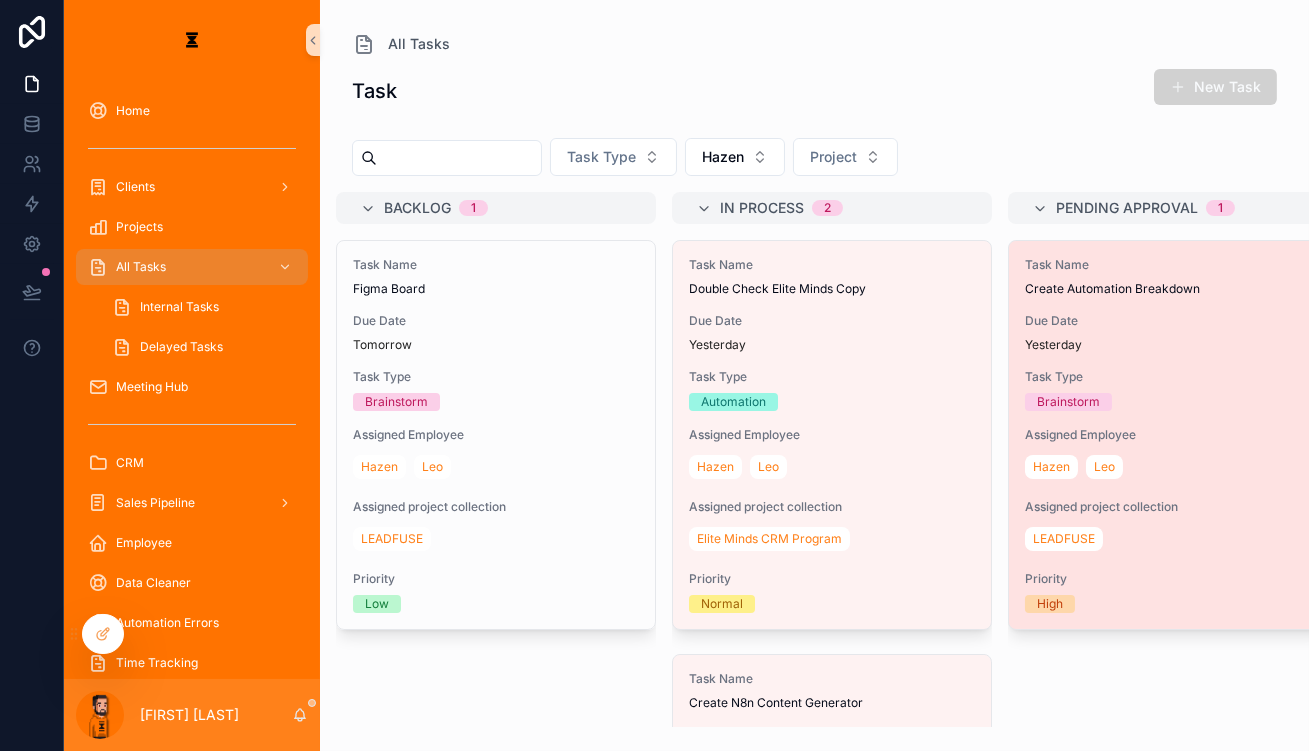 click on "Yesterday" at bounding box center (1168, 345) 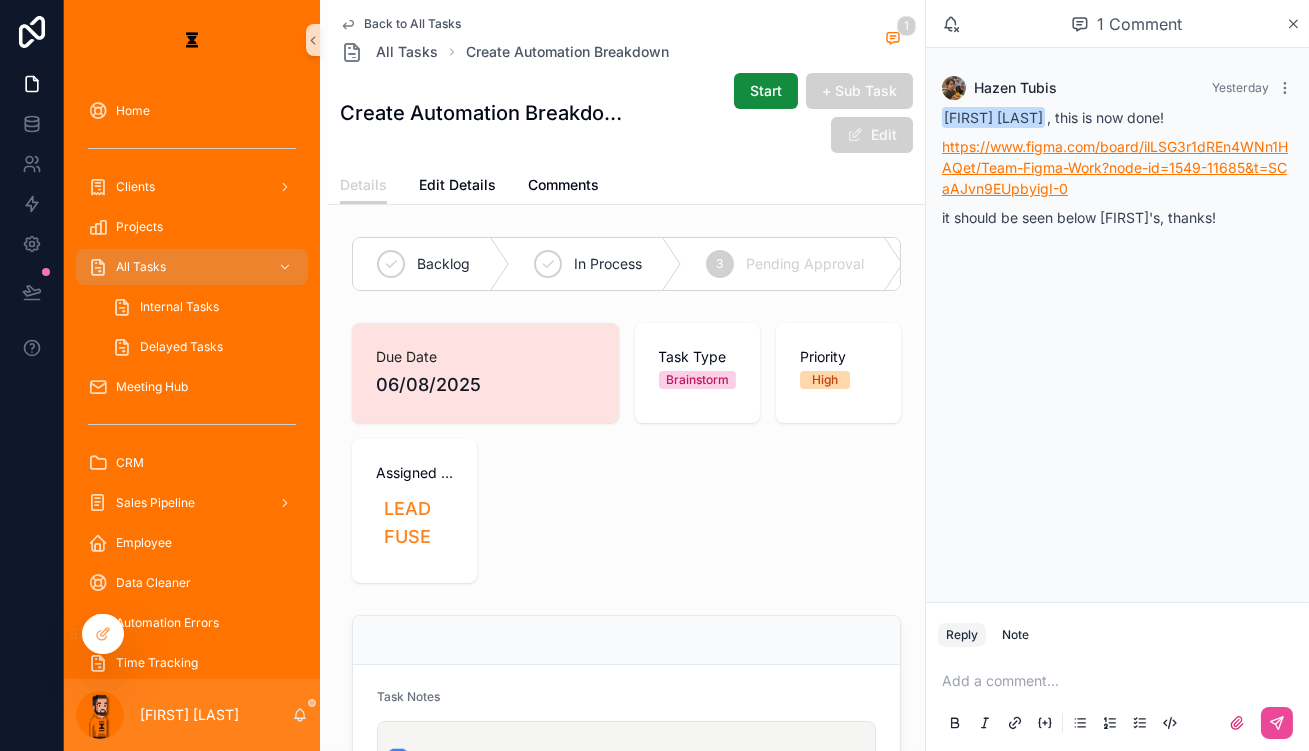 click on "https://www.figma.com/board/ilLSG3r1dREn4WNn1HAQet/Team-Figma-Work?node-id=1549-11685&t=SCaAJvn9EUpbyigI-0" at bounding box center (1115, 167) 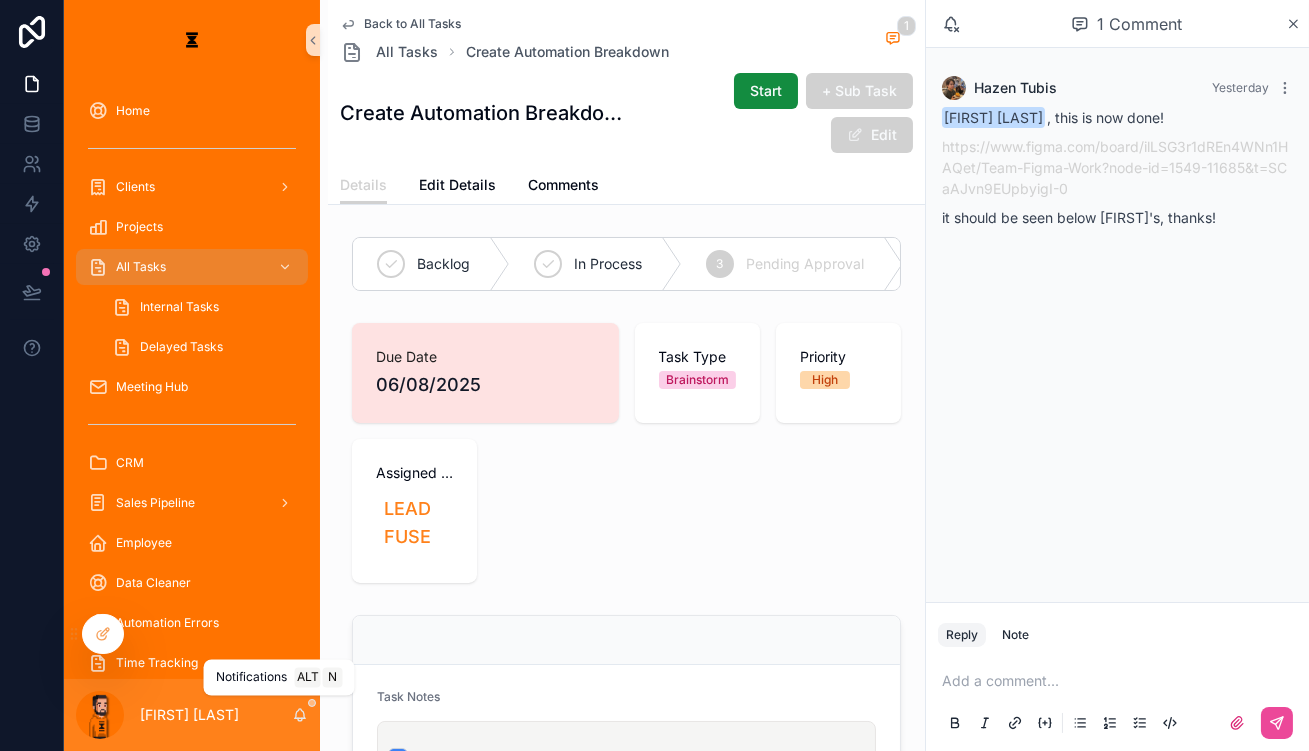 click 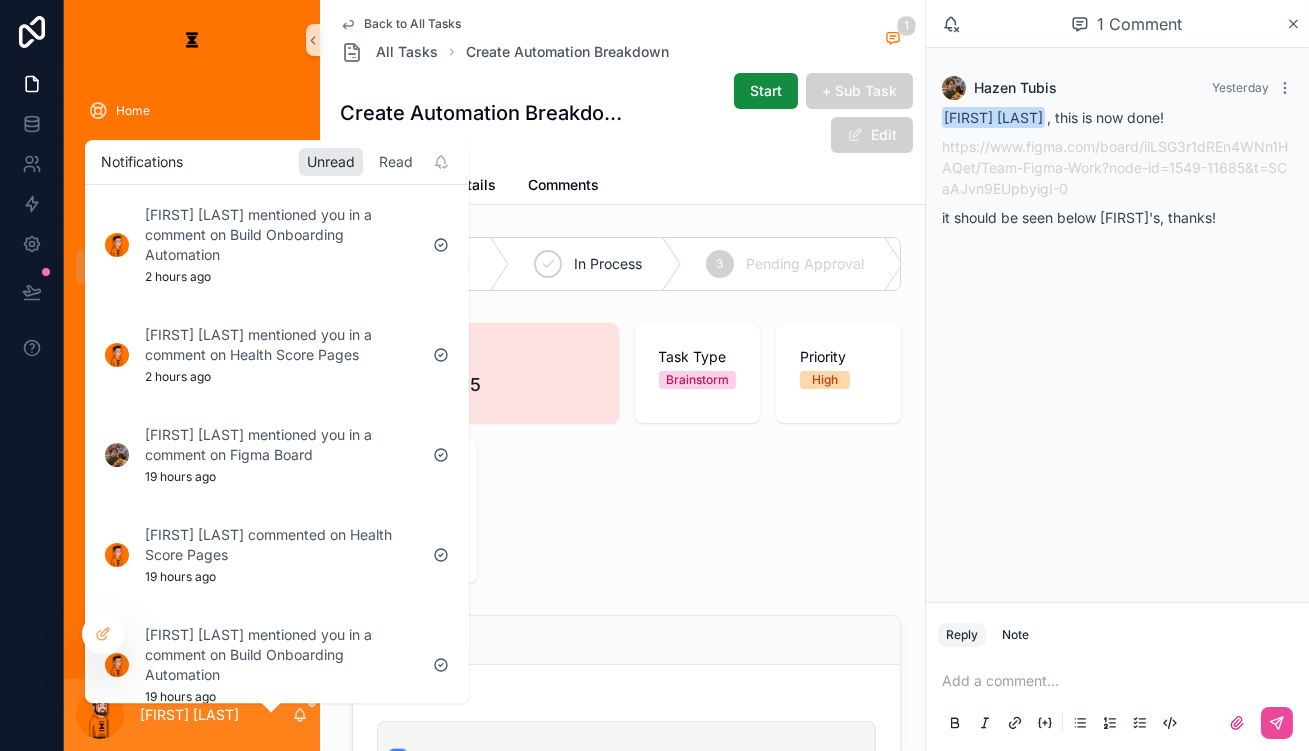 click on "Read" at bounding box center (396, 162) 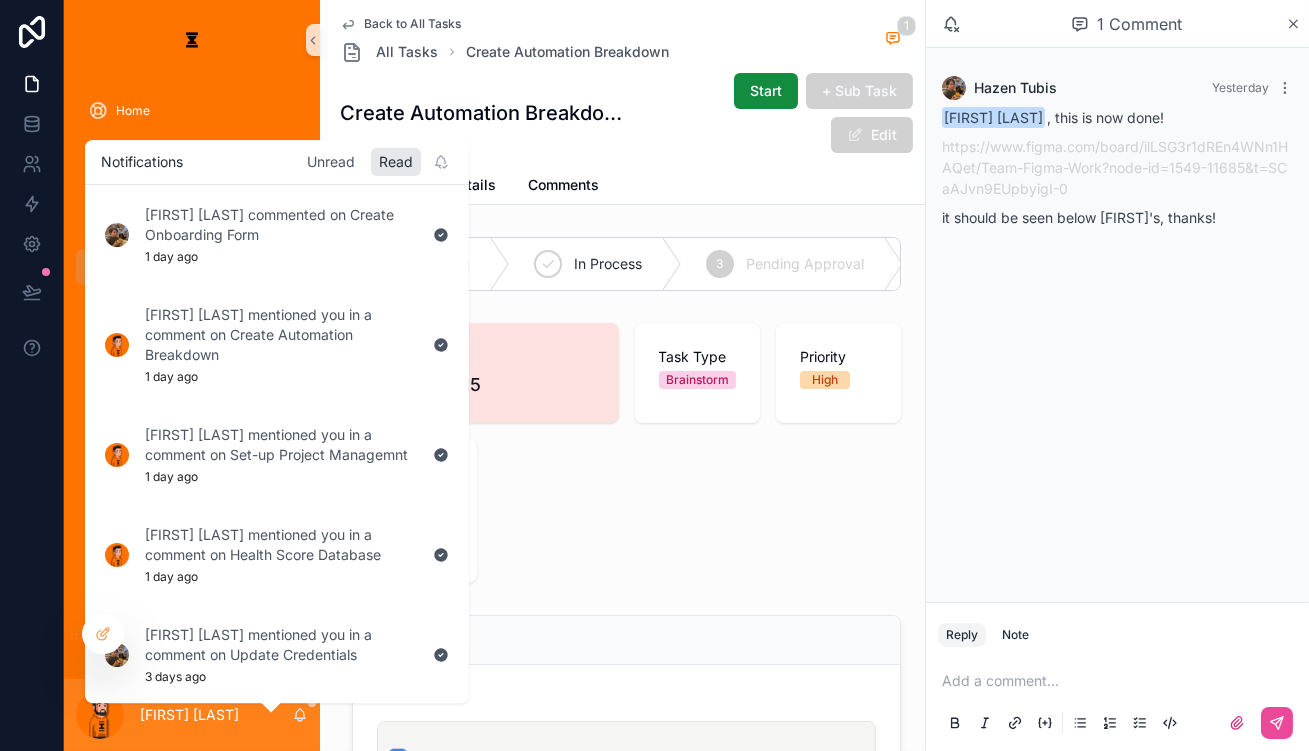 click on "Unread" at bounding box center [331, 162] 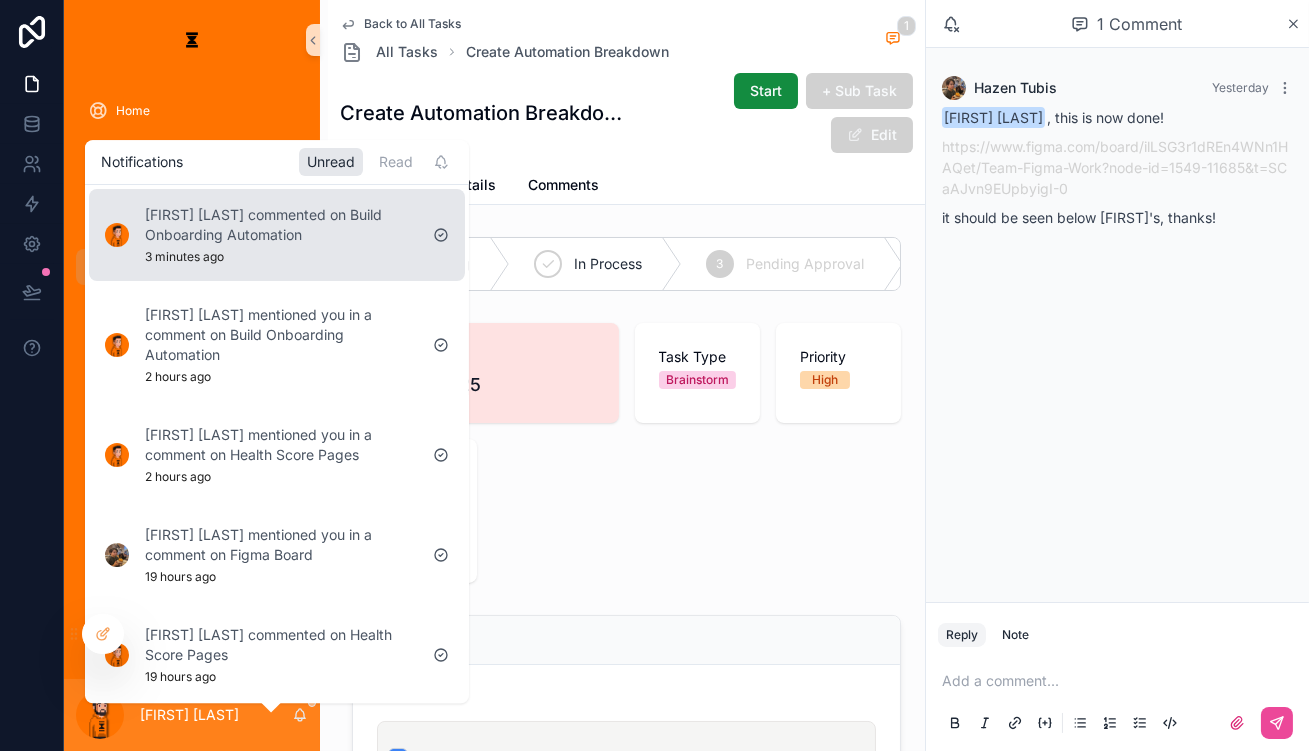 click on "[FIRST] [LAST] commented on Build Onboarding Automation" at bounding box center (281, 225) 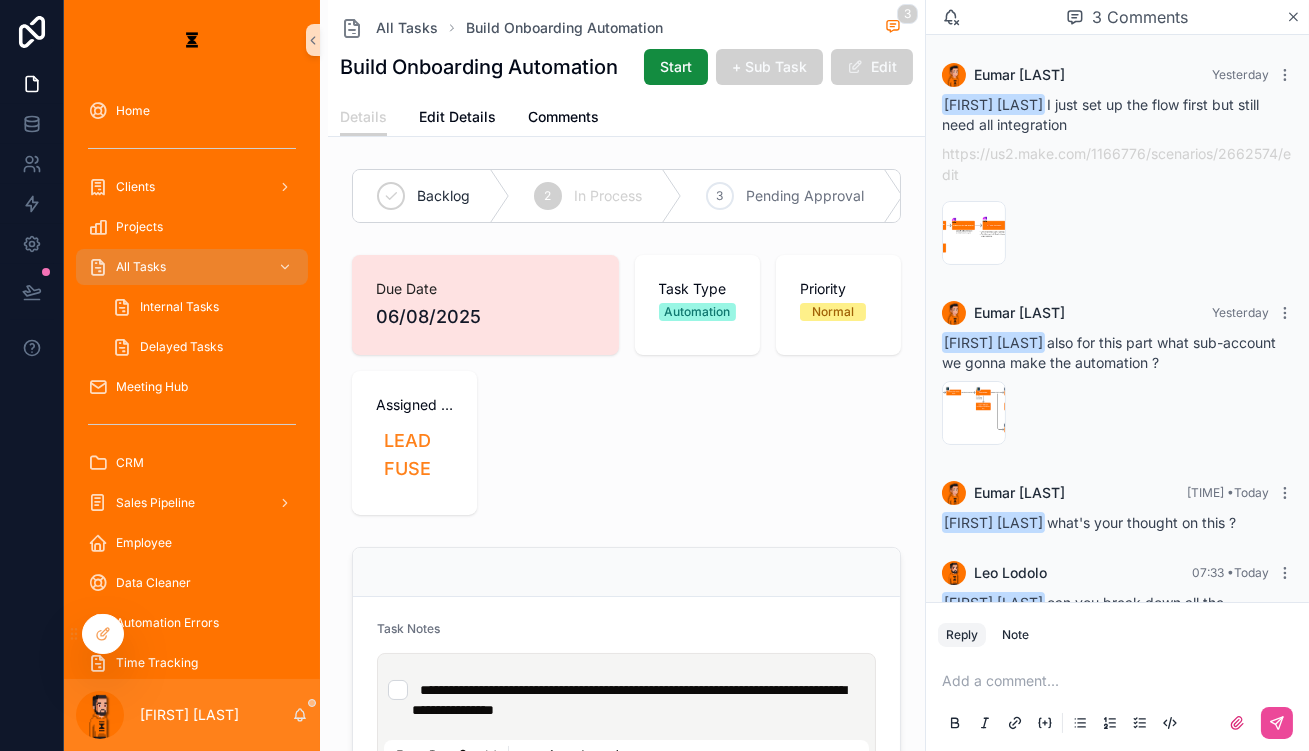 scroll, scrollTop: 0, scrollLeft: 0, axis: both 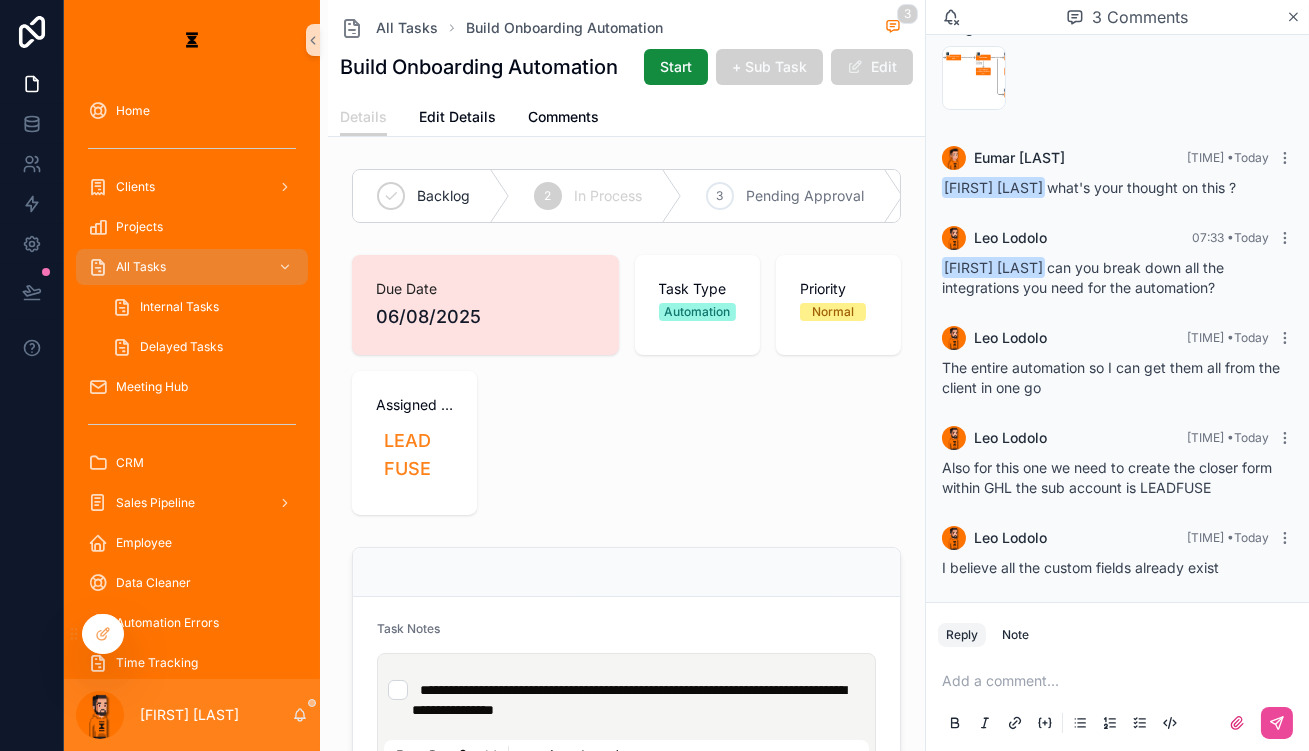 drag, startPoint x: 1035, startPoint y: 531, endPoint x: 1205, endPoint y: 577, distance: 176.1136 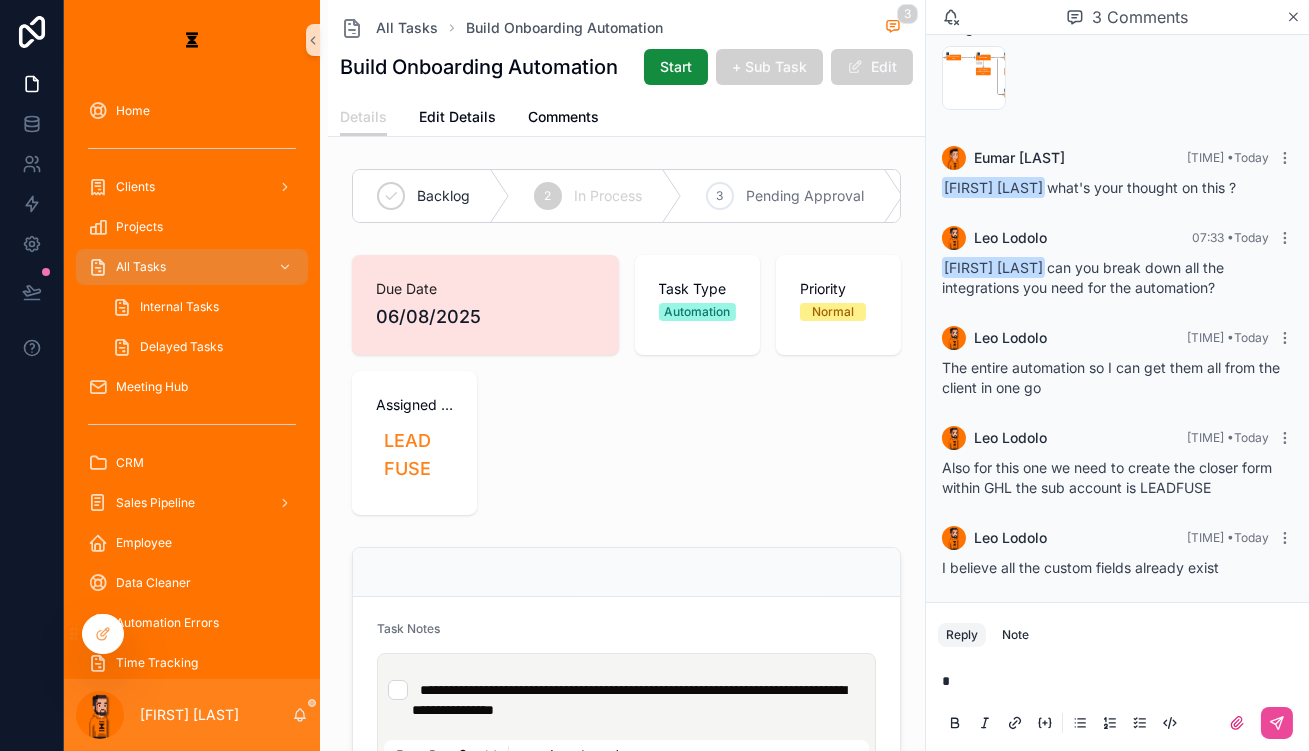 type 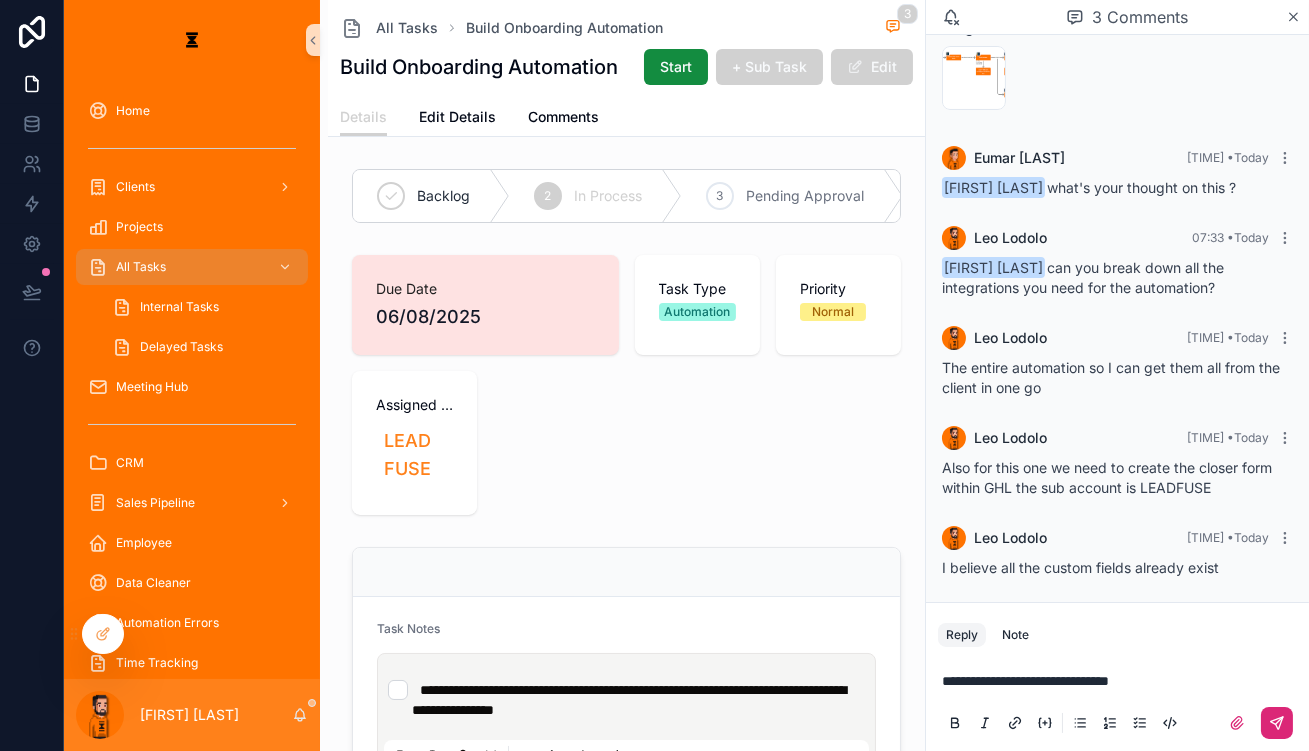 click at bounding box center [1277, 723] 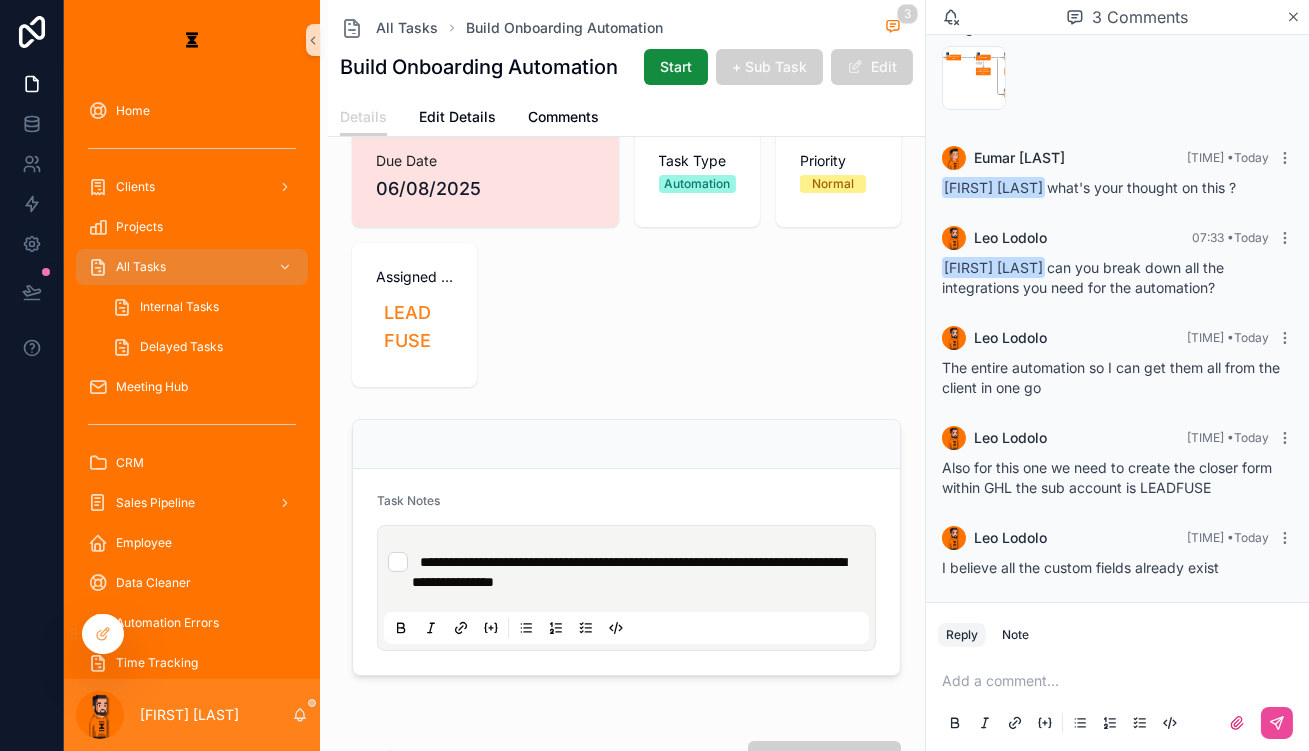 scroll, scrollTop: 137, scrollLeft: 0, axis: vertical 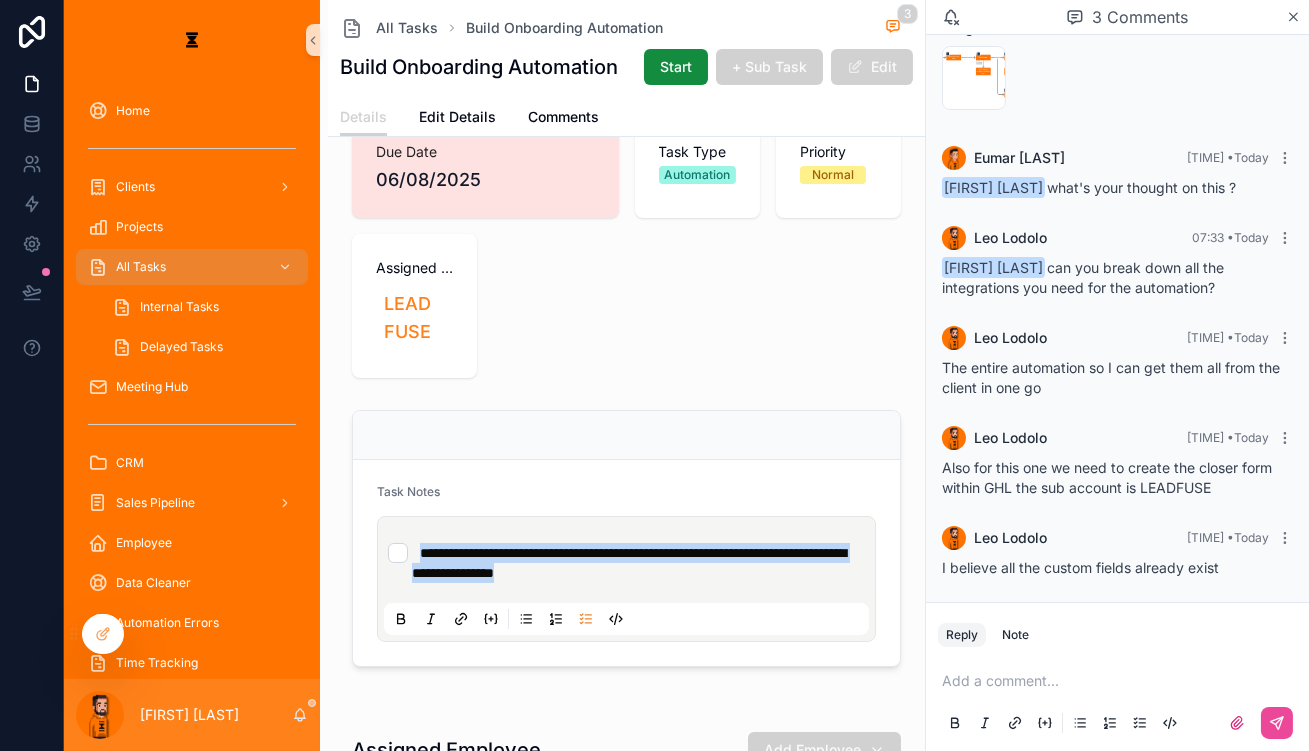 drag, startPoint x: 530, startPoint y: 458, endPoint x: 356, endPoint y: 342, distance: 209.12198 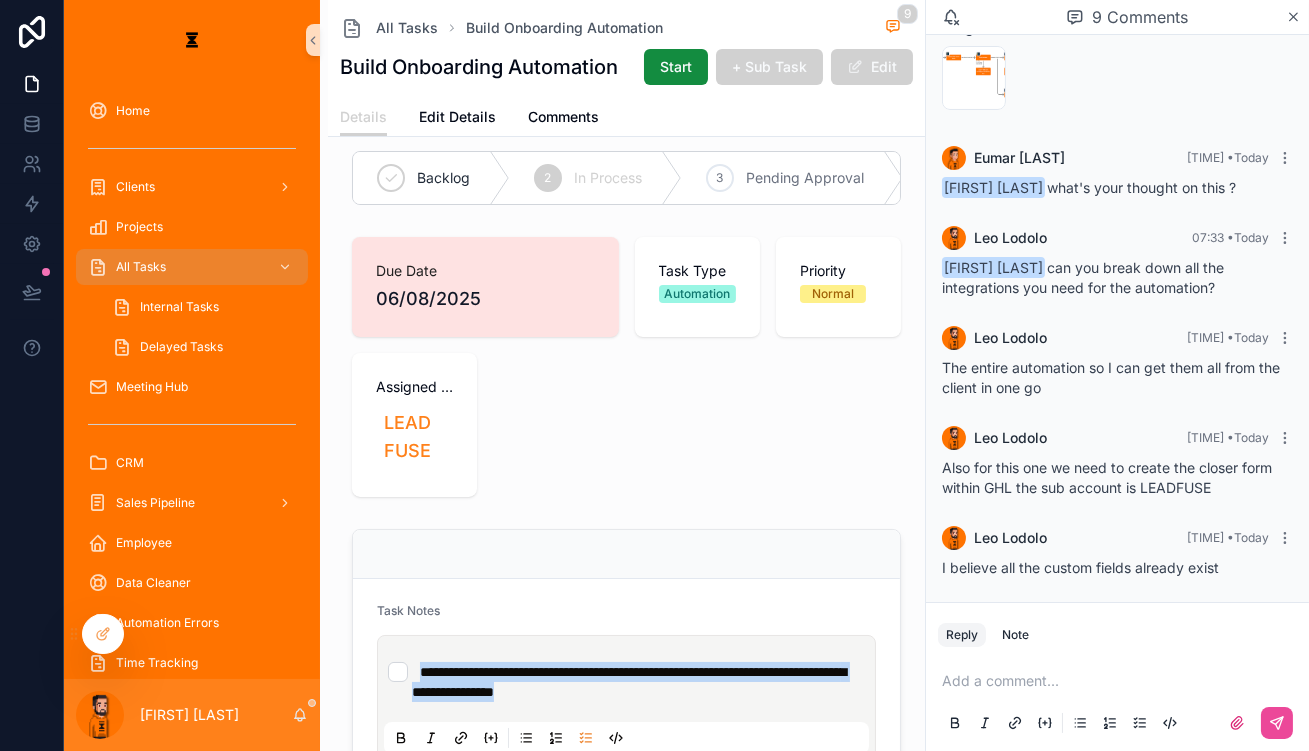 scroll, scrollTop: 0, scrollLeft: 0, axis: both 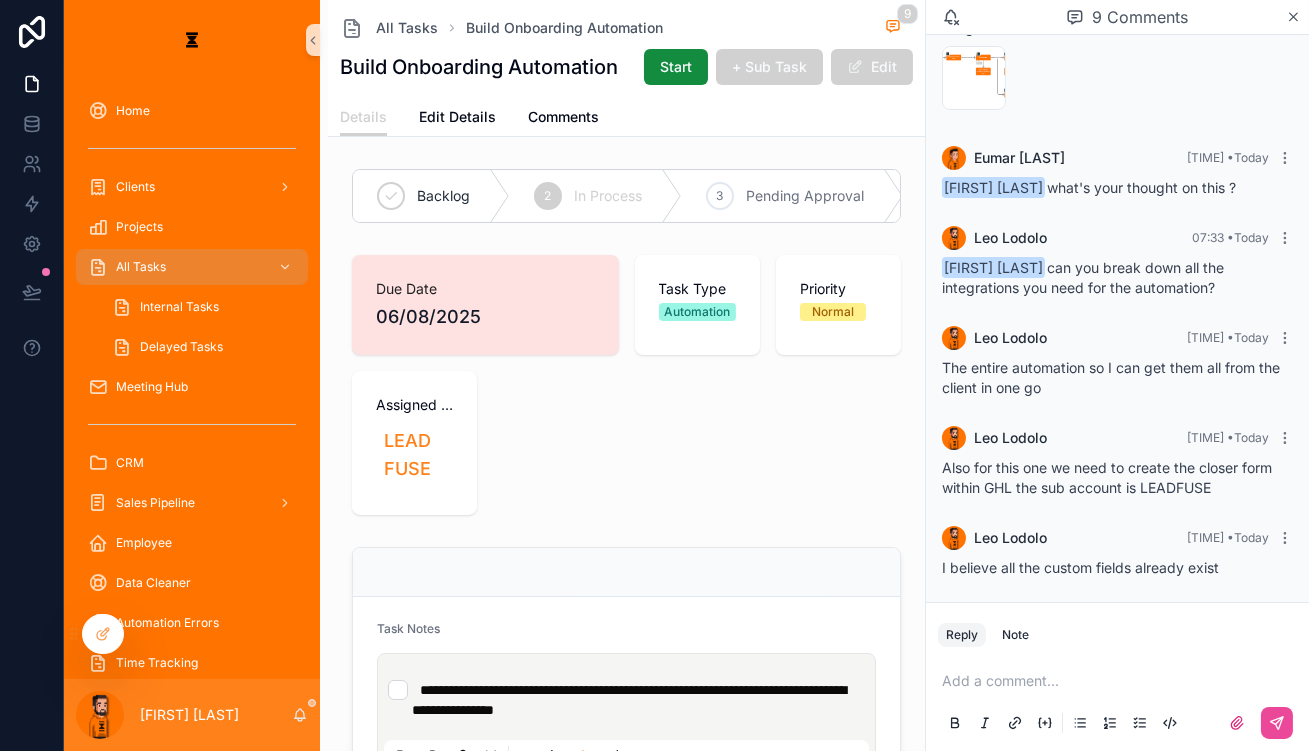 click on "Due Date [DATE] Task Type Automation Priority Normal Assigned project collection LEADFUSE" at bounding box center (626, 385) 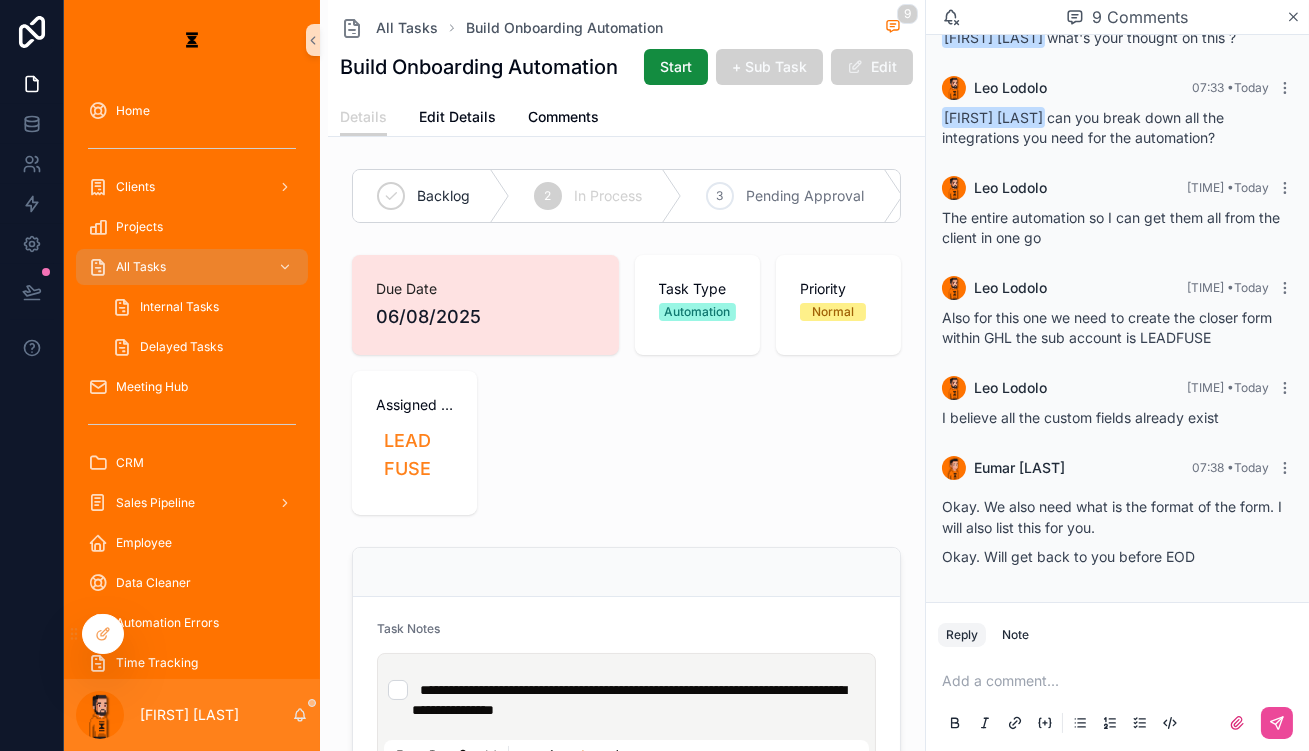 scroll, scrollTop: 570, scrollLeft: 0, axis: vertical 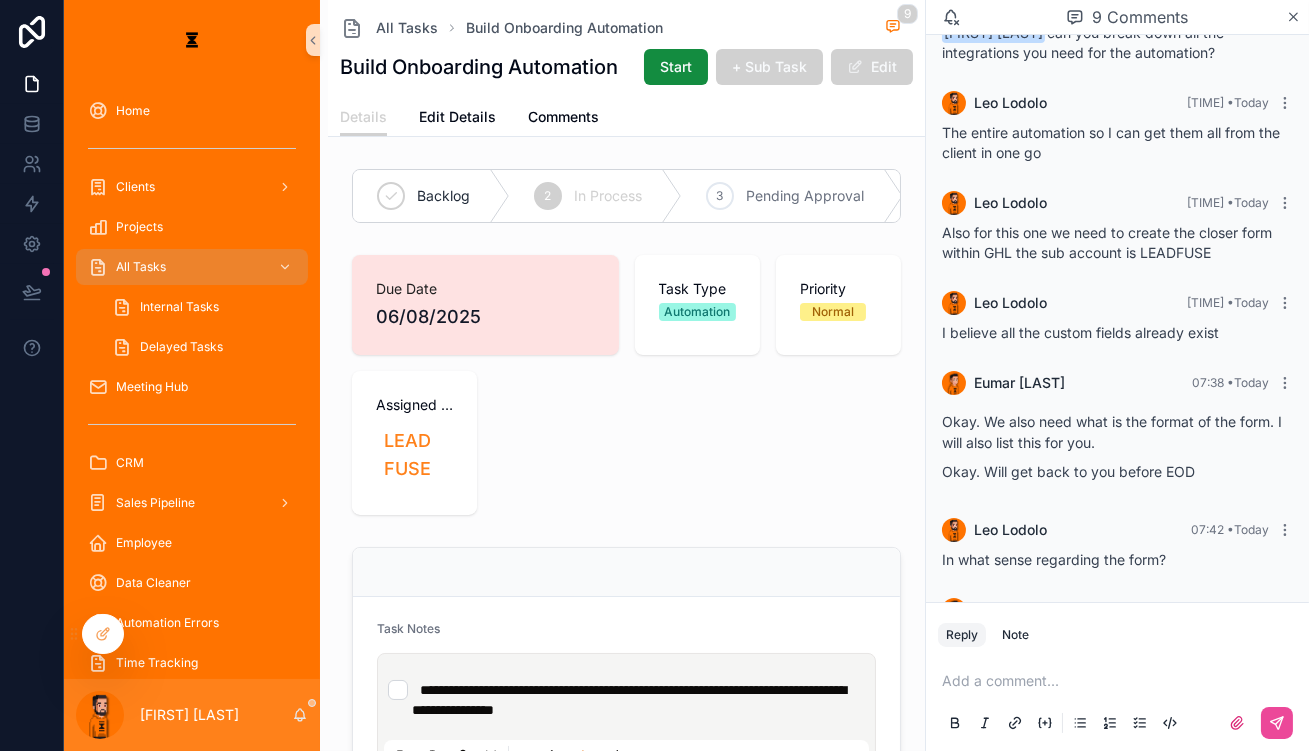 drag, startPoint x: 1010, startPoint y: 494, endPoint x: 1083, endPoint y: 509, distance: 74.52516 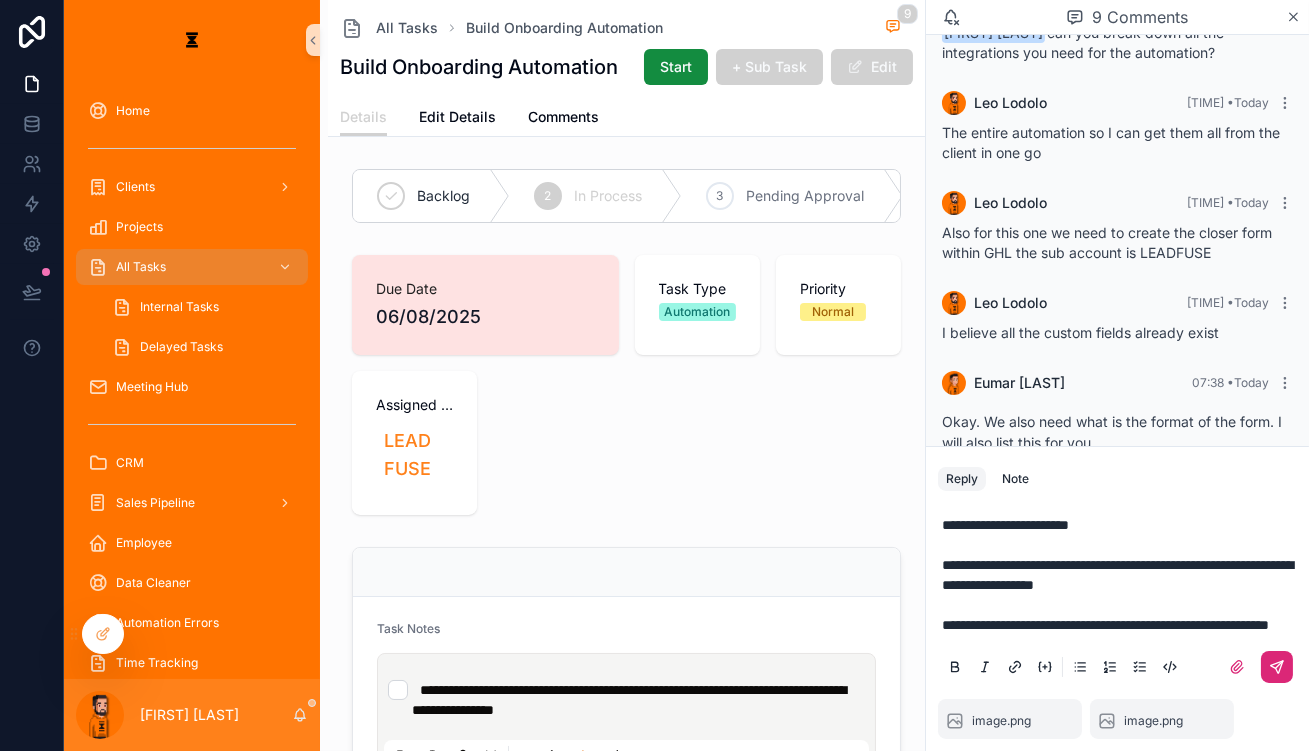 click 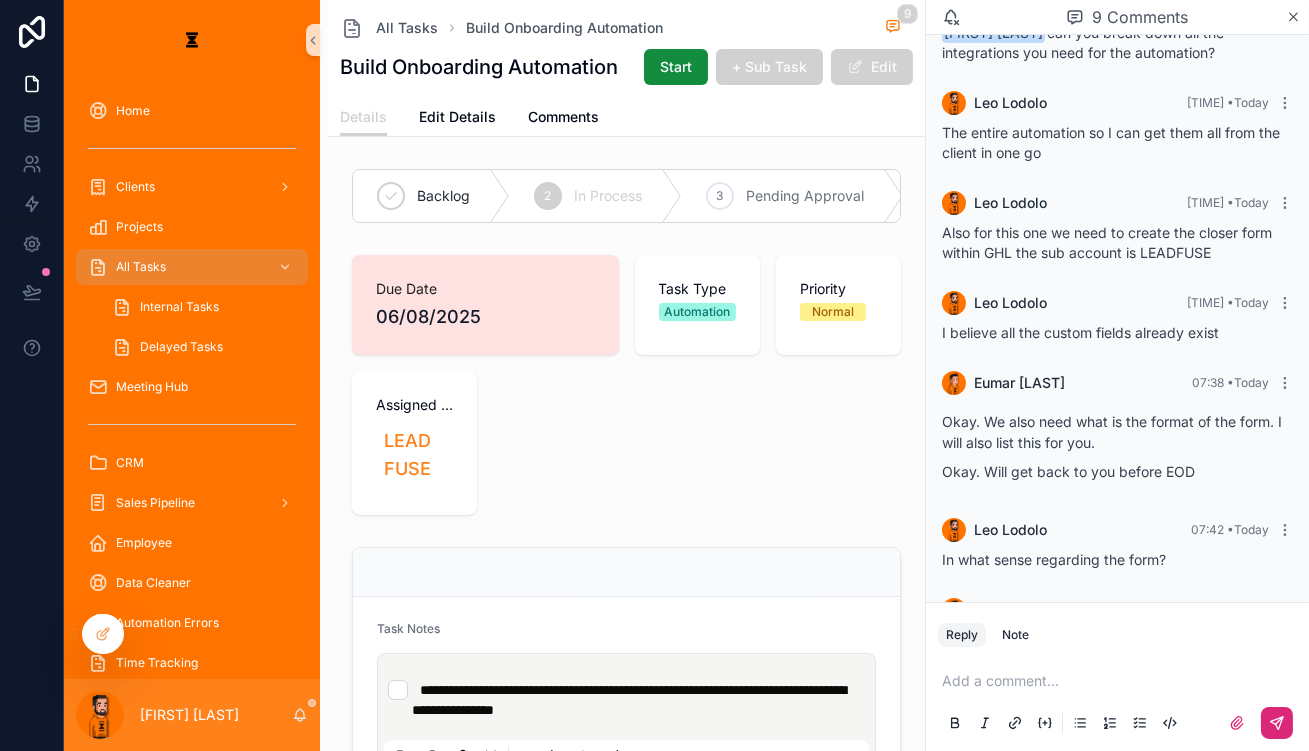 scroll, scrollTop: 813, scrollLeft: 0, axis: vertical 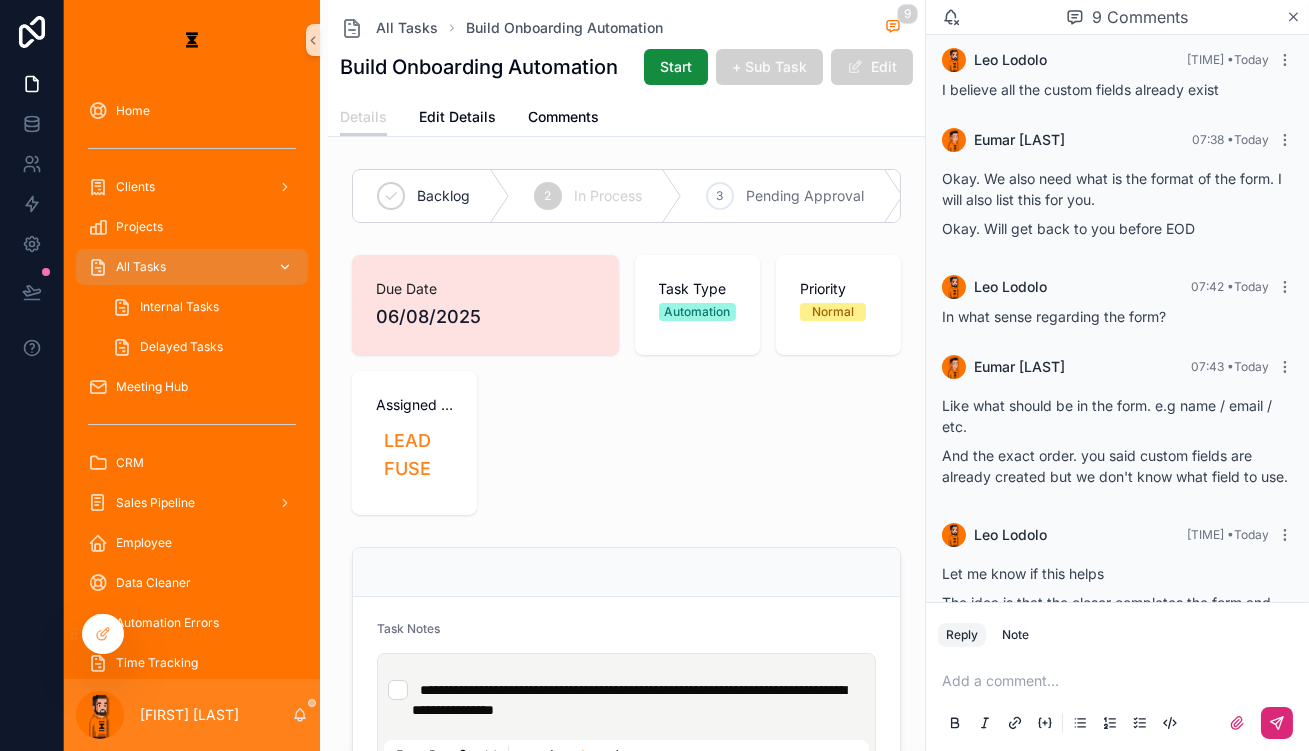 click on "All Tasks" at bounding box center [192, 267] 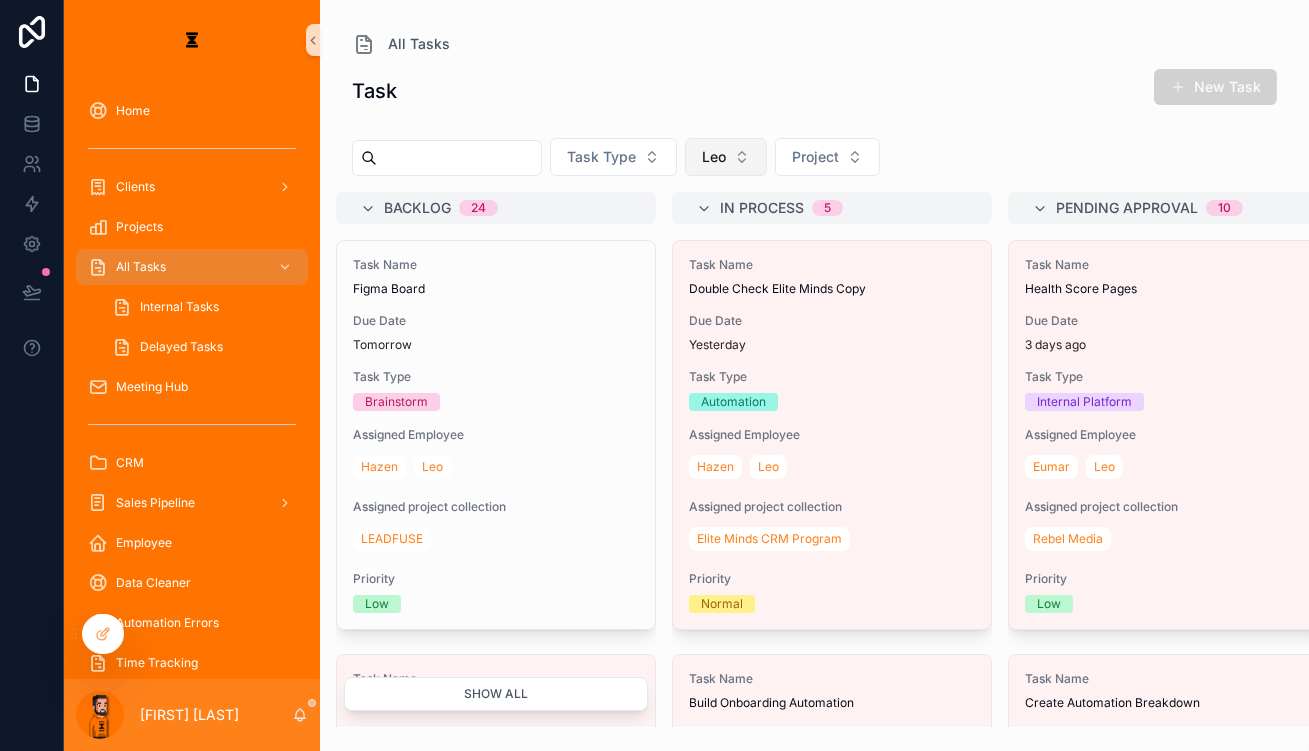 click on "Leo" at bounding box center (726, 157) 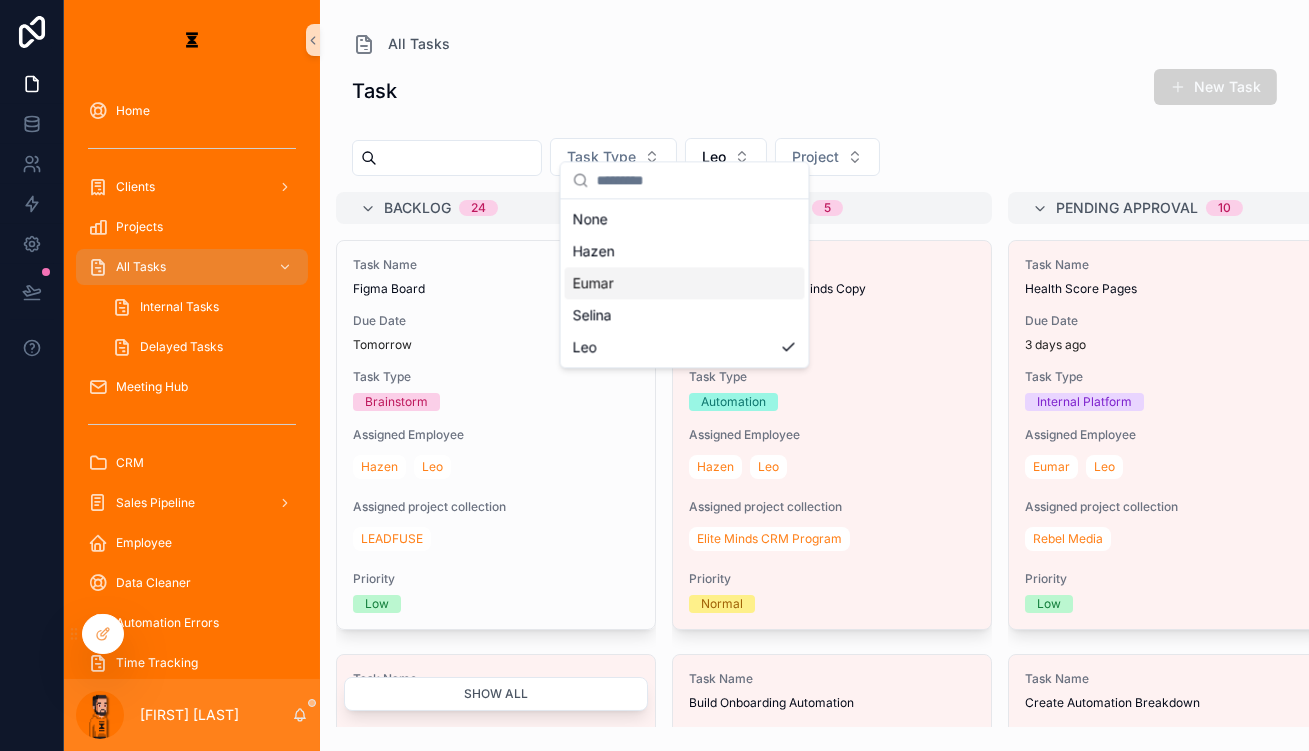 drag, startPoint x: 680, startPoint y: 233, endPoint x: 656, endPoint y: 270, distance: 44.102154 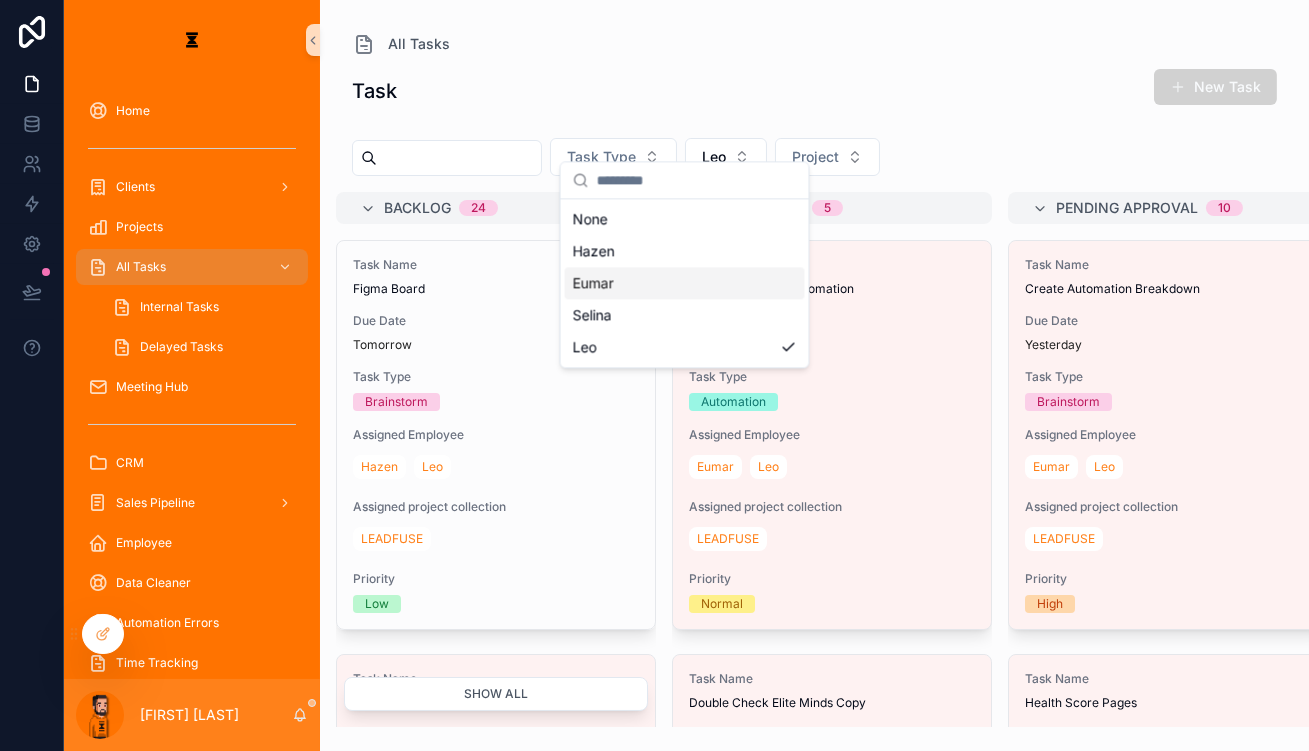 click on "Eumar" at bounding box center (685, 283) 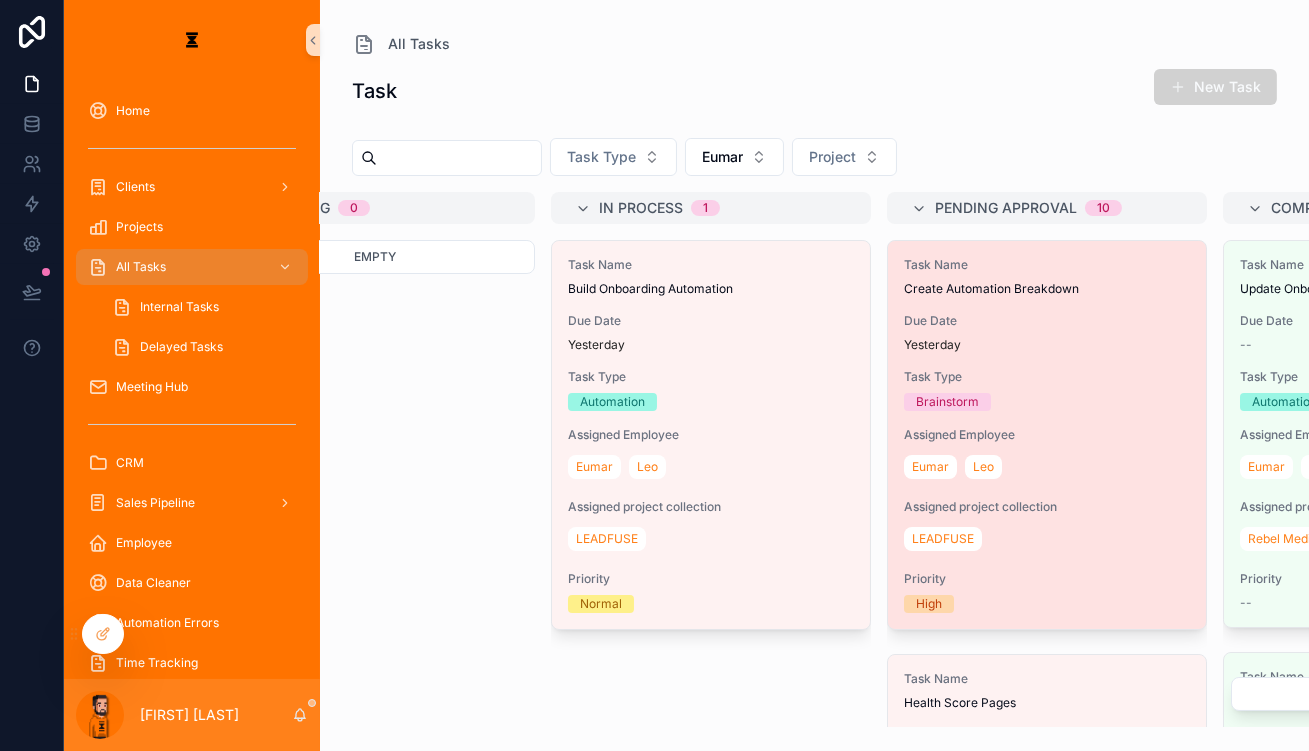 scroll, scrollTop: 0, scrollLeft: 160, axis: horizontal 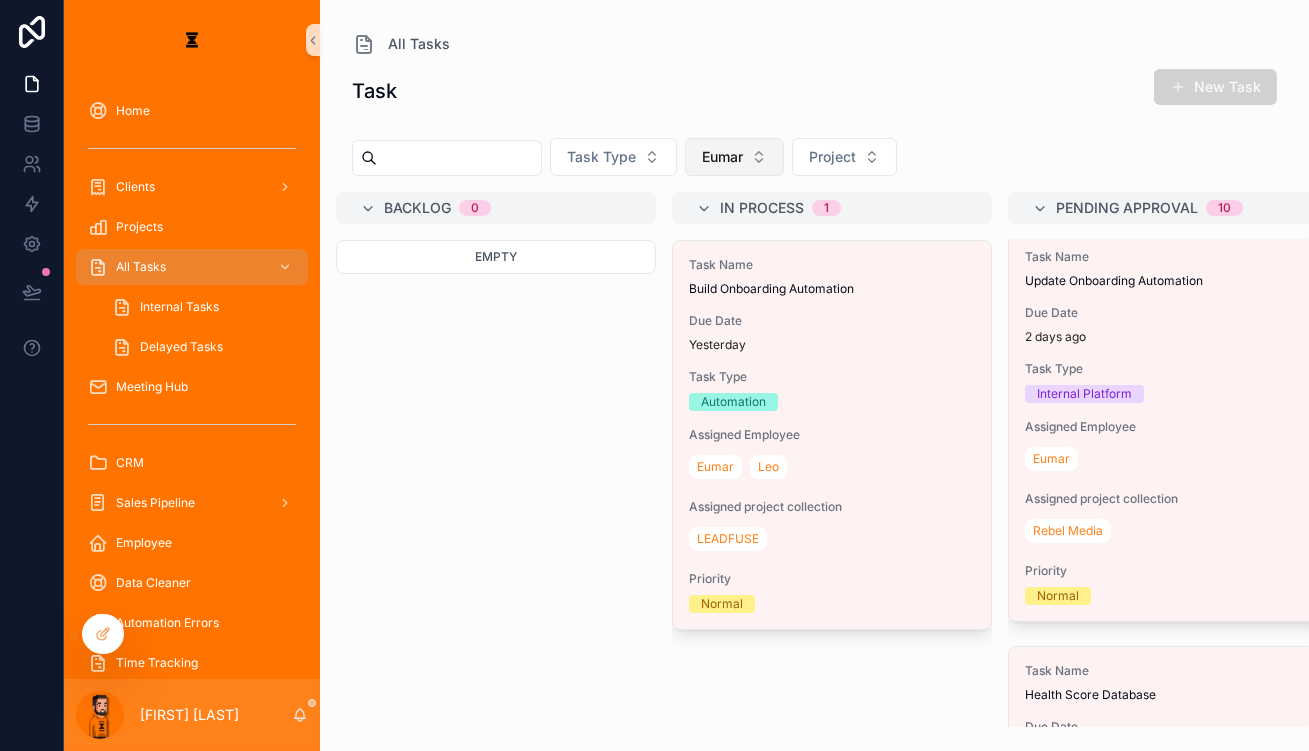 click on "Eumar" at bounding box center [722, 157] 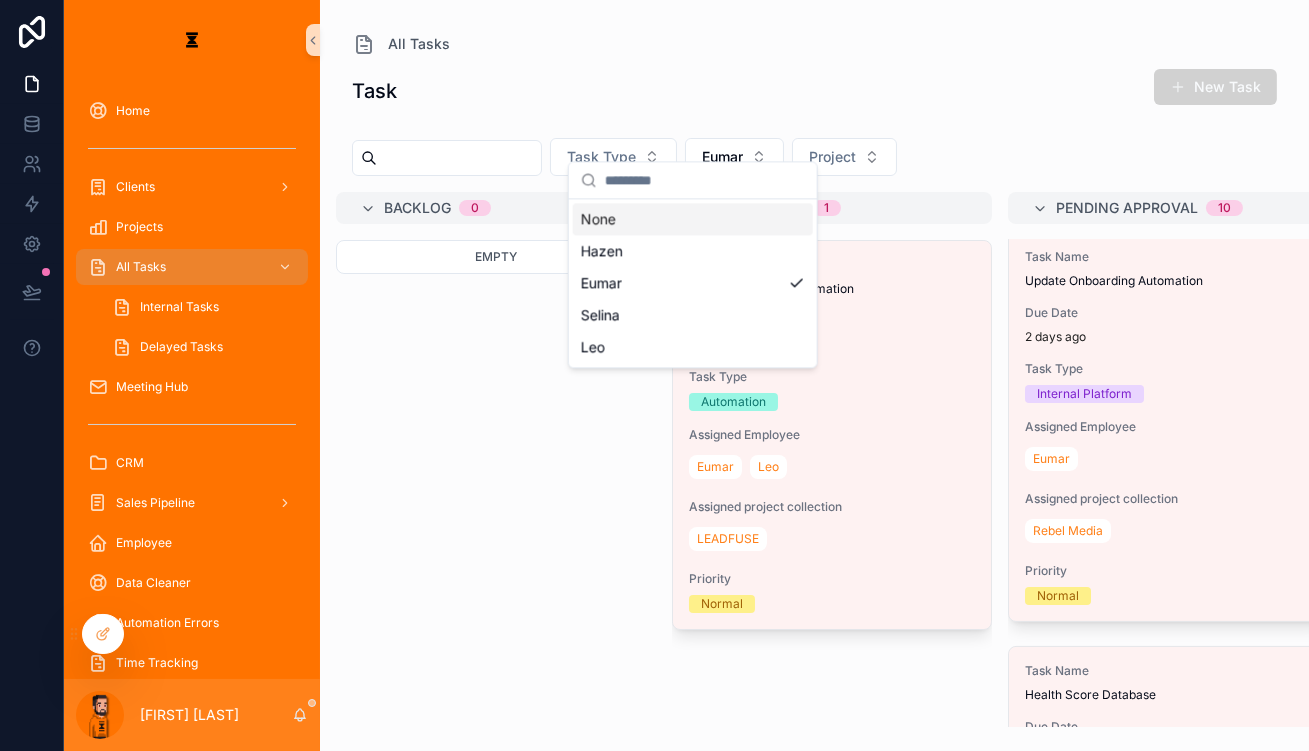 click on "Task New Task" at bounding box center [814, 91] 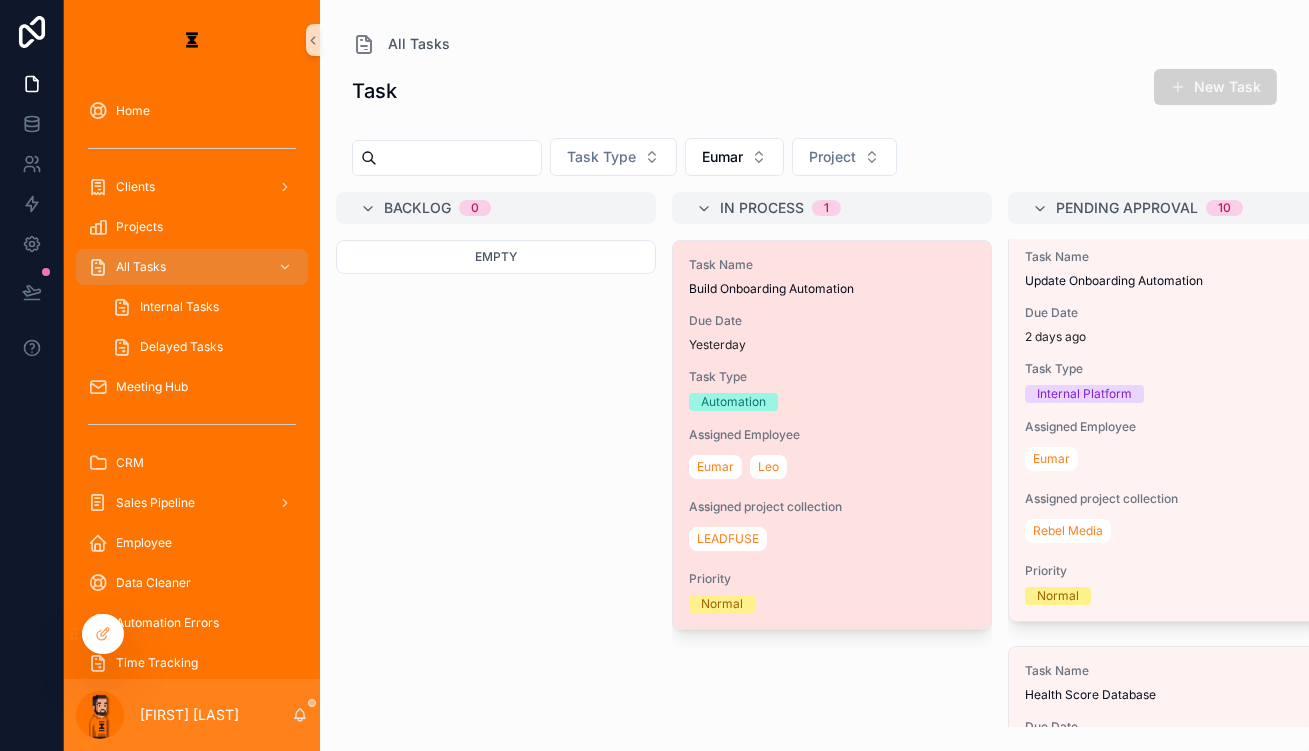 click on "Due Date Yesterday" at bounding box center (832, 333) 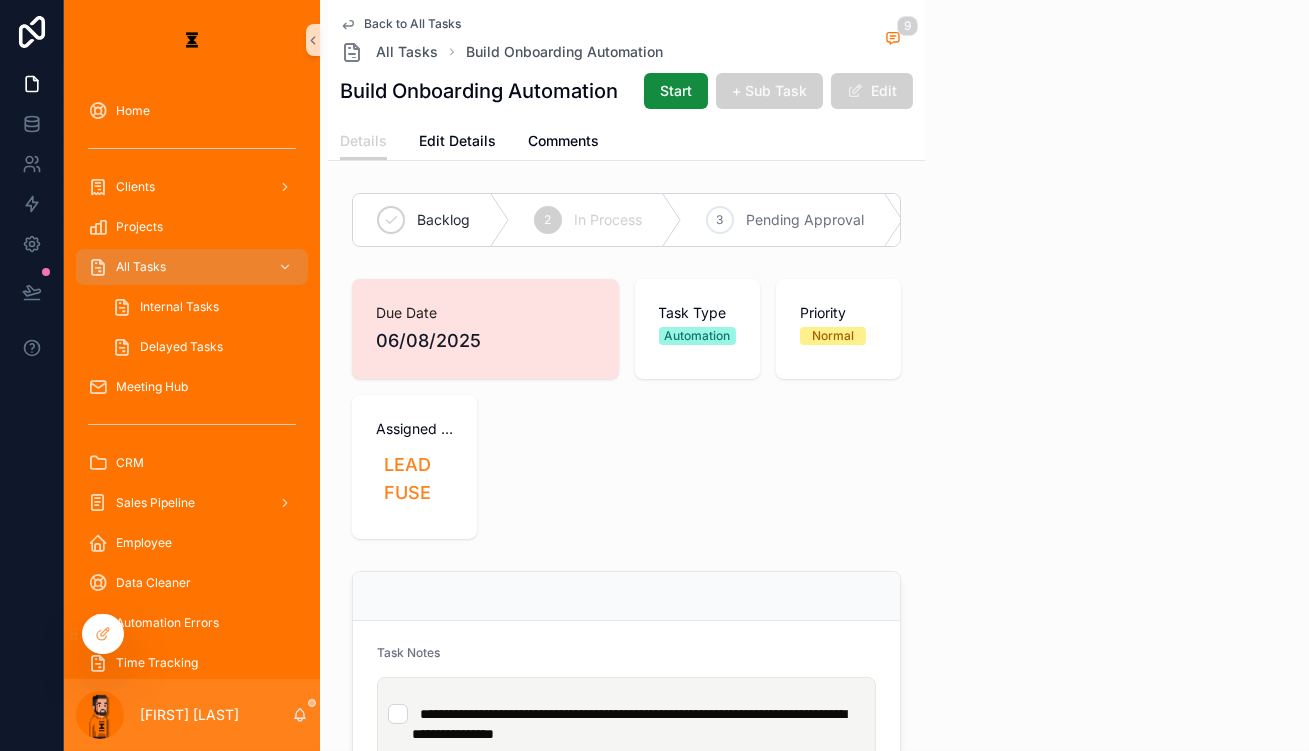 scroll, scrollTop: 813, scrollLeft: 0, axis: vertical 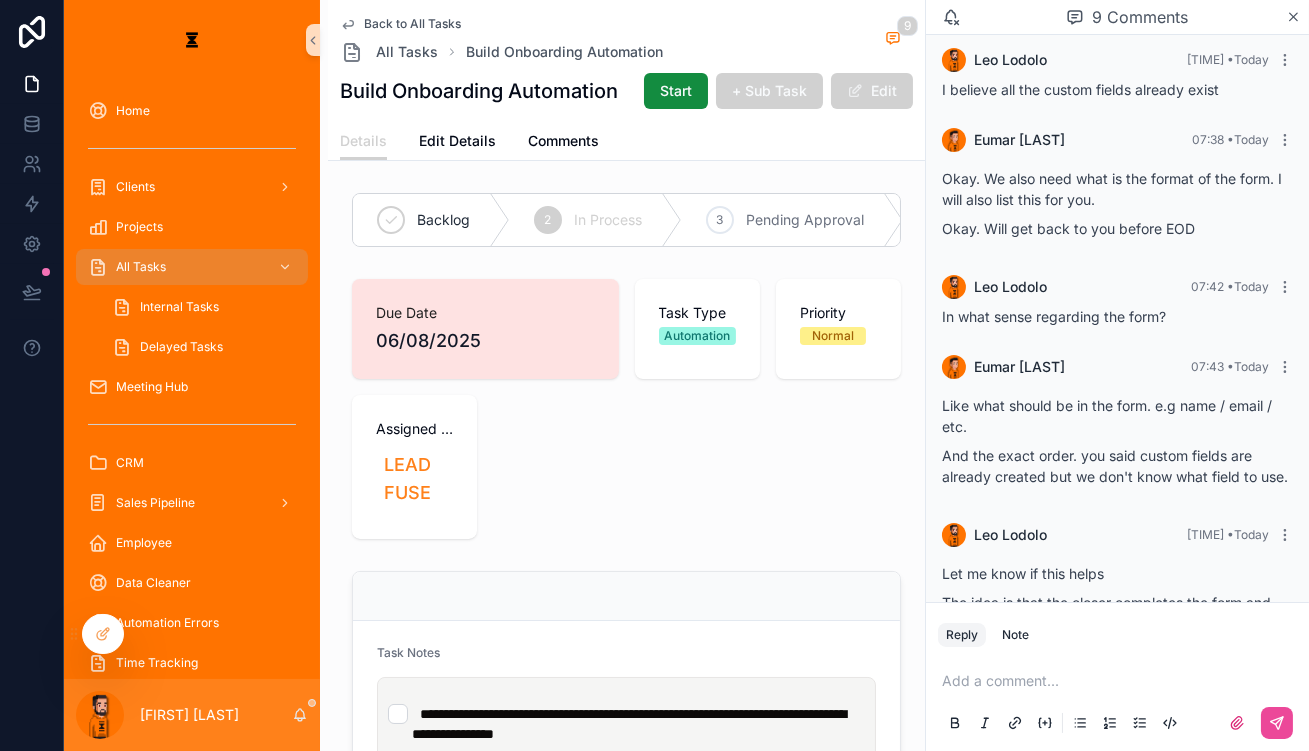 click on "Back to All Tasks" at bounding box center (412, 24) 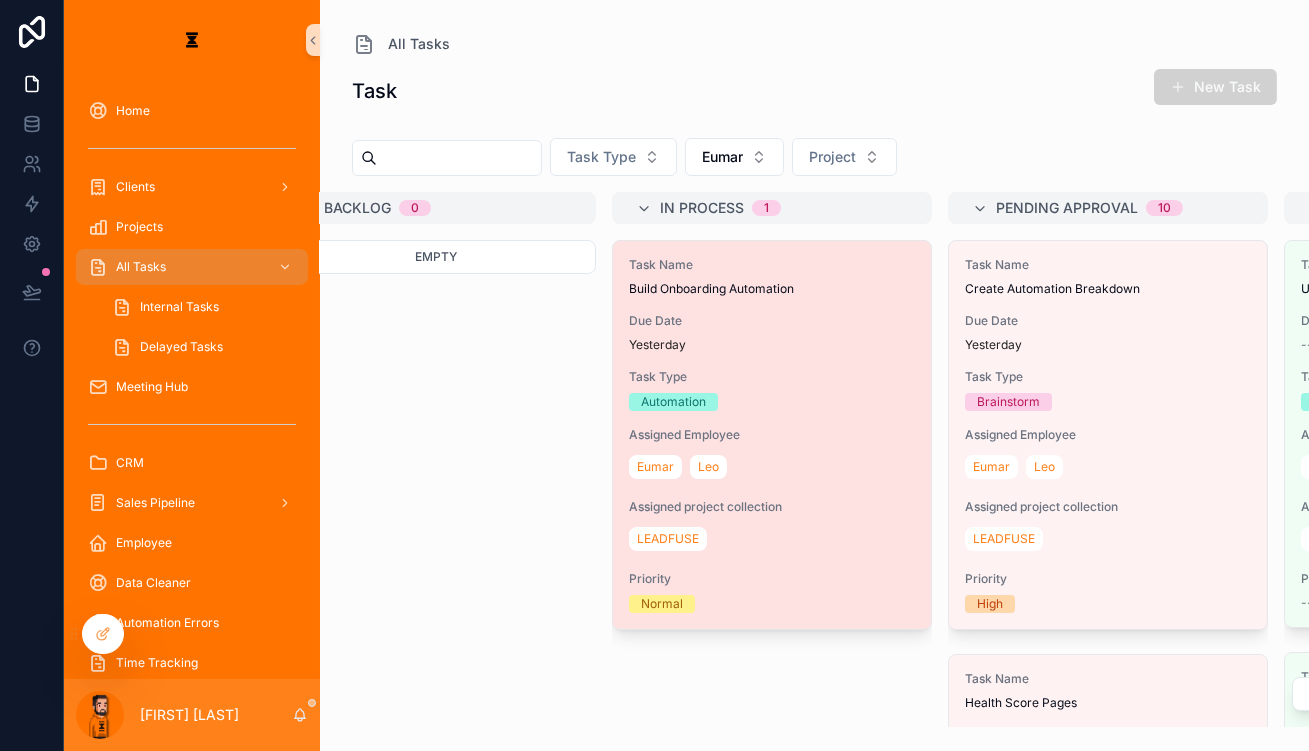 scroll, scrollTop: 0, scrollLeft: 0, axis: both 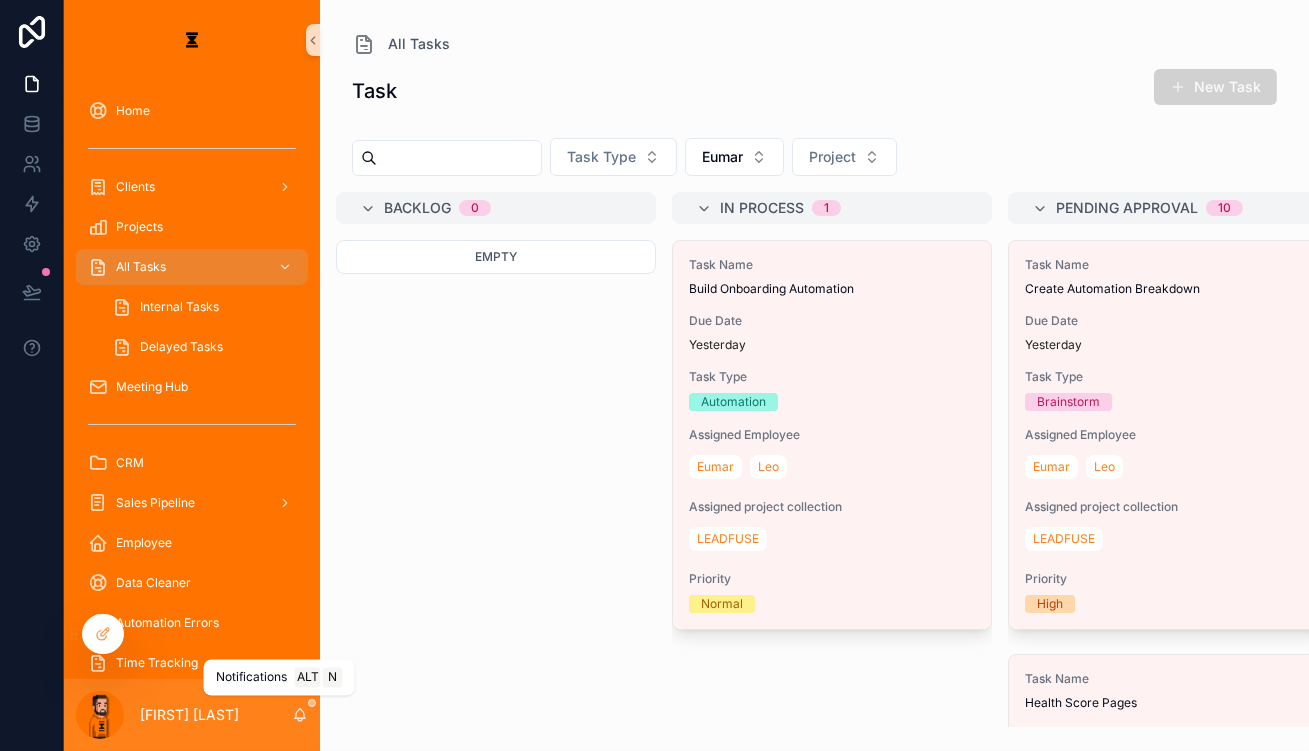 click 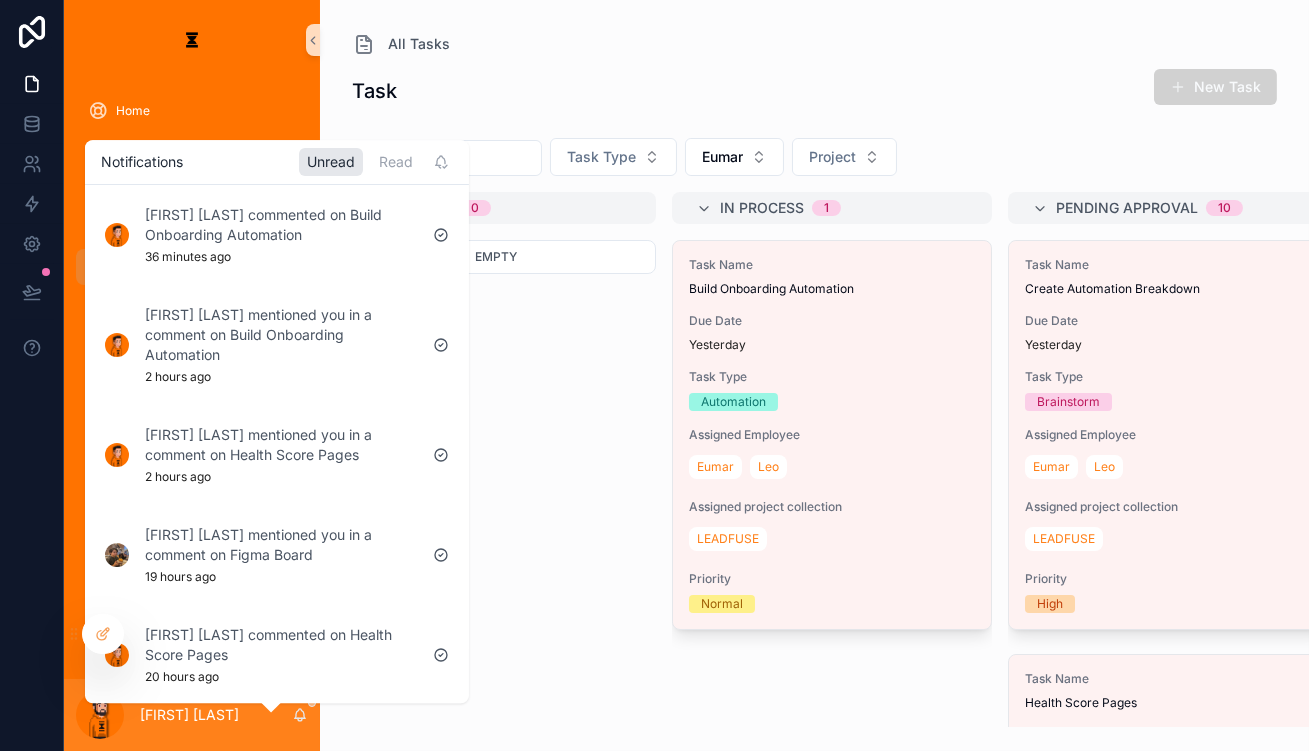 click on "Empty" at bounding box center (496, 483) 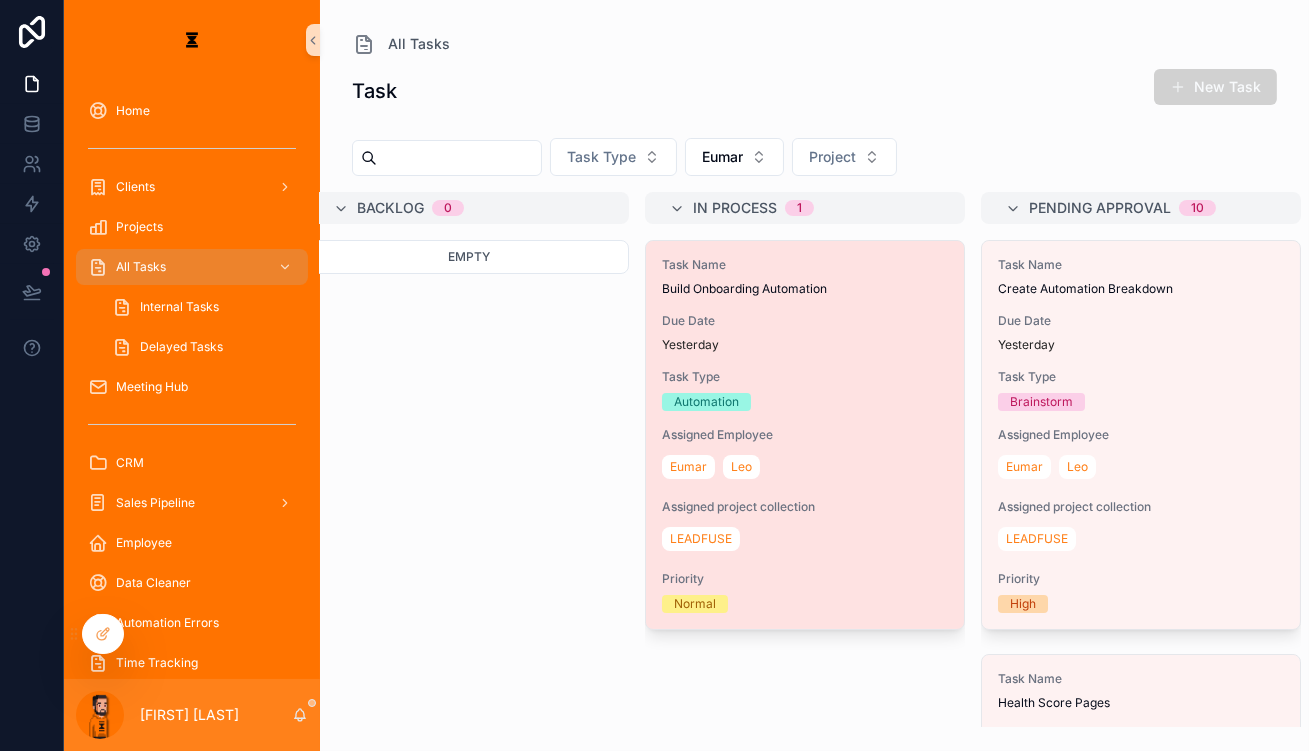 scroll, scrollTop: 0, scrollLeft: 0, axis: both 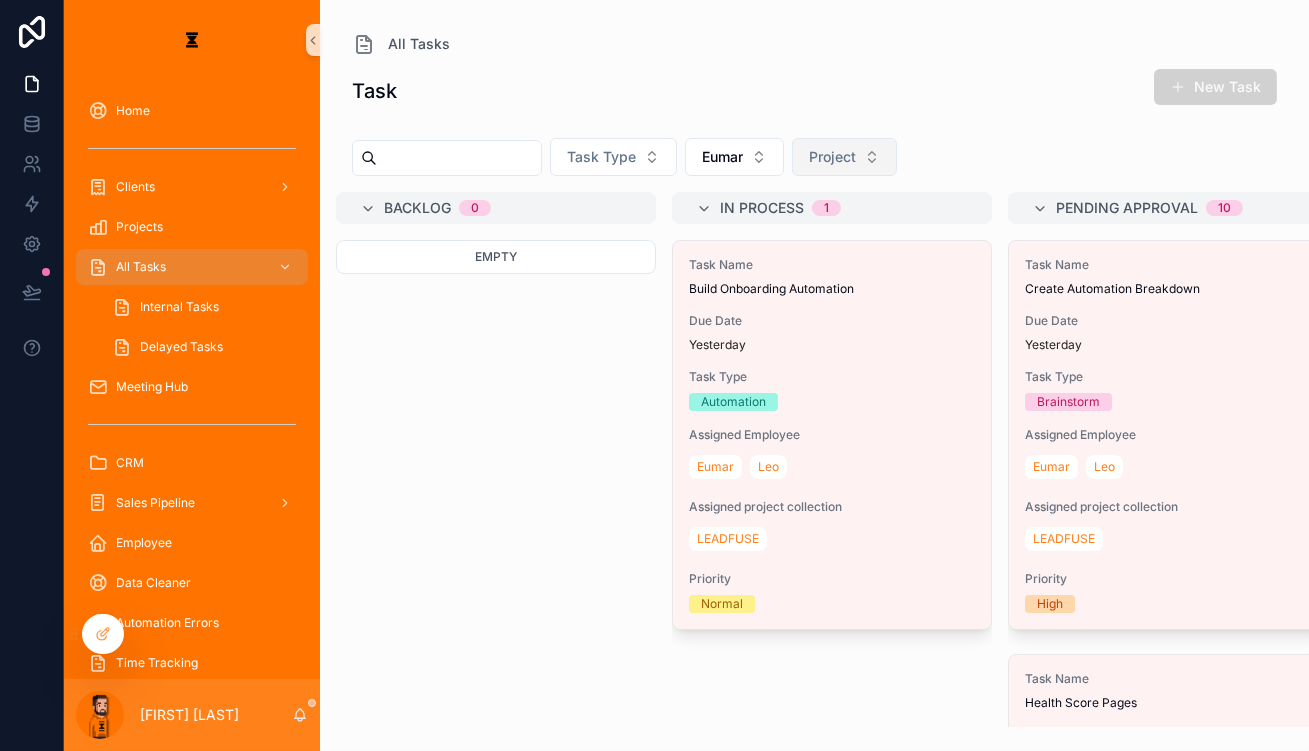 drag, startPoint x: 712, startPoint y: 152, endPoint x: 810, endPoint y: 129, distance: 100.6628 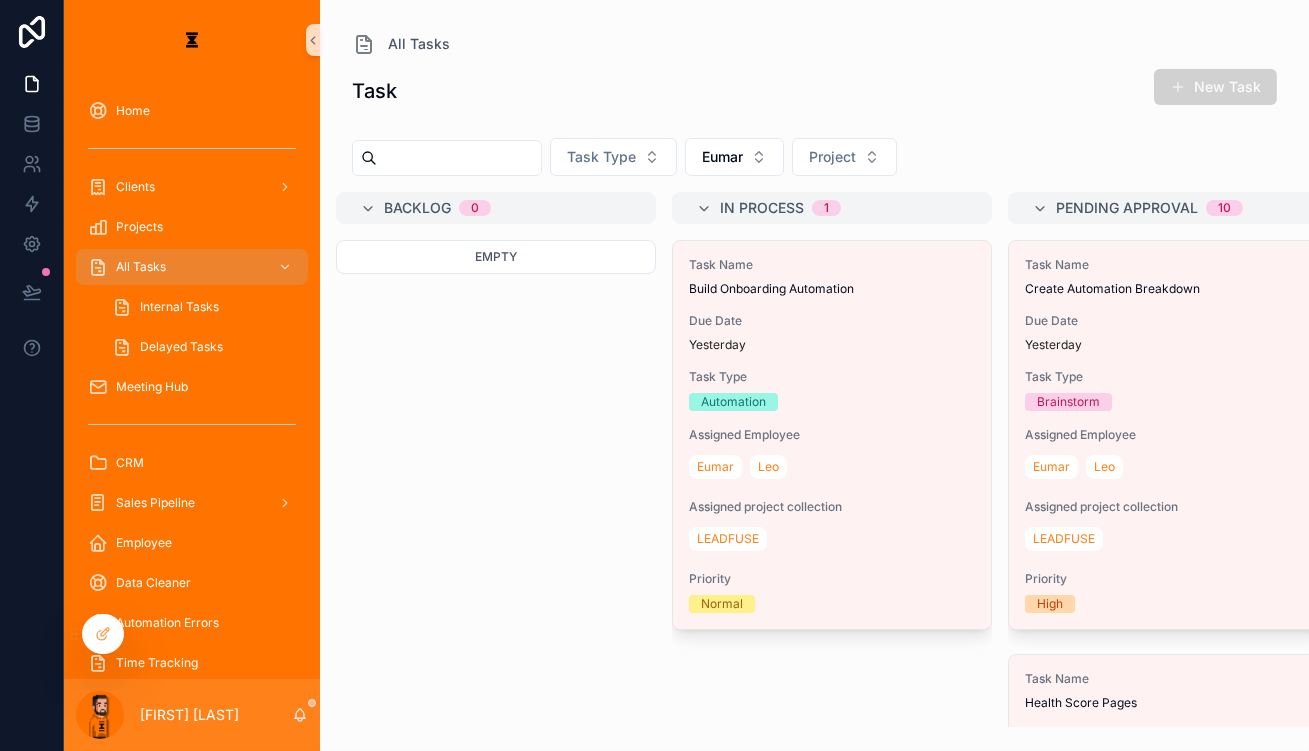 drag, startPoint x: 810, startPoint y: 129, endPoint x: 951, endPoint y: 67, distance: 154.02922 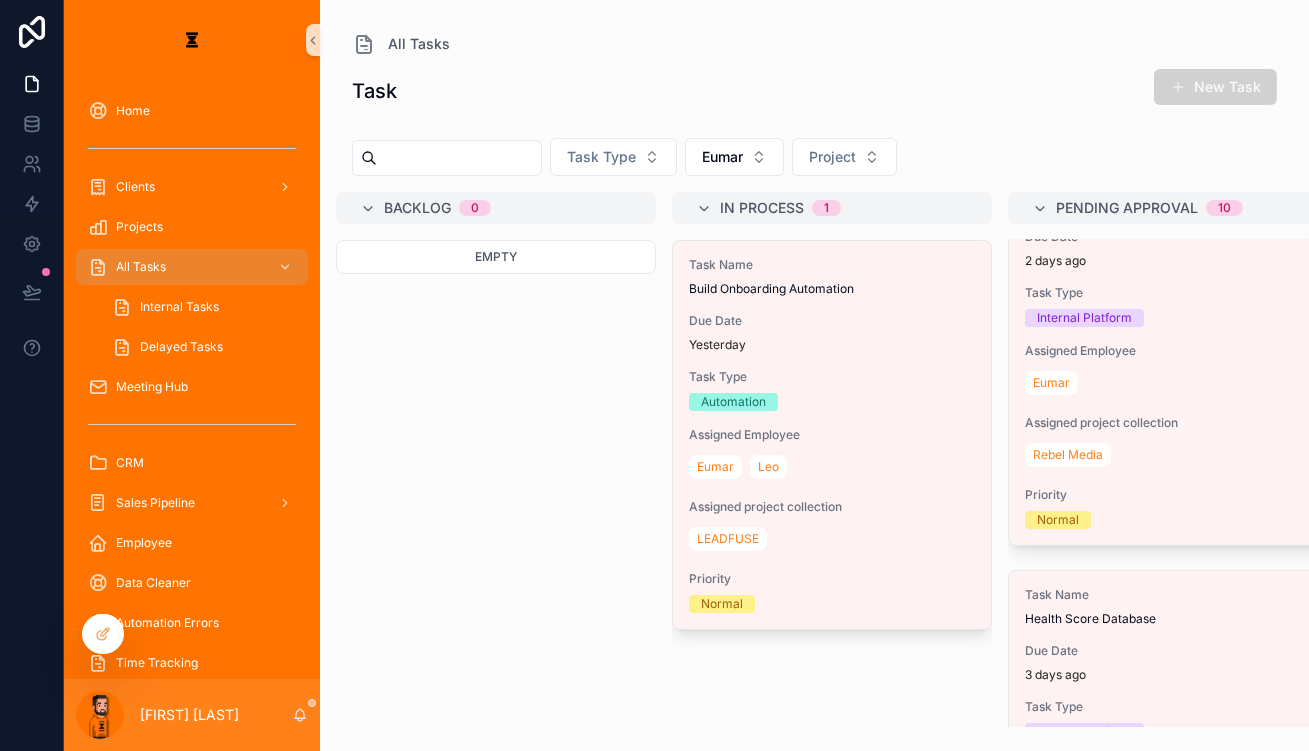 scroll, scrollTop: 913, scrollLeft: 0, axis: vertical 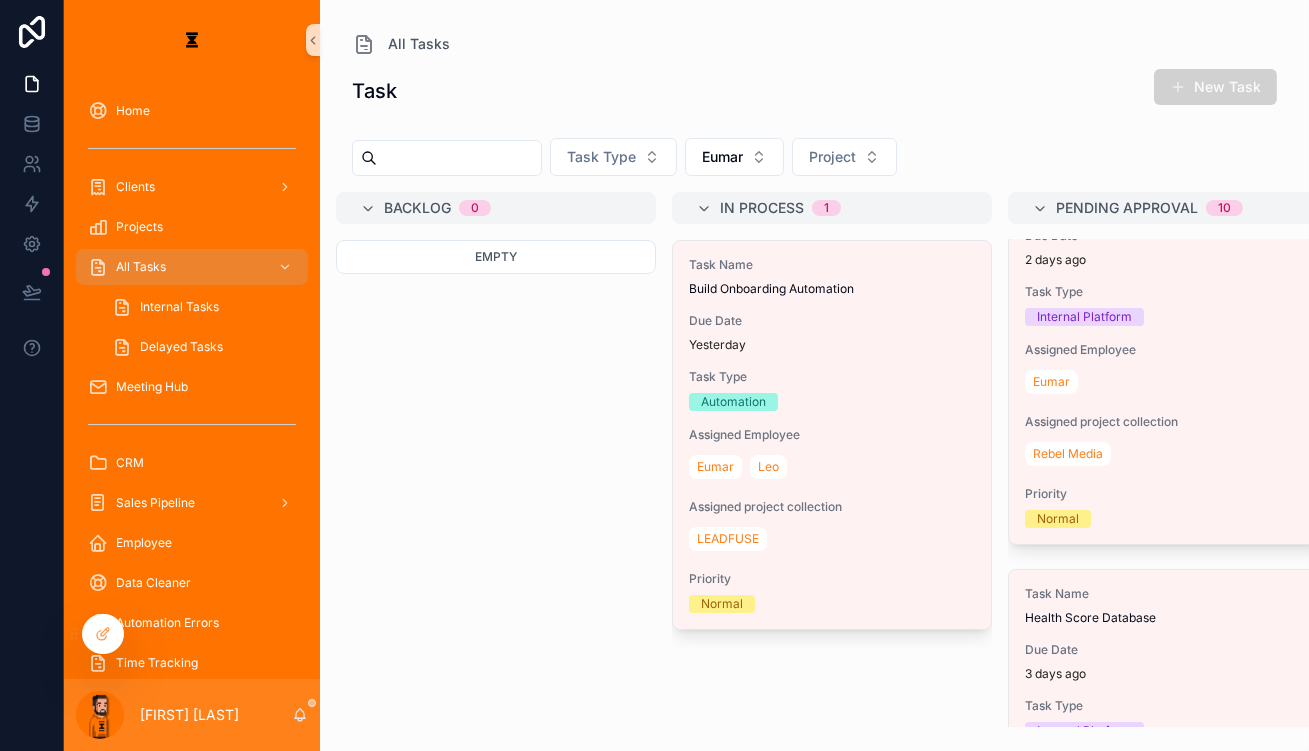 drag, startPoint x: 689, startPoint y: 143, endPoint x: 957, endPoint y: 81, distance: 275.07816 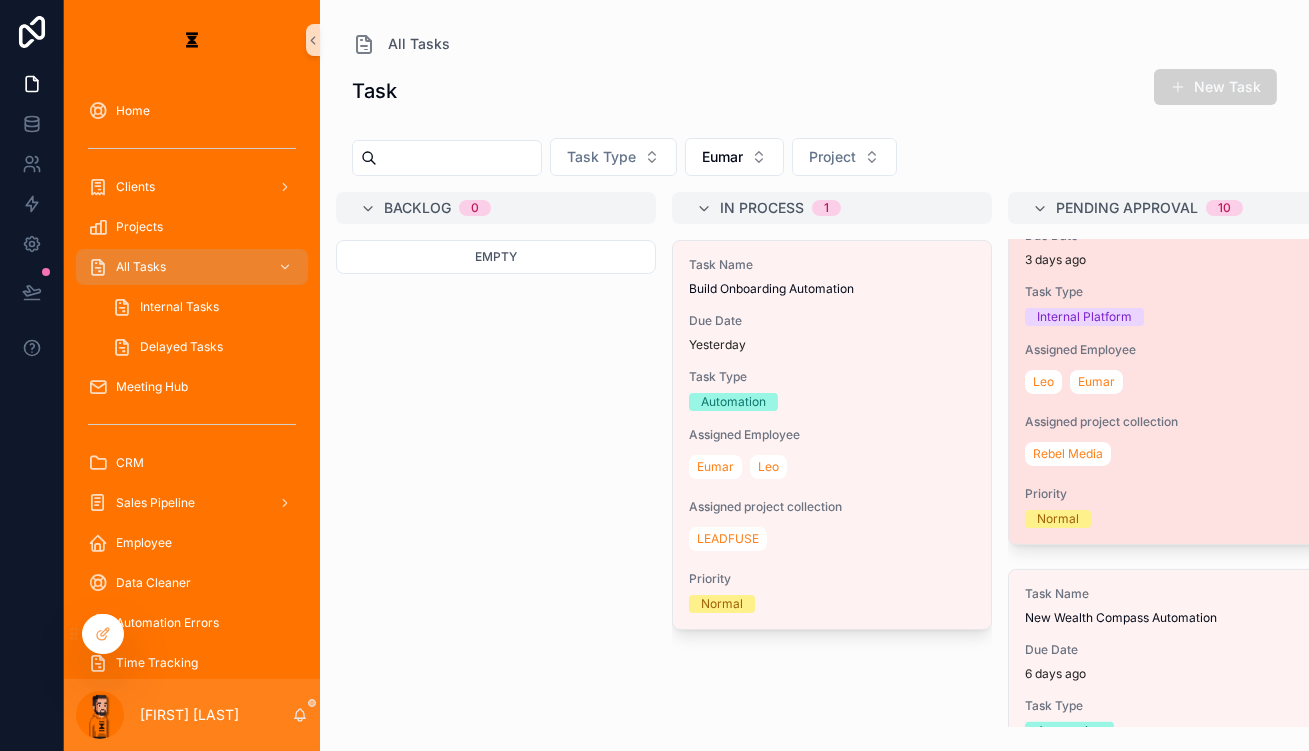 scroll, scrollTop: 1328, scrollLeft: 0, axis: vertical 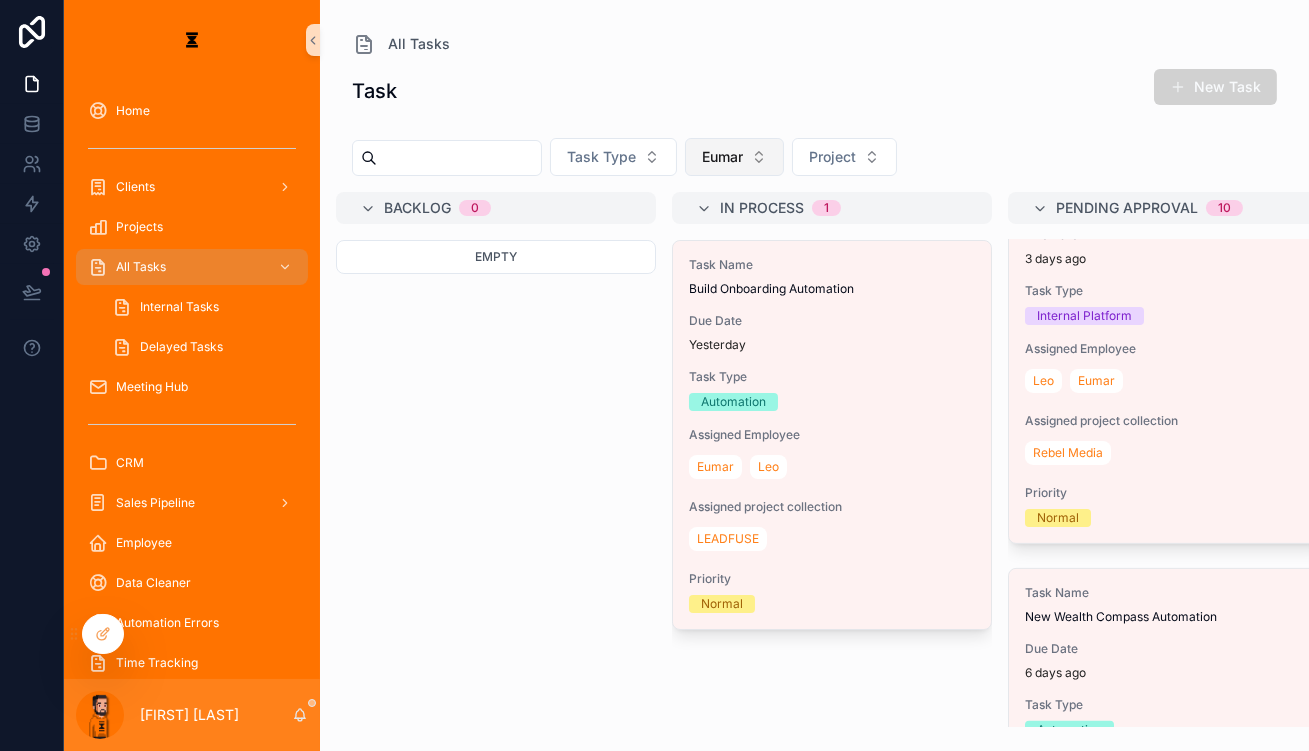click on "Eumar" at bounding box center [734, 157] 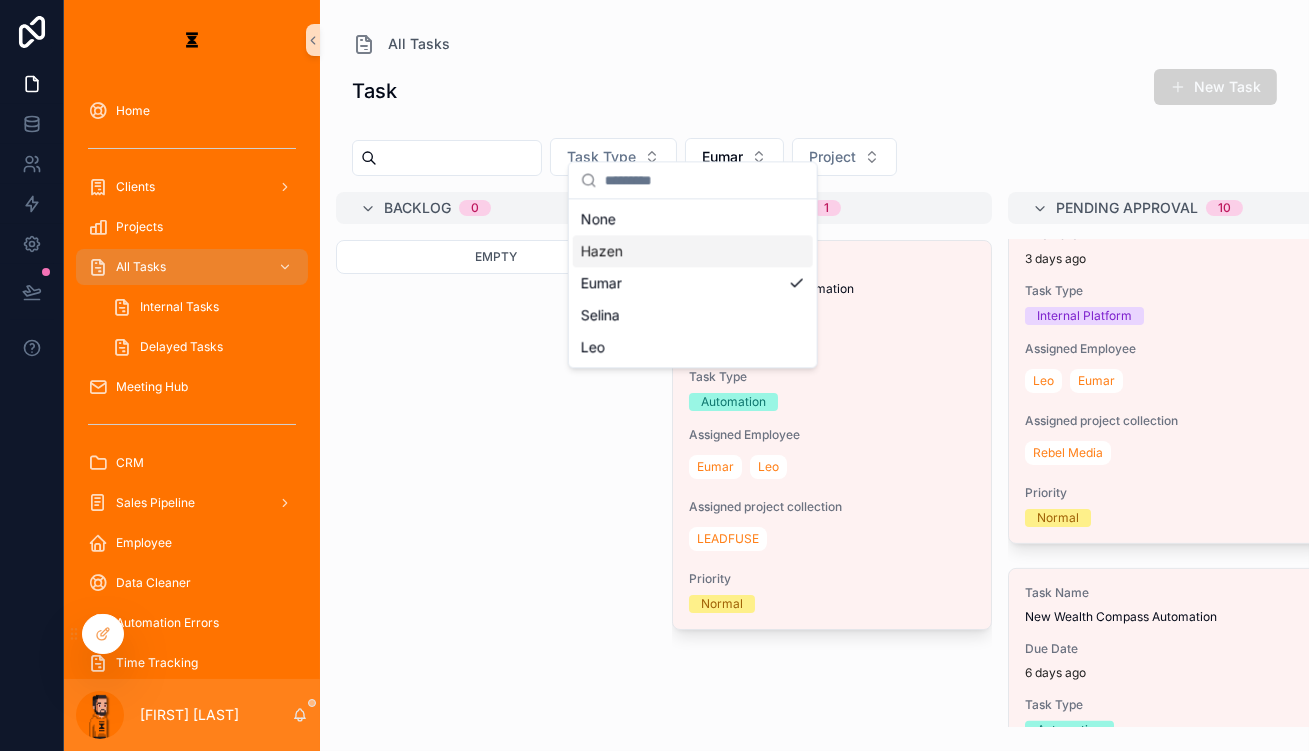 click on "Hazen" at bounding box center [693, 251] 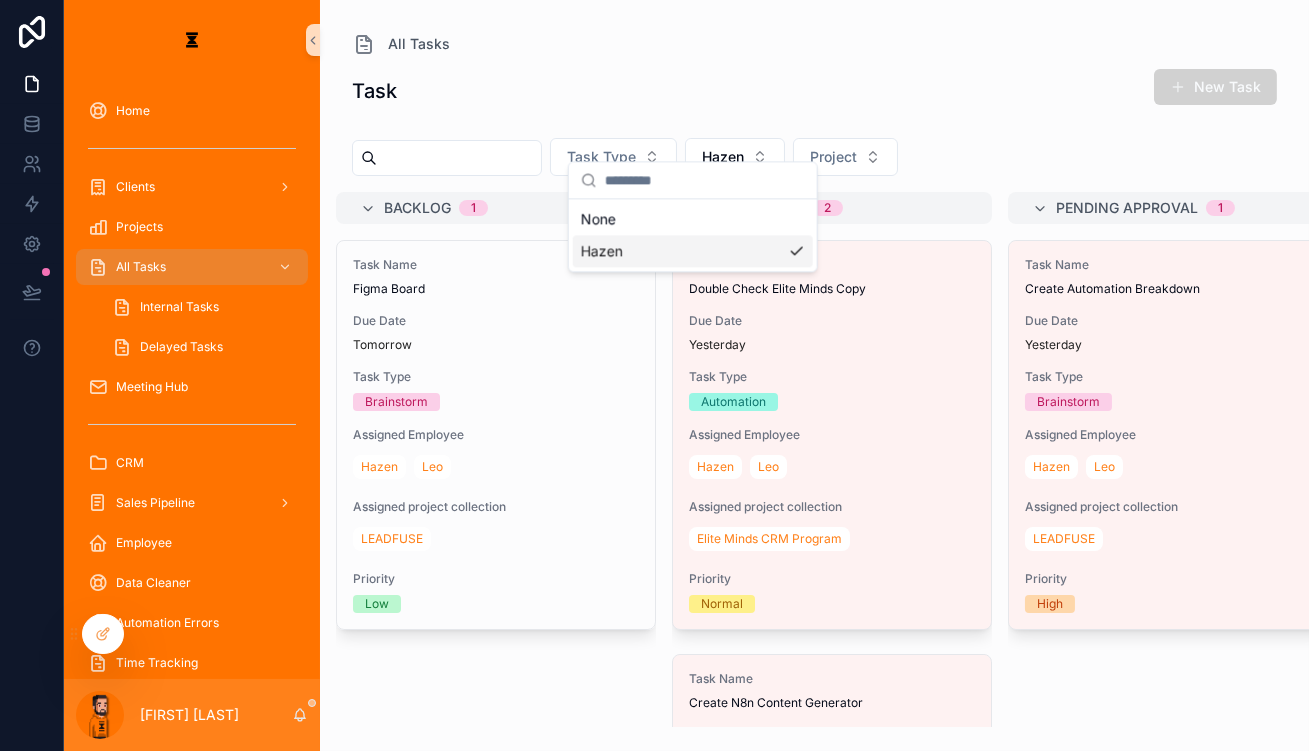 scroll, scrollTop: 0, scrollLeft: 0, axis: both 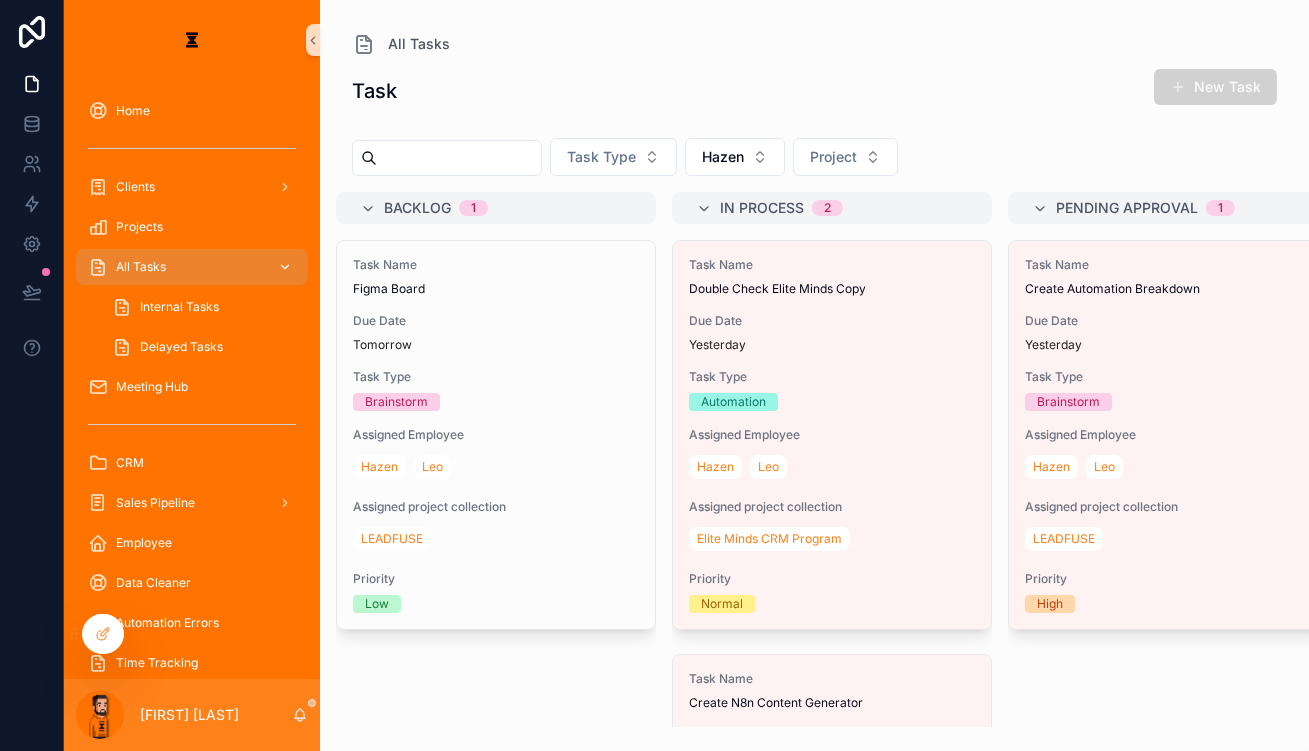 click on "All Tasks" at bounding box center (192, 267) 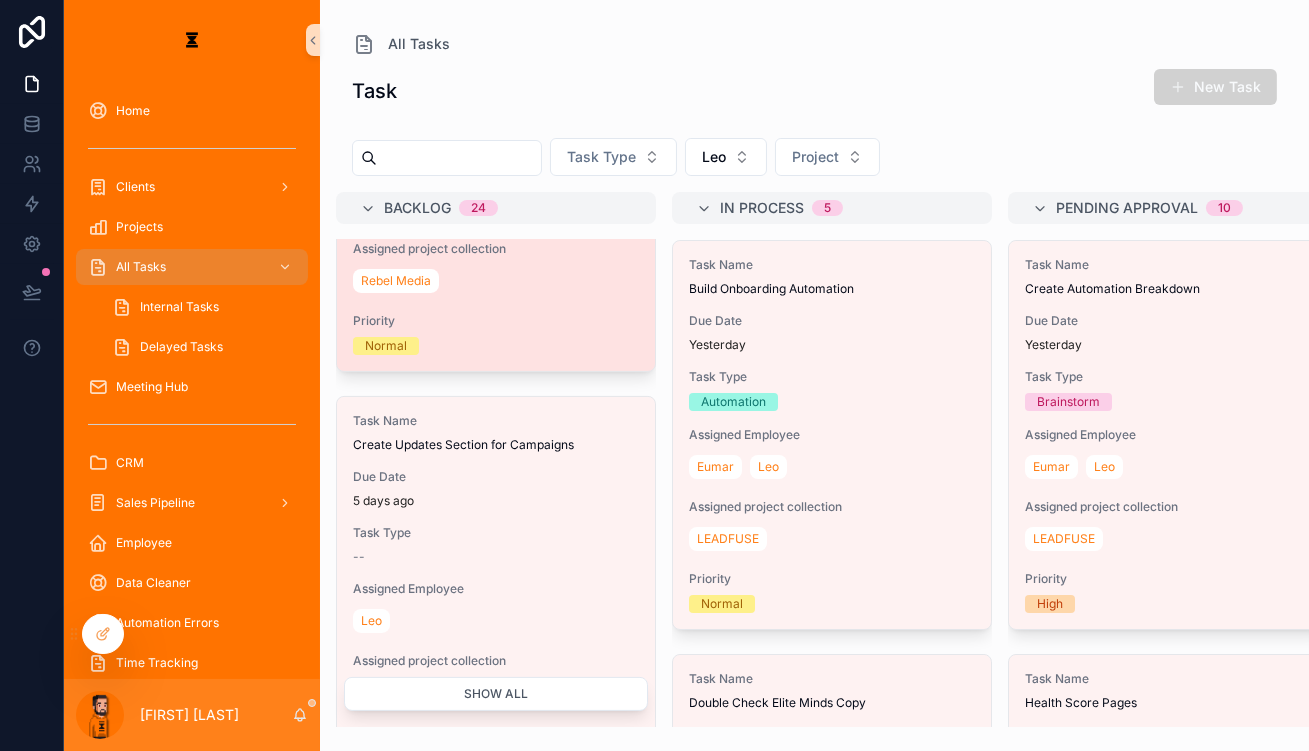 scroll, scrollTop: 1091, scrollLeft: 0, axis: vertical 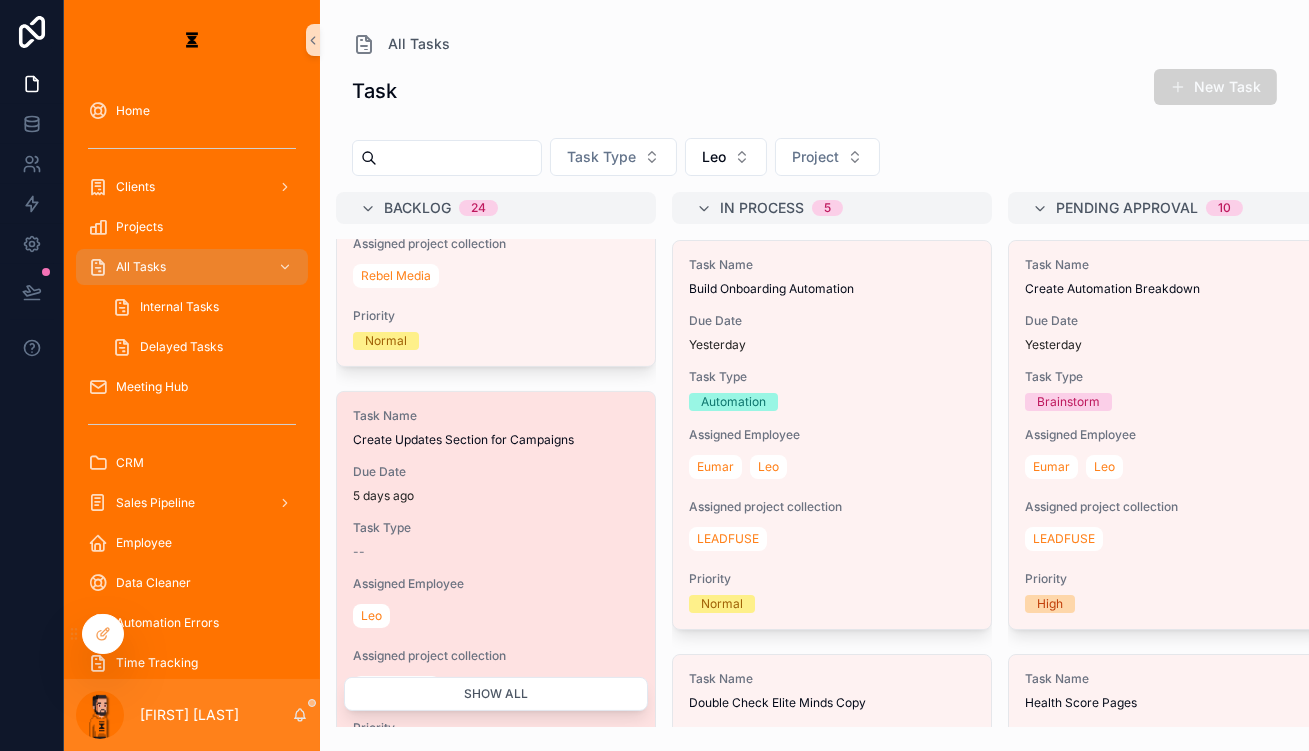 drag, startPoint x: 471, startPoint y: 377, endPoint x: 461, endPoint y: 339, distance: 39.293766 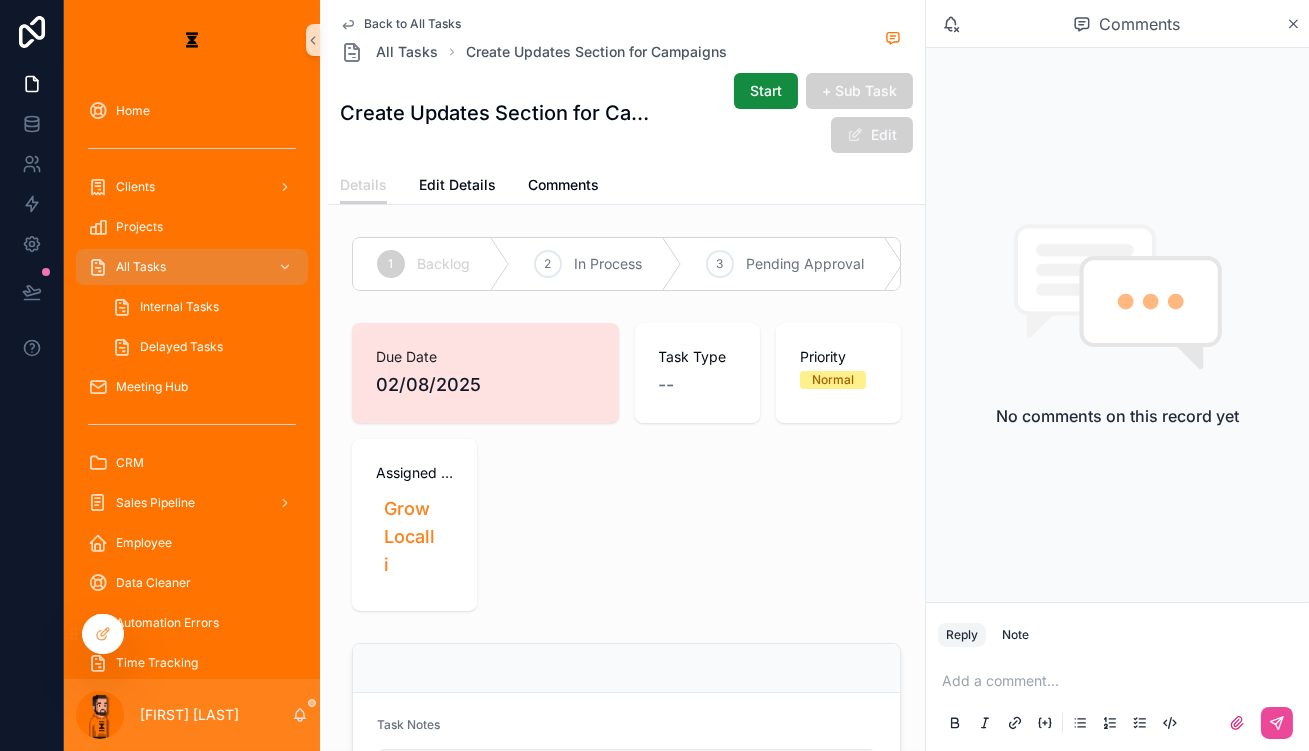 click on "**********" at bounding box center [626, 786] 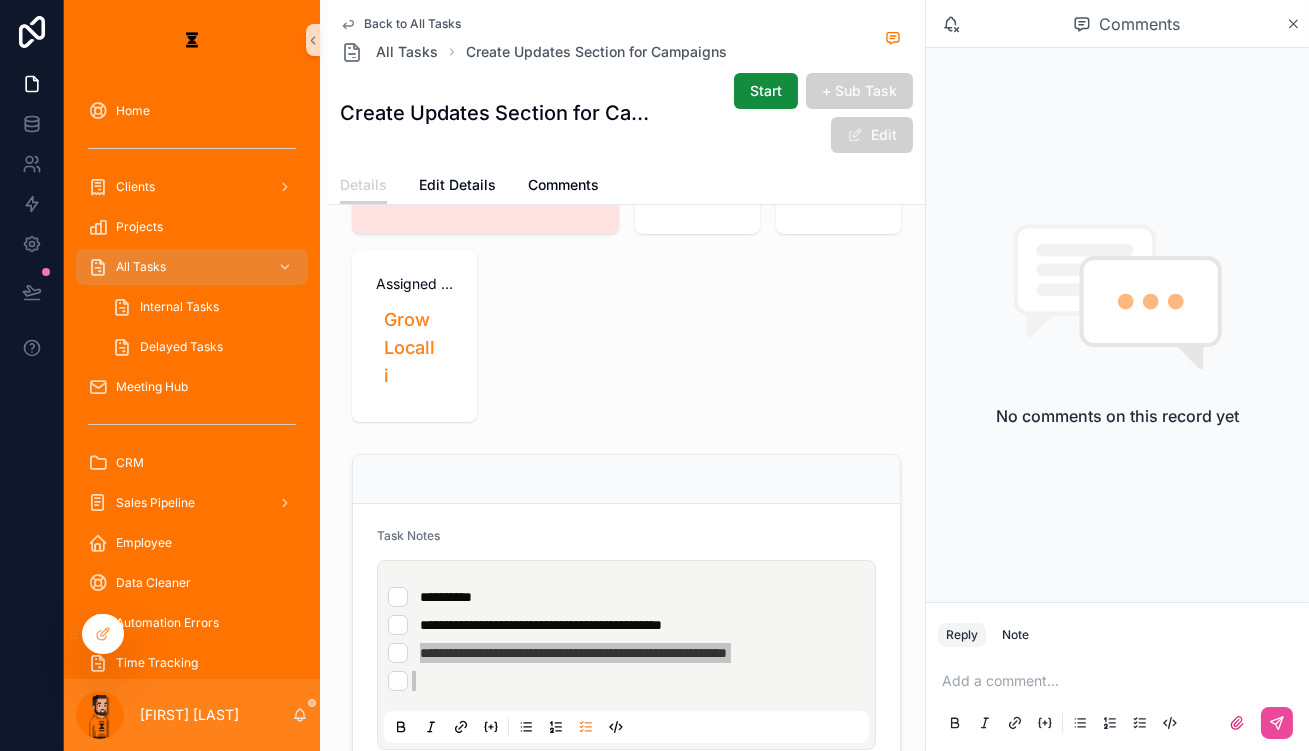 scroll, scrollTop: 190, scrollLeft: 0, axis: vertical 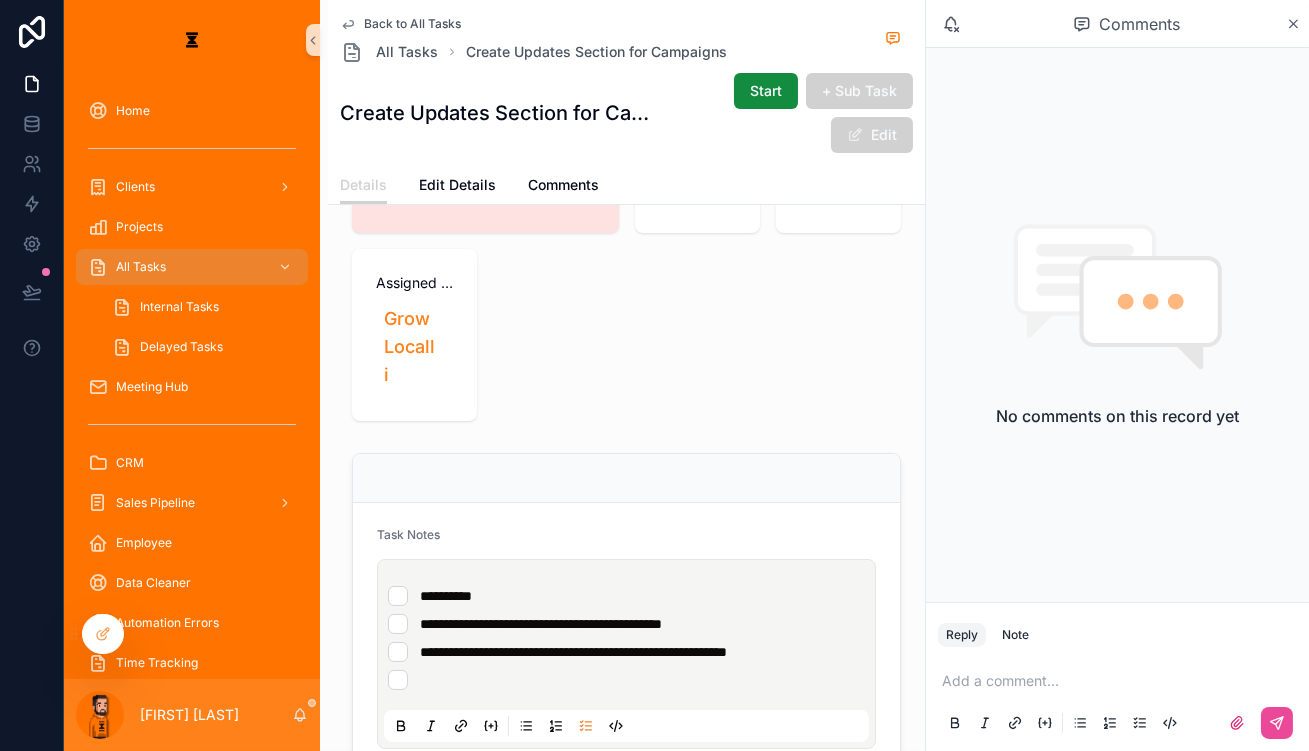 drag, startPoint x: 564, startPoint y: 444, endPoint x: 439, endPoint y: 481, distance: 130.36104 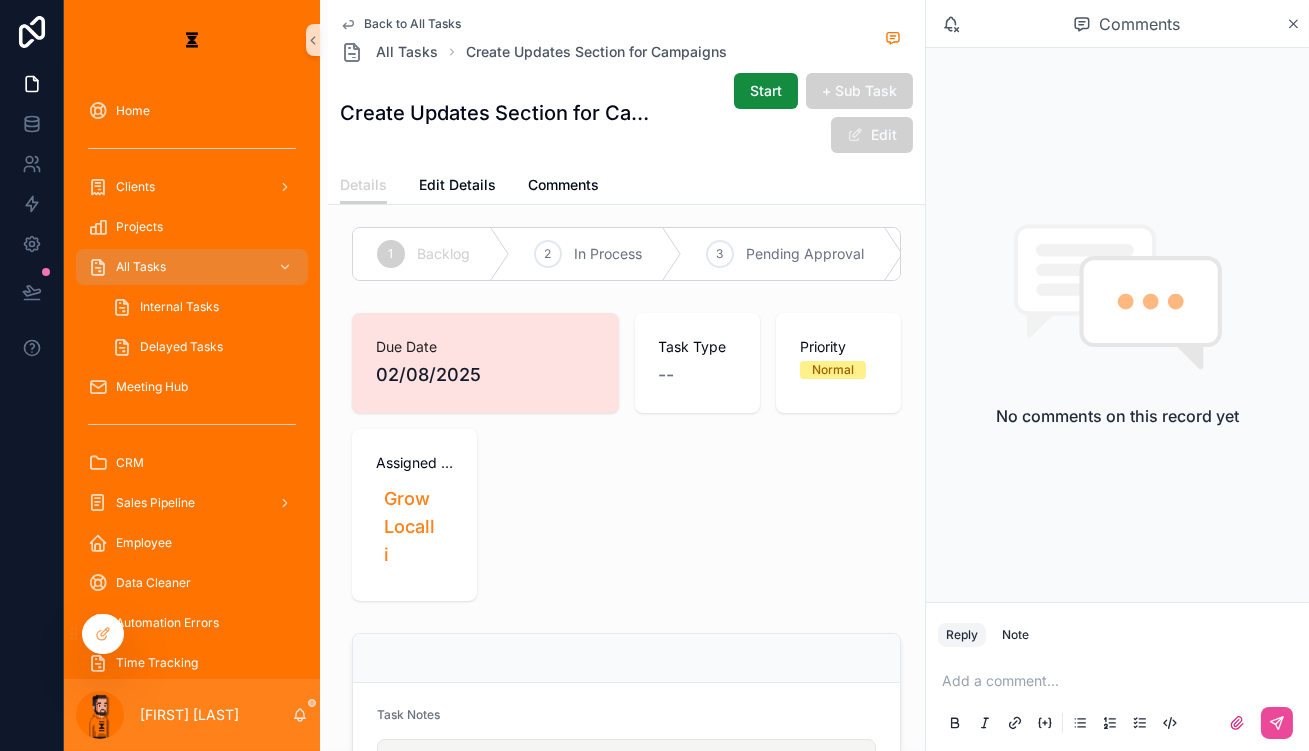 scroll, scrollTop: 0, scrollLeft: 0, axis: both 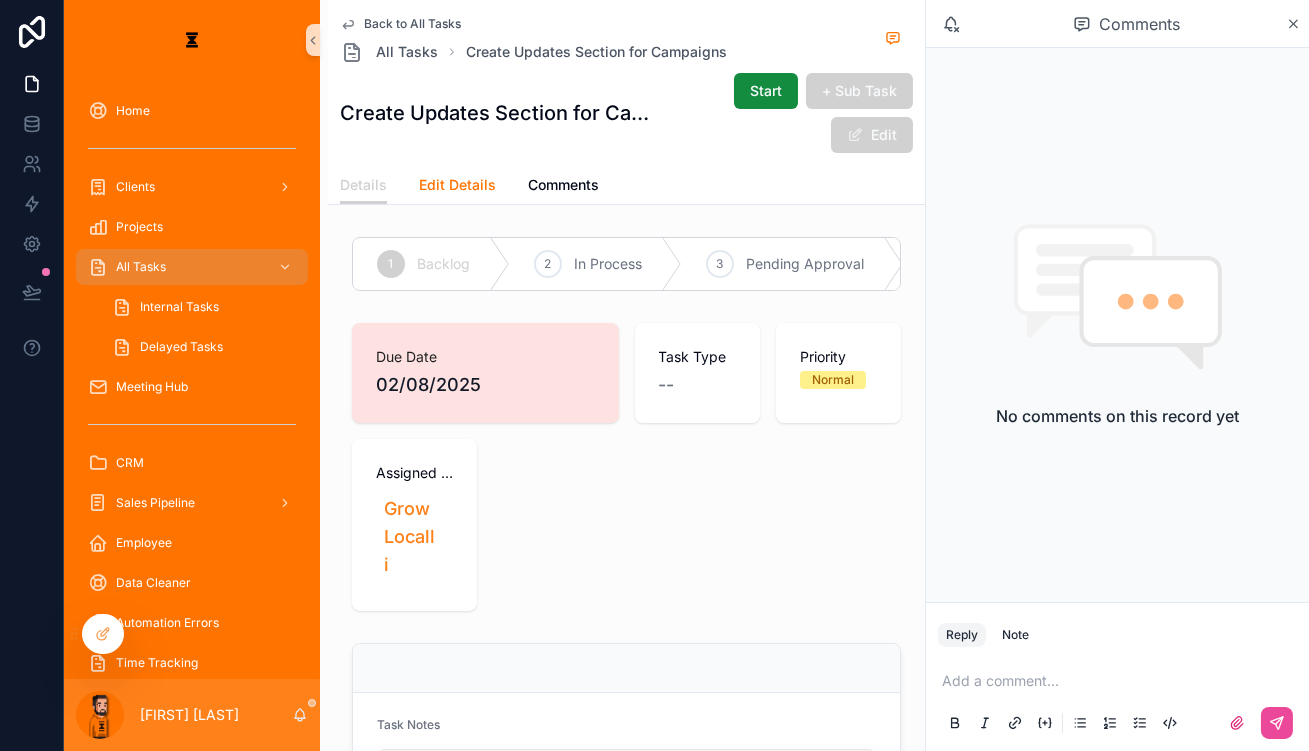click on "Edit Details" at bounding box center [457, 185] 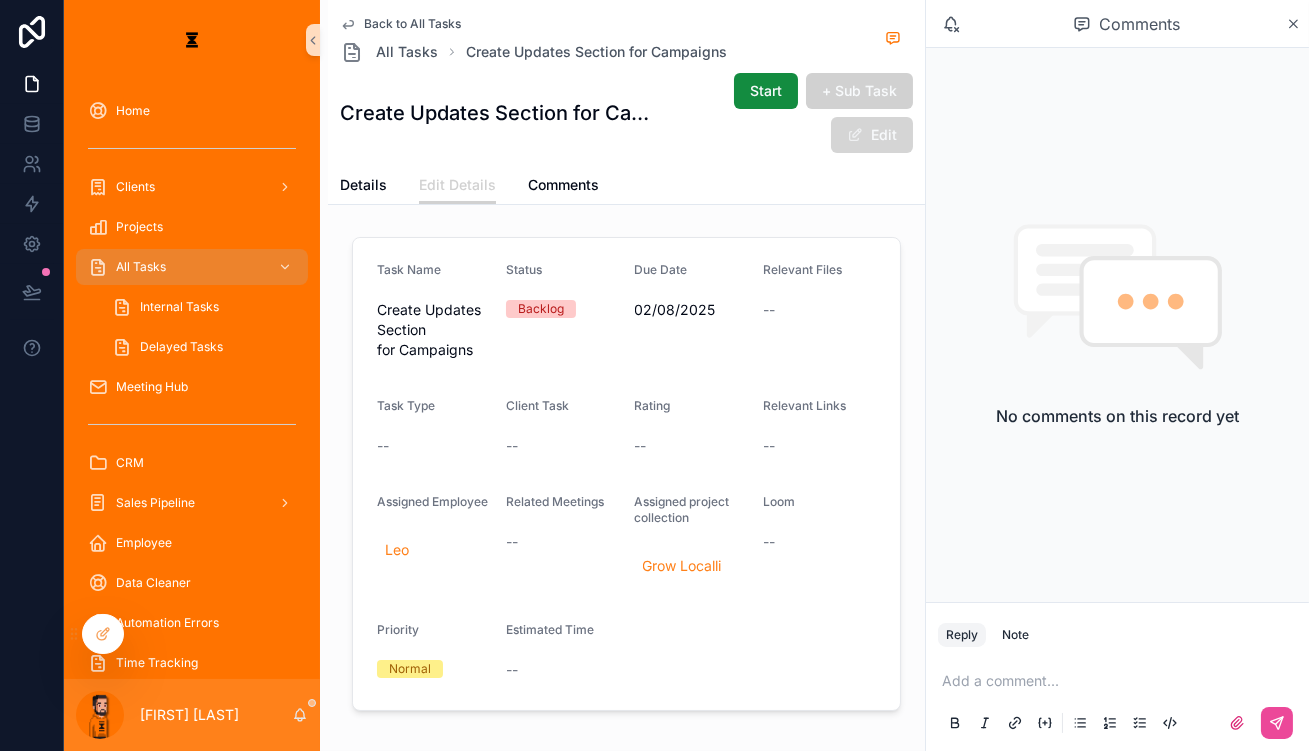 click on "Edit" at bounding box center (872, 135) 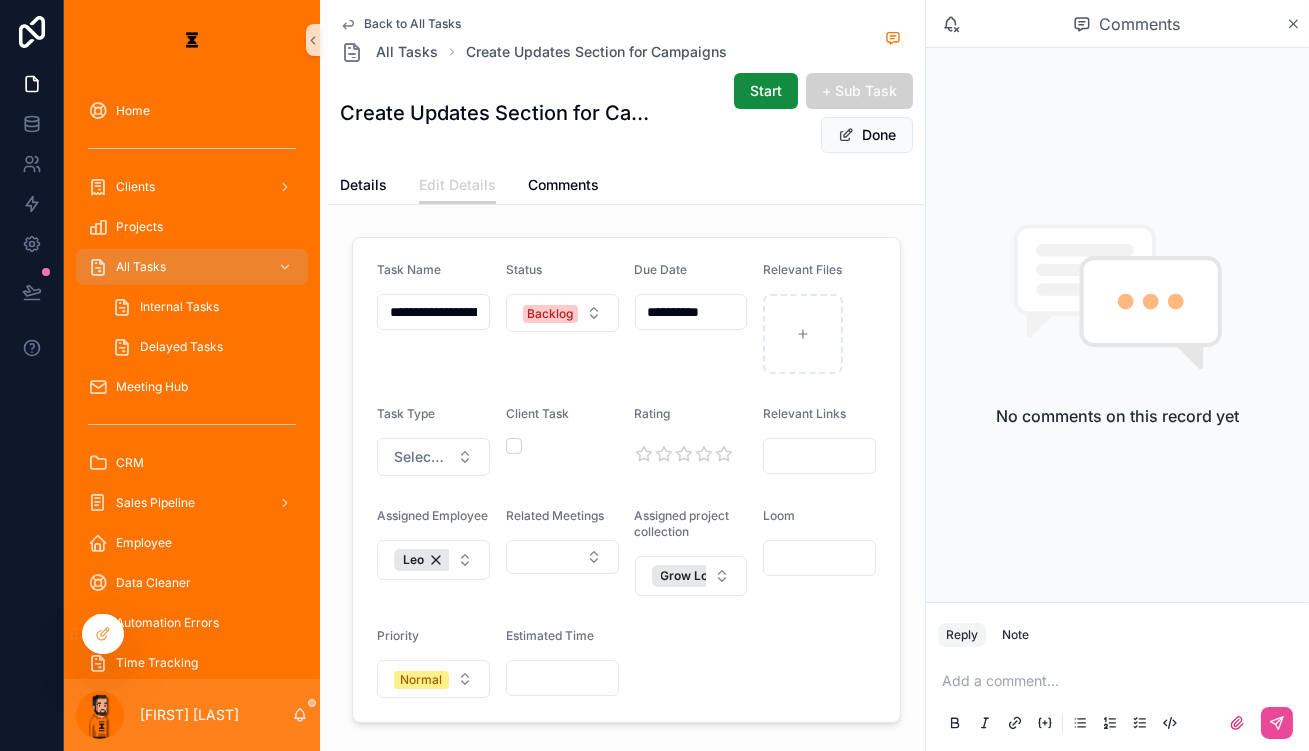 click at bounding box center (819, 558) 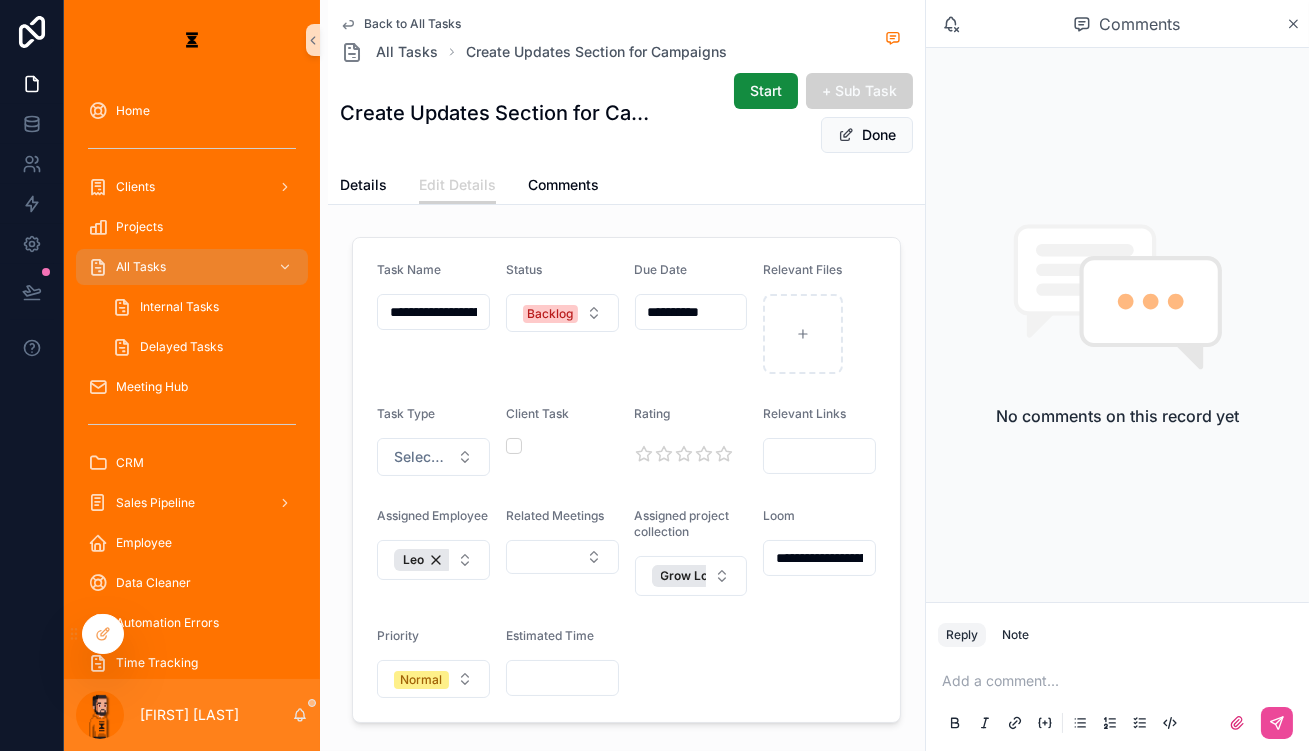 scroll, scrollTop: 0, scrollLeft: 581, axis: horizontal 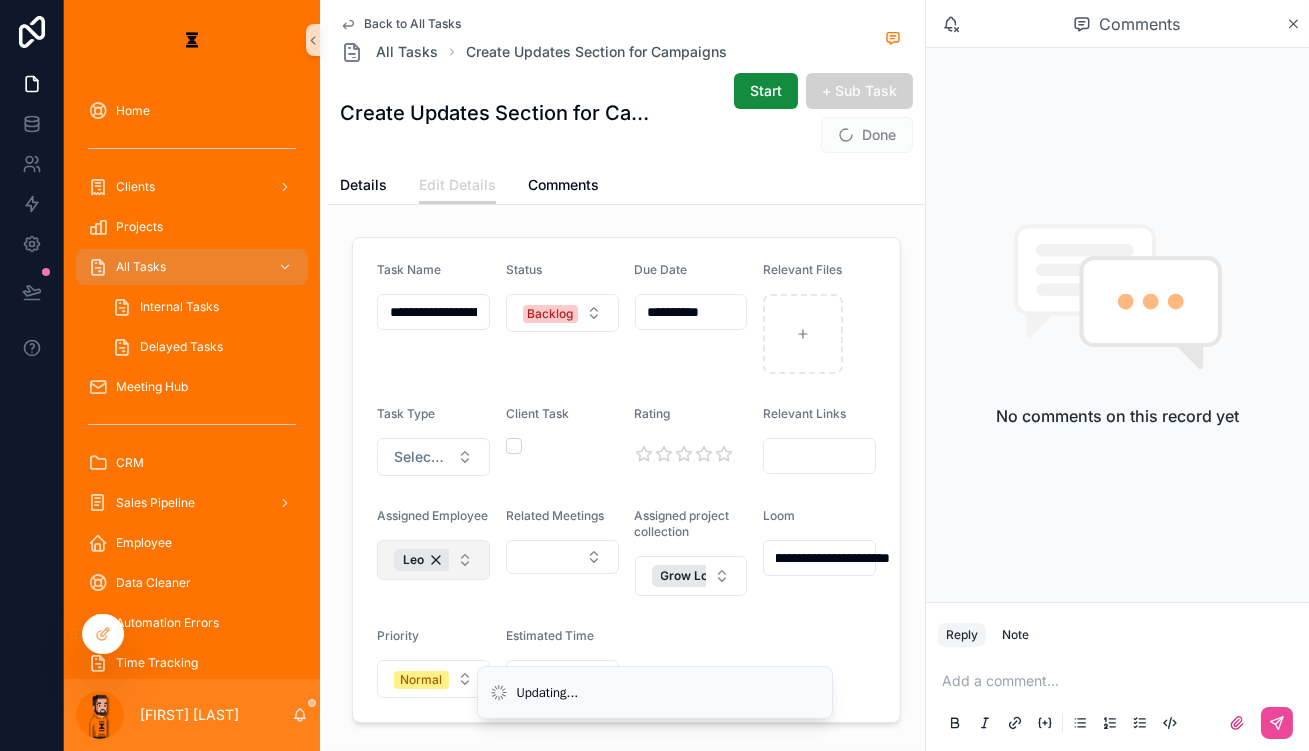 type on "**********" 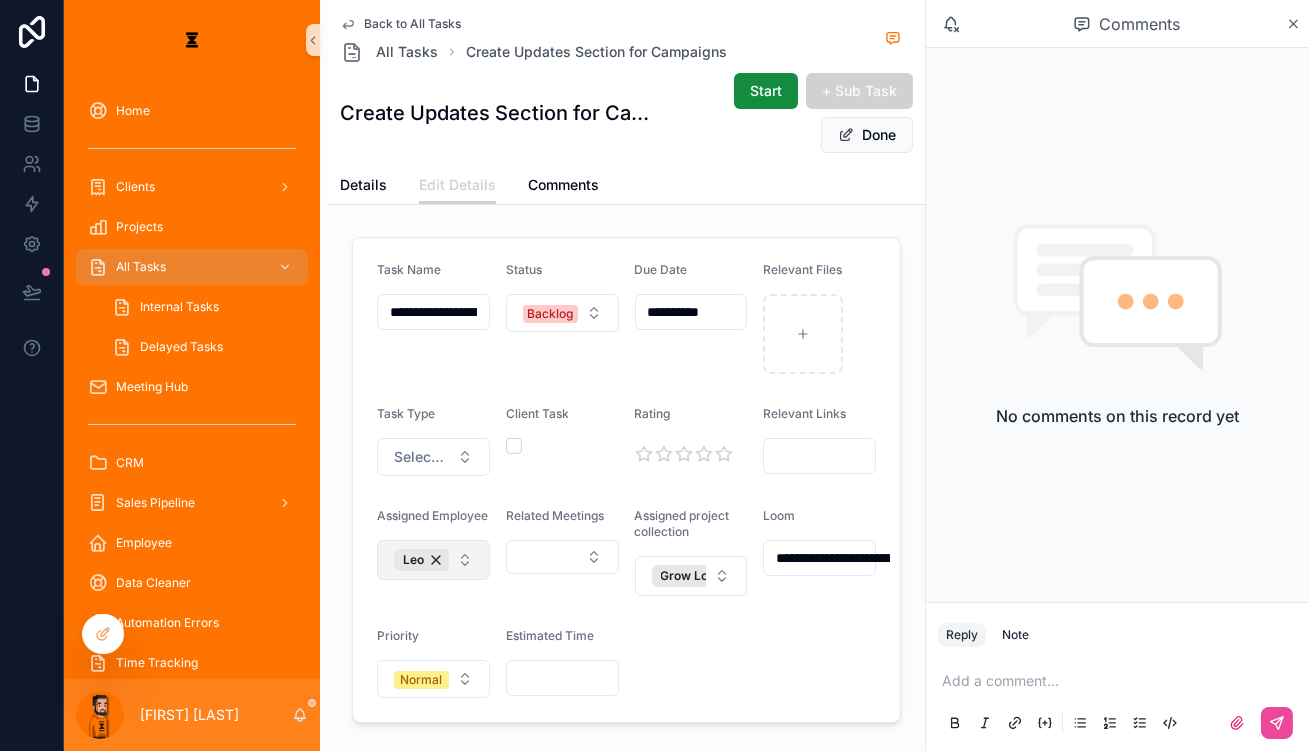 click on "Leo" at bounding box center [433, 560] 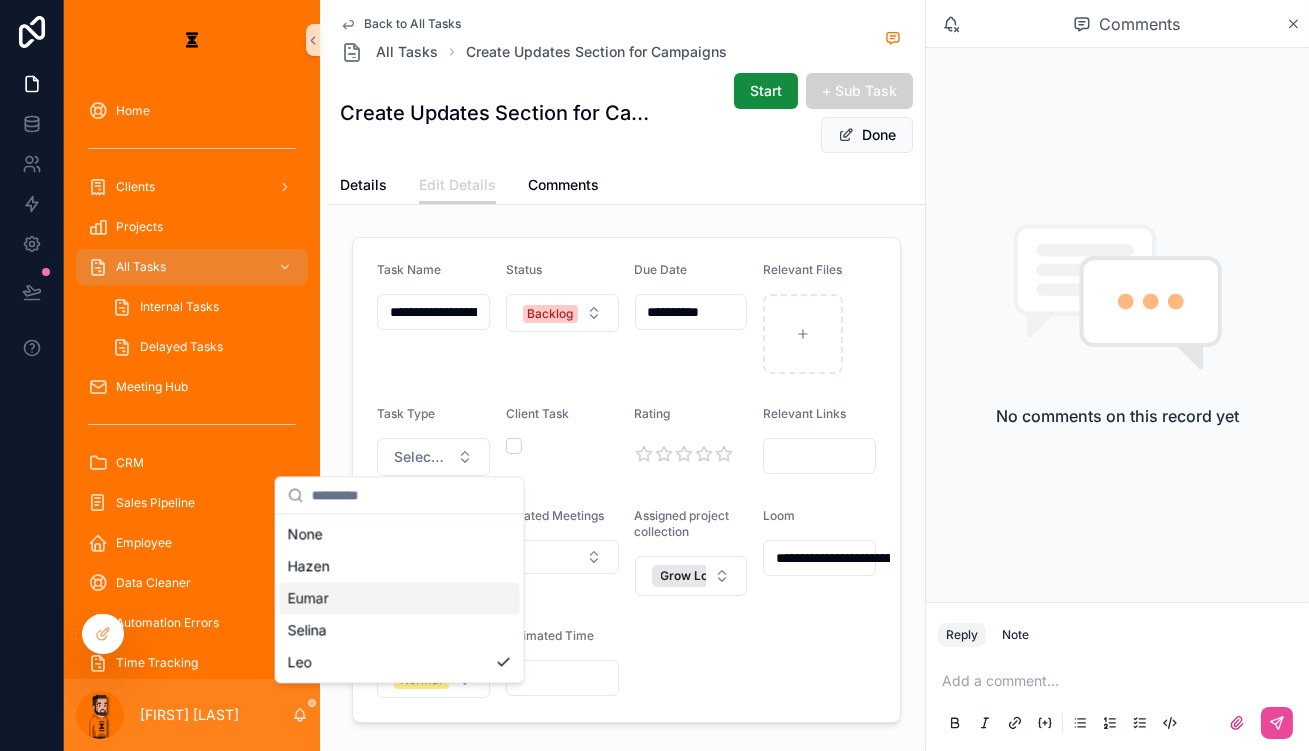 click on "Eumar" at bounding box center (400, 598) 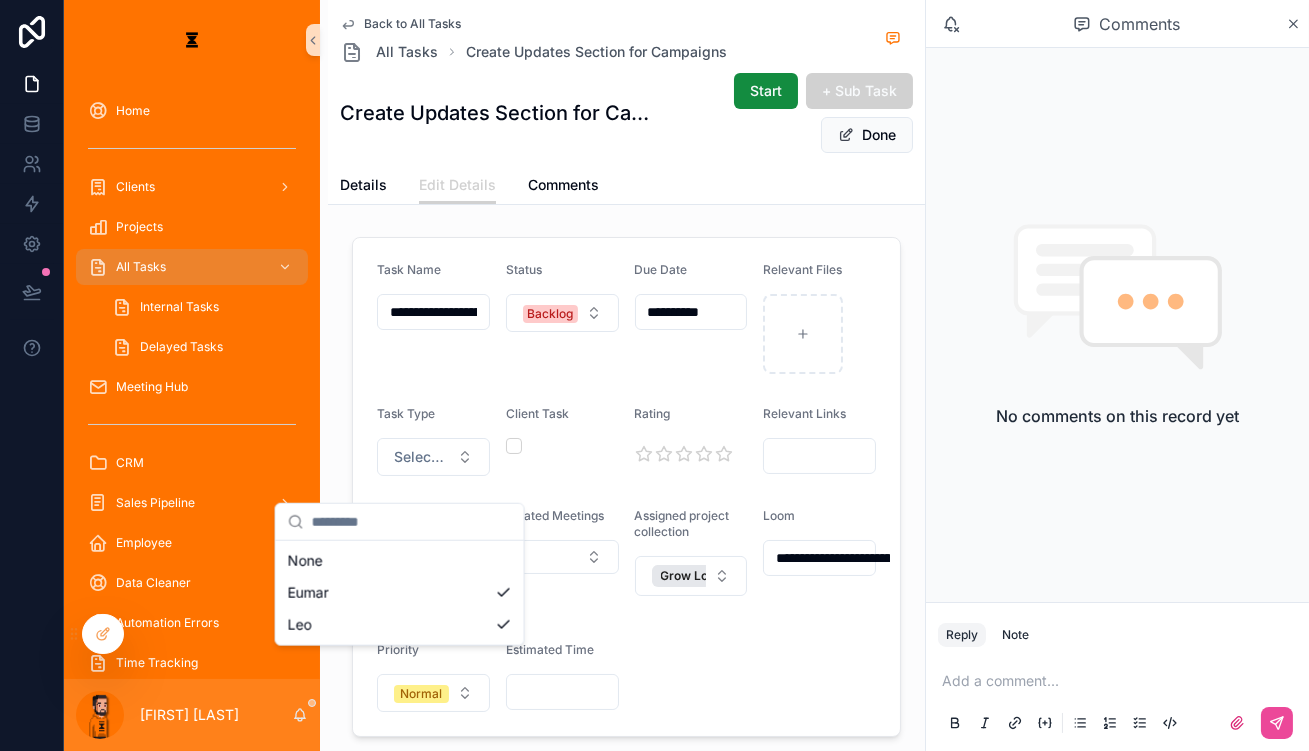 click on "**********" at bounding box center [626, 487] 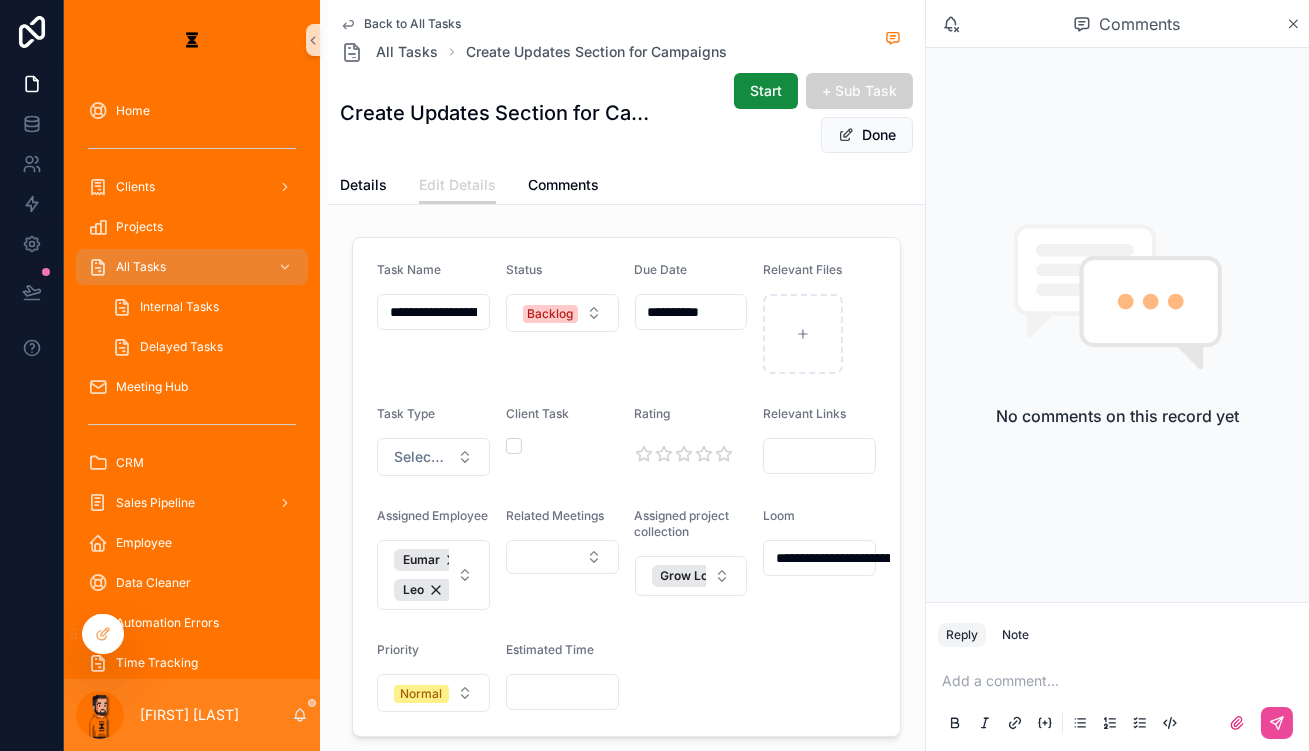 click on "**********" at bounding box center [626, 487] 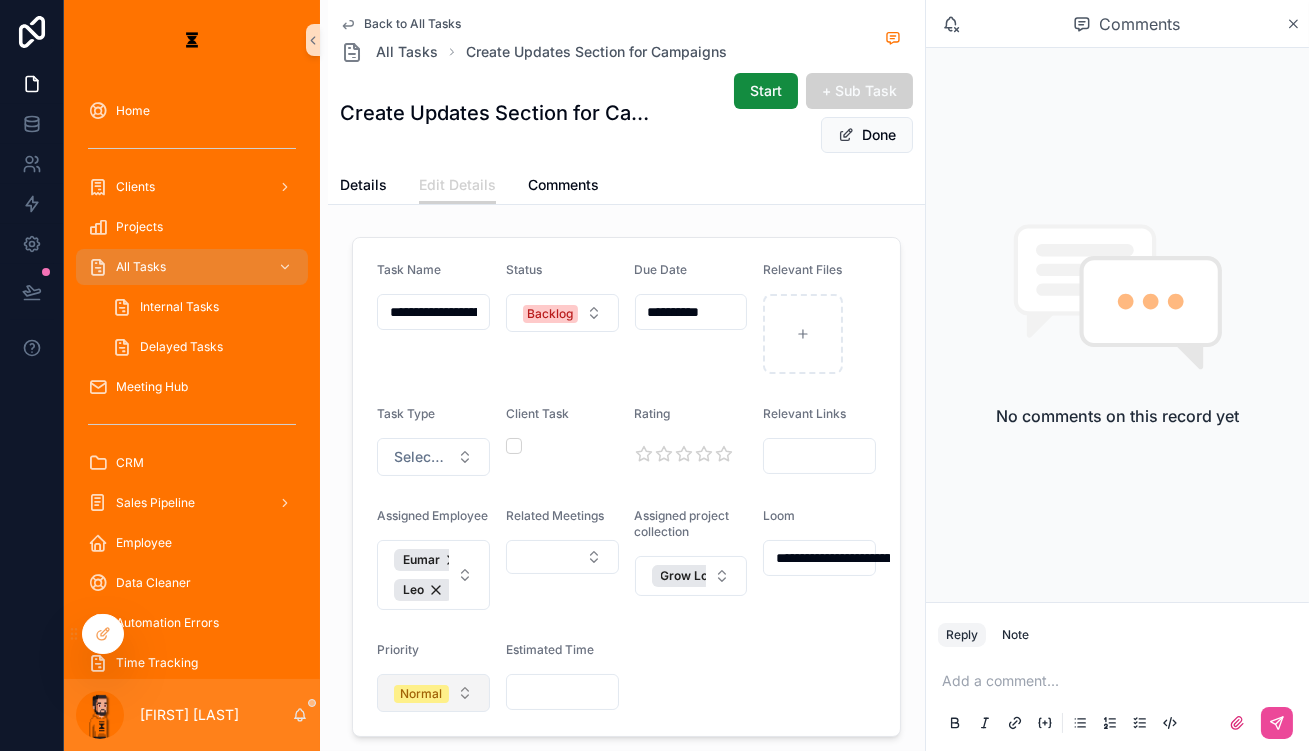click on "Normal" at bounding box center (433, 693) 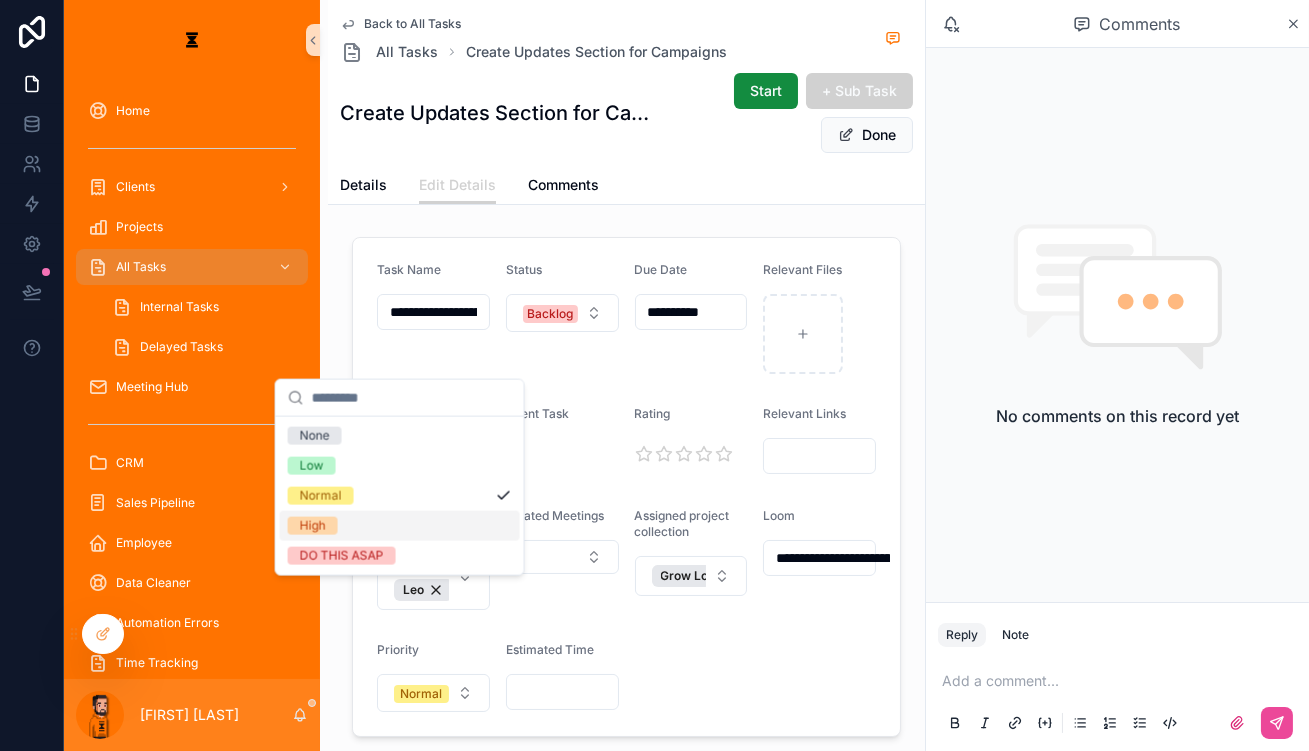 click on "High" at bounding box center [400, 526] 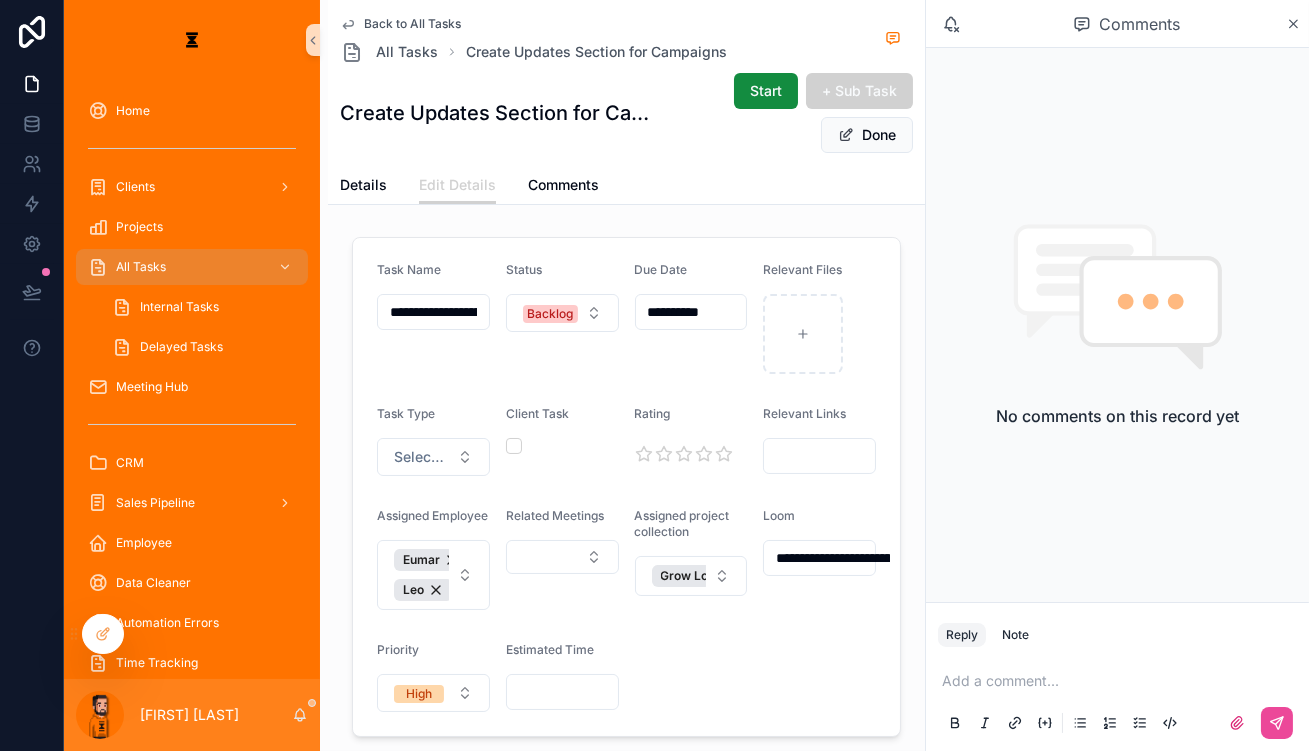 click on "**********" at bounding box center [626, 487] 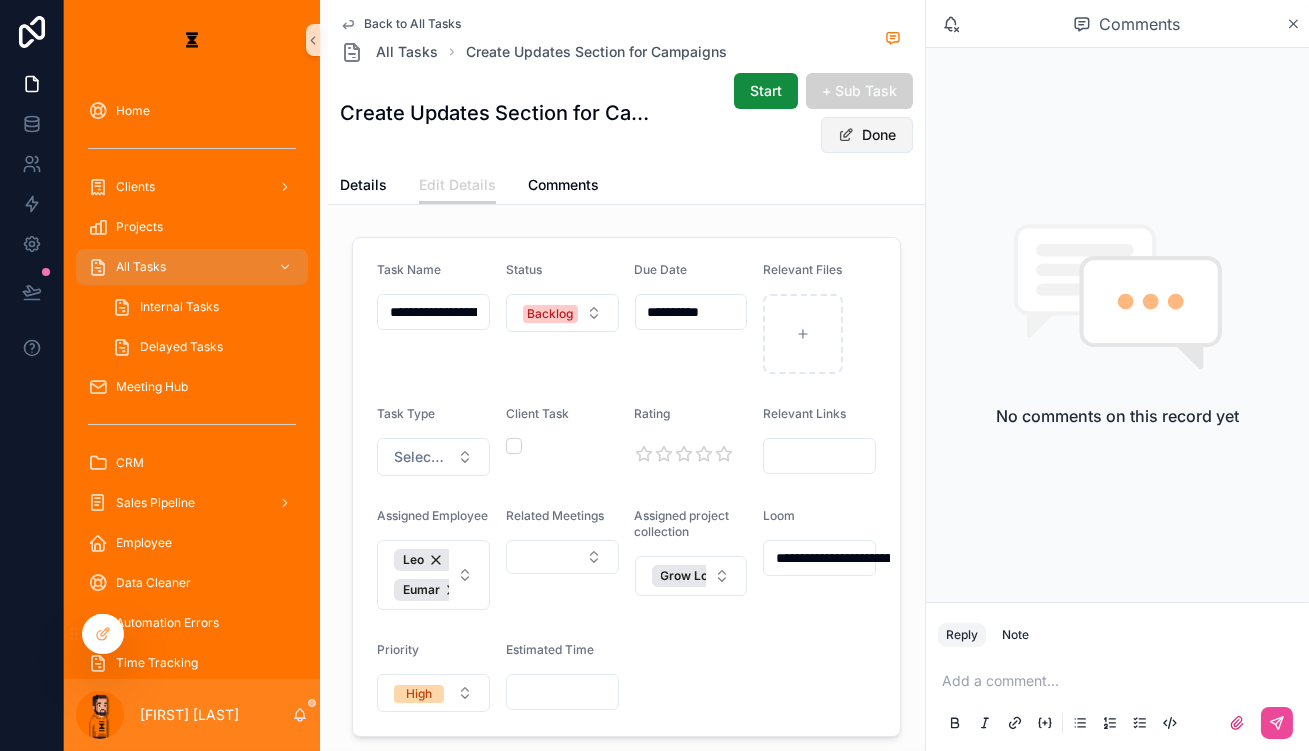 click at bounding box center [846, 135] 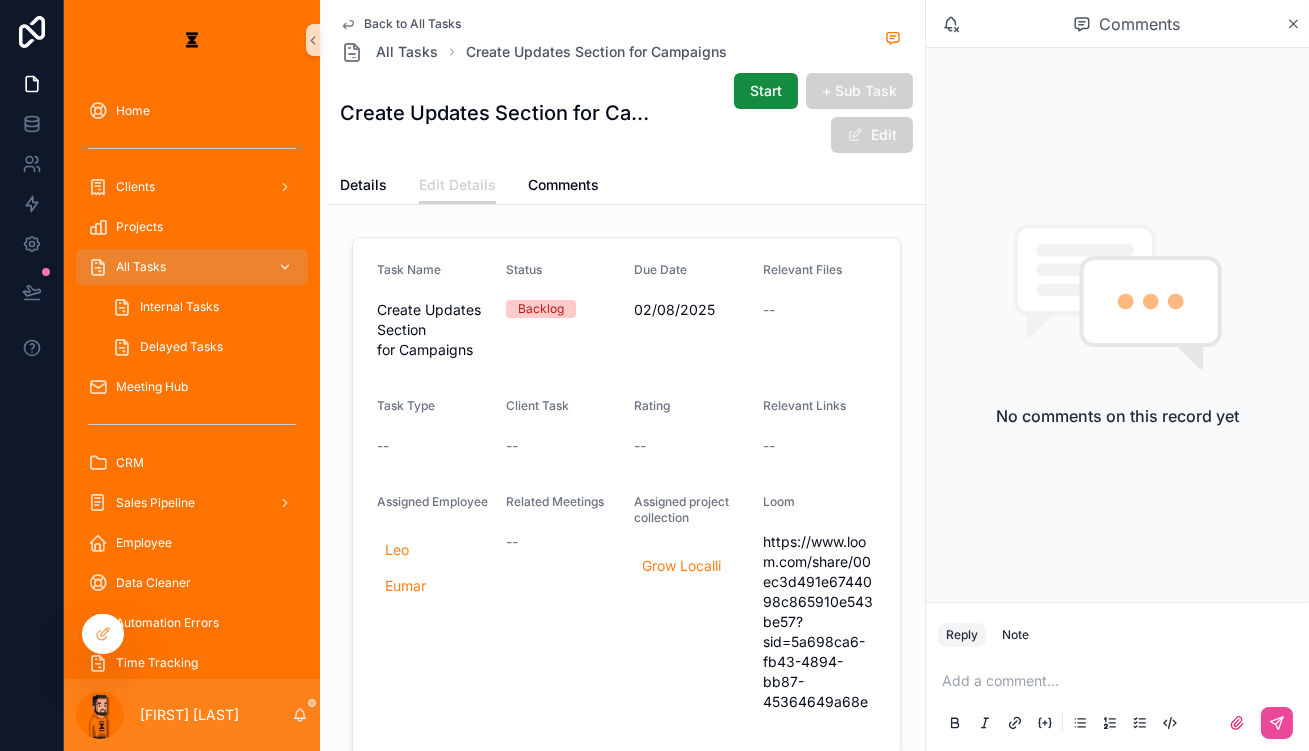 click on "All Tasks" at bounding box center [192, 267] 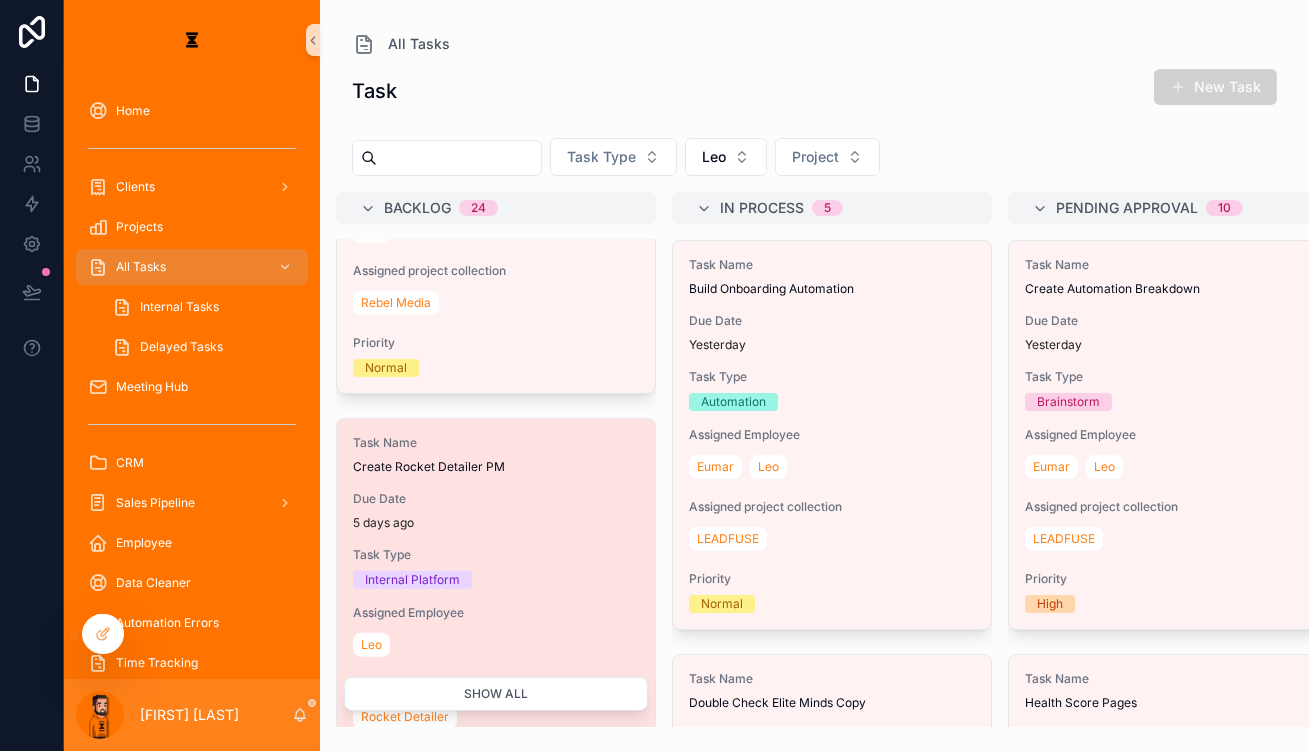 scroll, scrollTop: 1472, scrollLeft: 0, axis: vertical 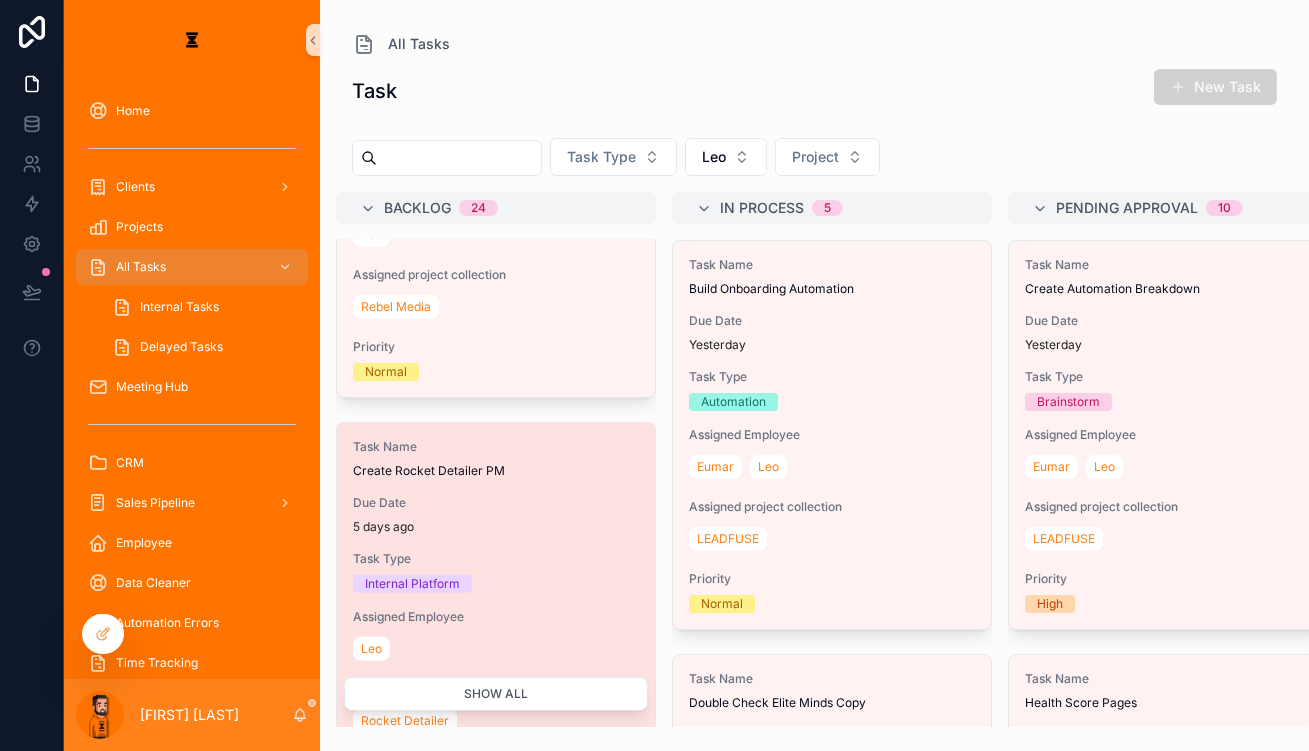 click on "Task Name Create Rocket Detailer PM Due Date 5 days ago Task Type Internal Platform Assigned Employee [FIRST] Assigned project collection Rocket Detailer Priority Normal" at bounding box center [496, 617] 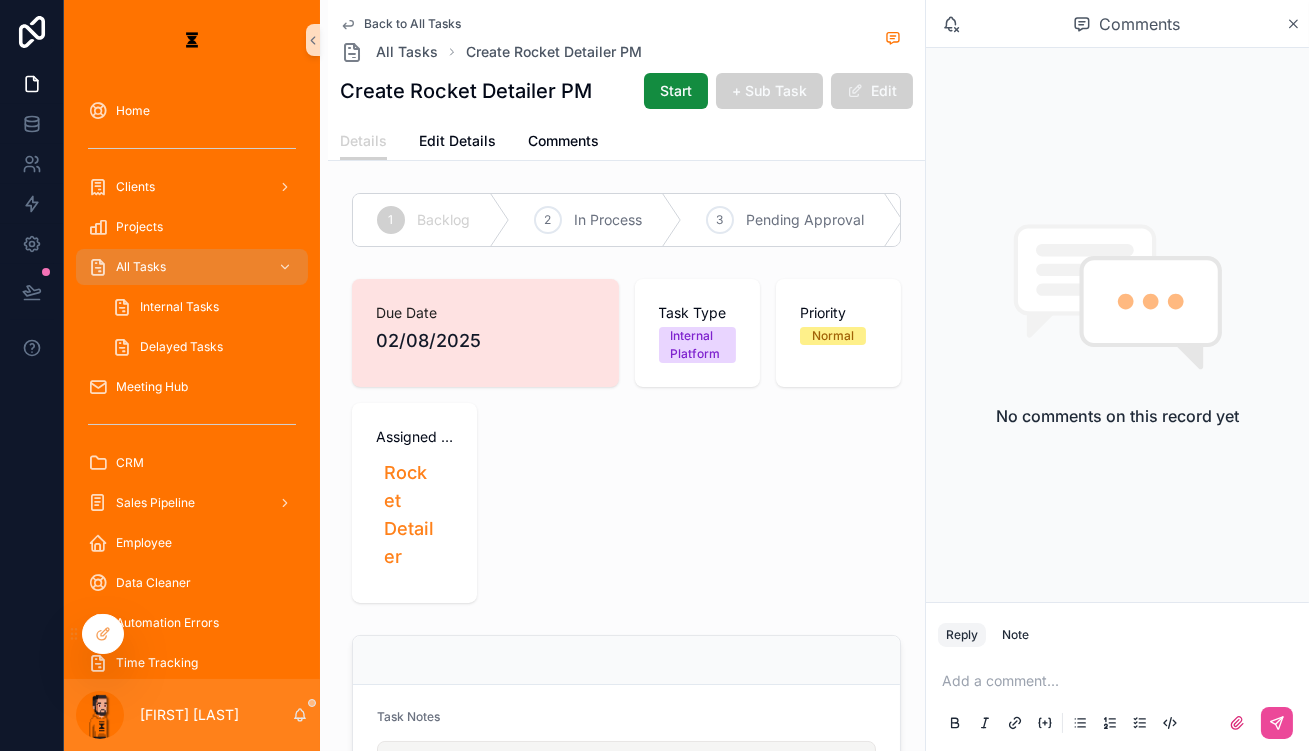 click at bounding box center [630, 770] 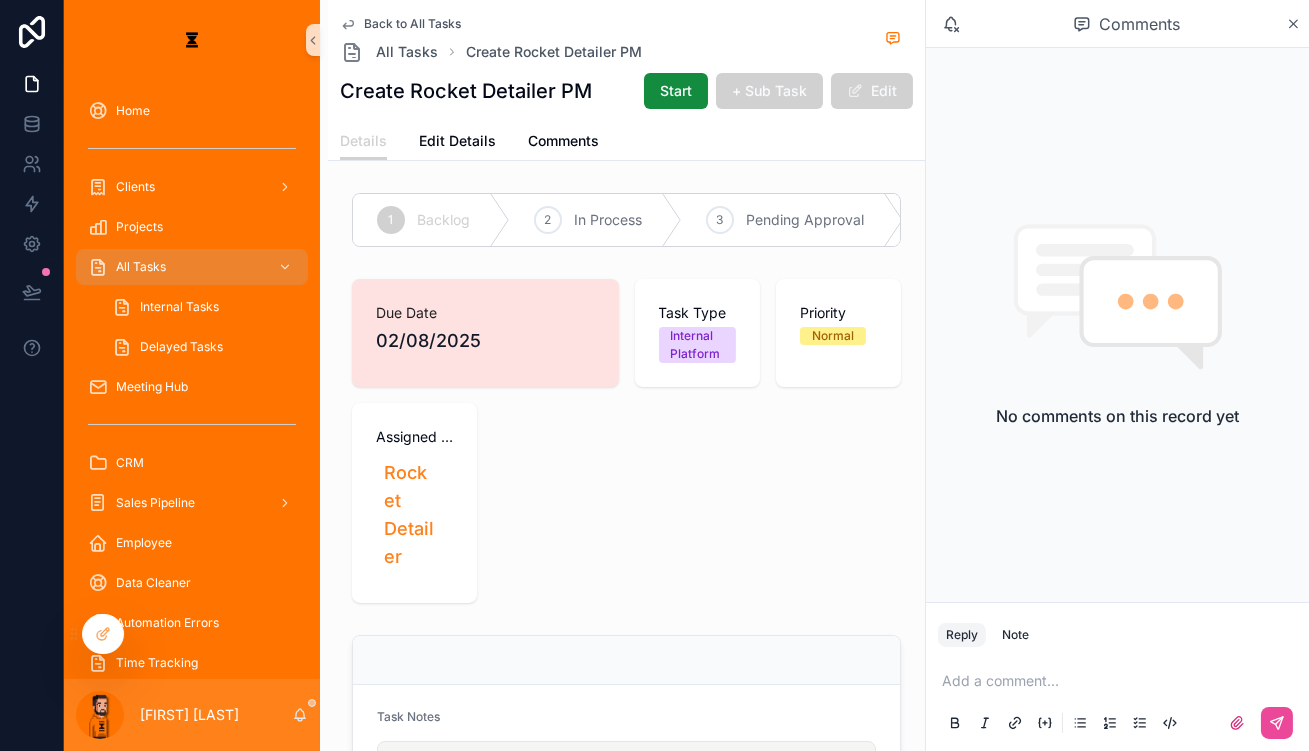 click 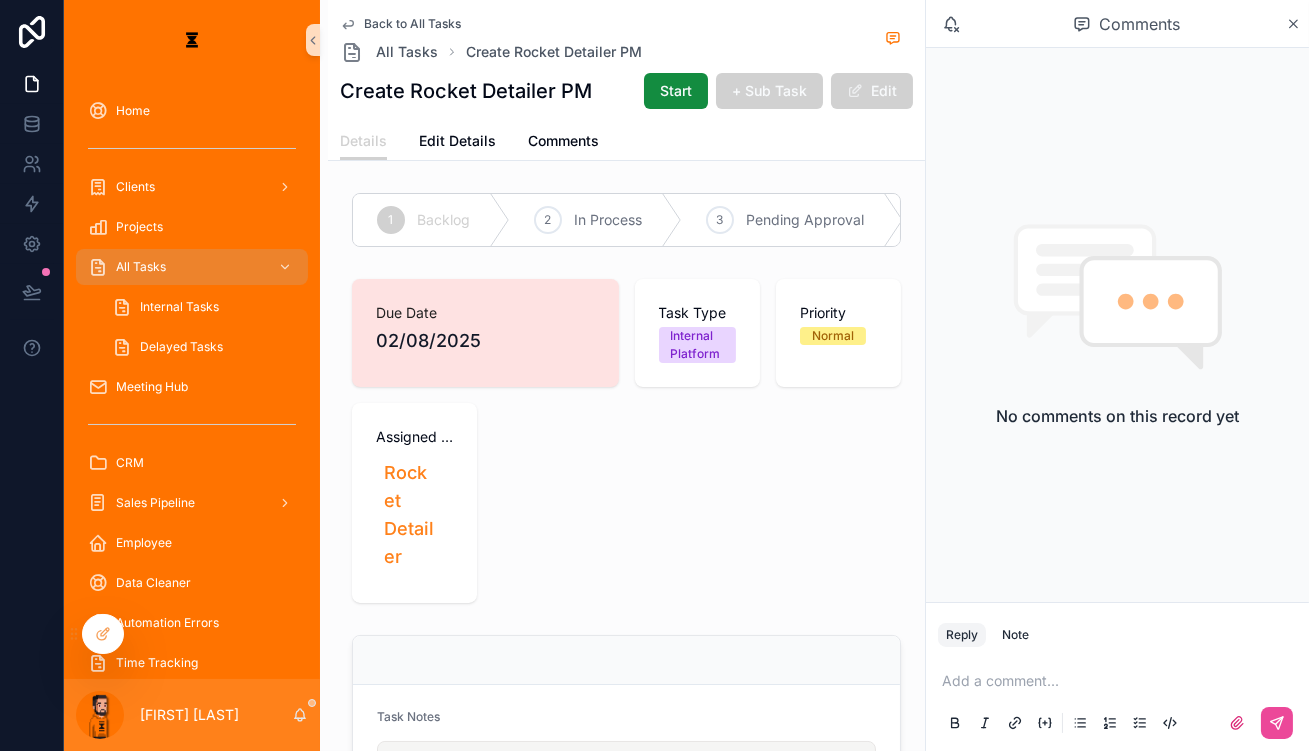 type 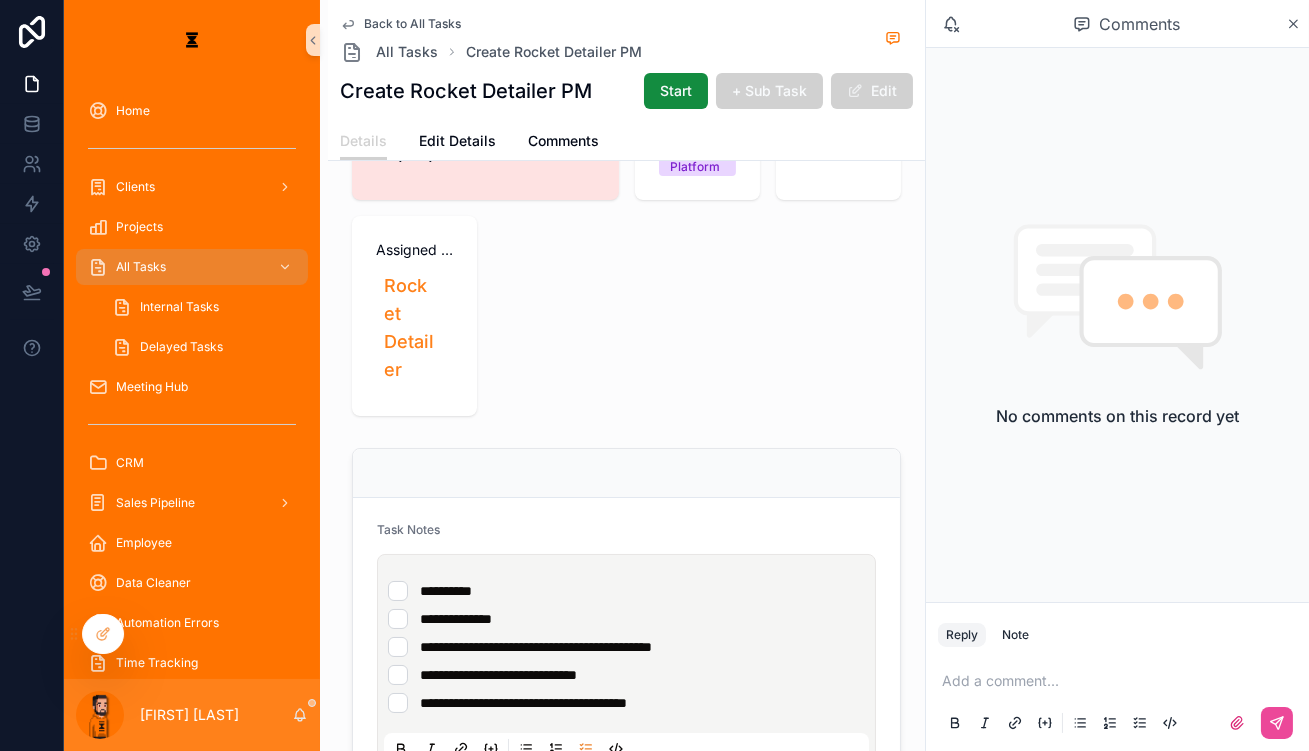 scroll, scrollTop: 188, scrollLeft: 0, axis: vertical 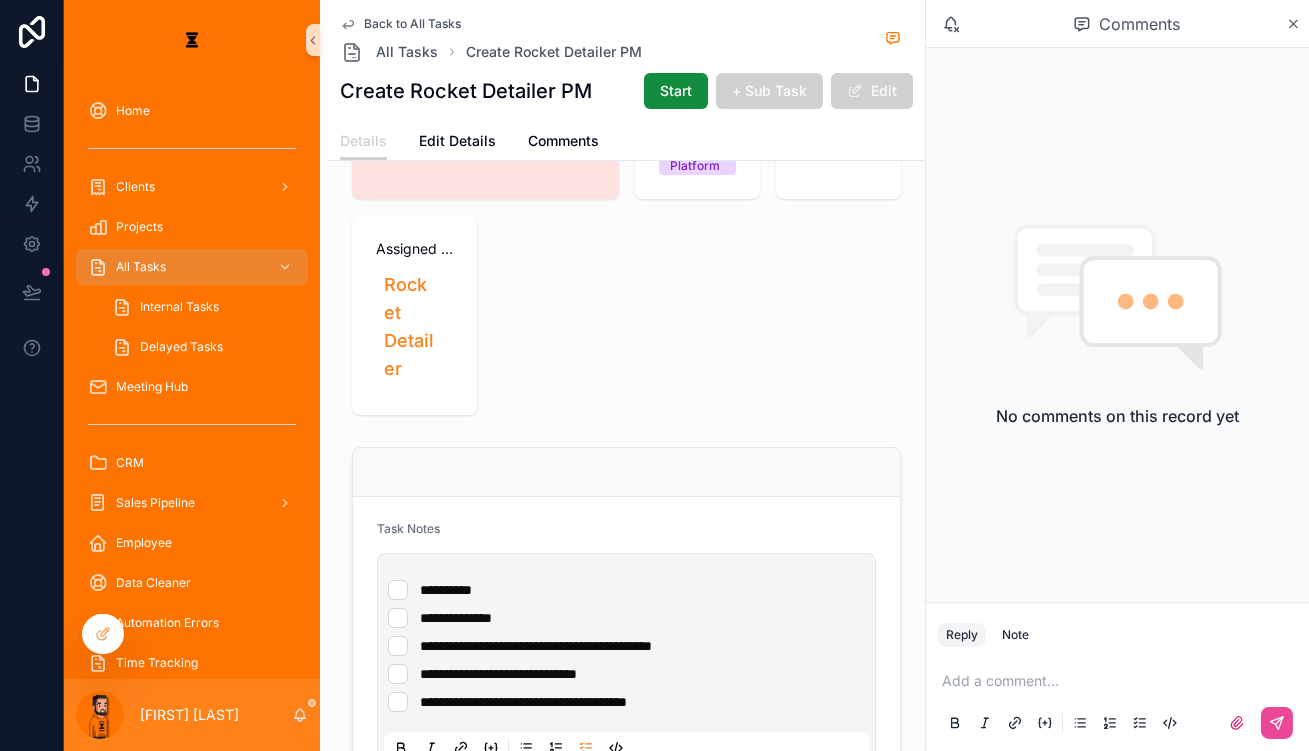 click on "Add Employee" at bounding box center [812, 879] 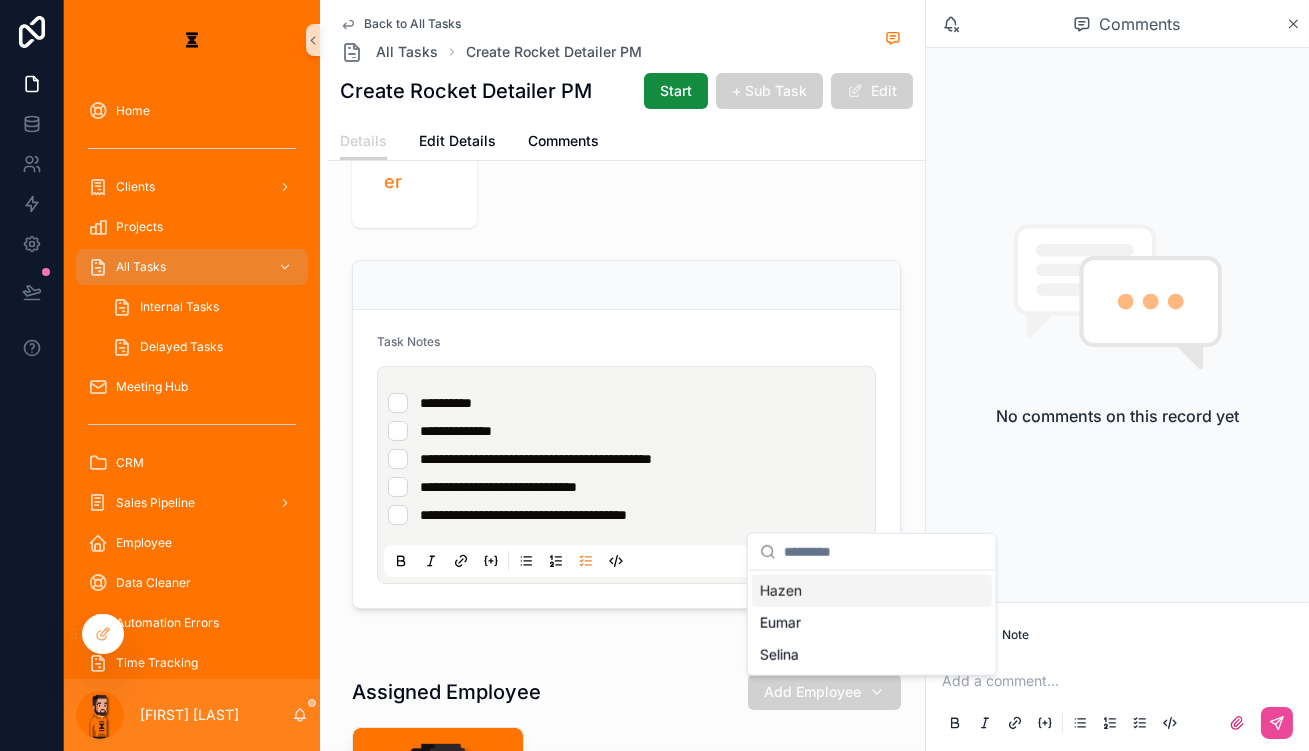 scroll, scrollTop: 376, scrollLeft: 0, axis: vertical 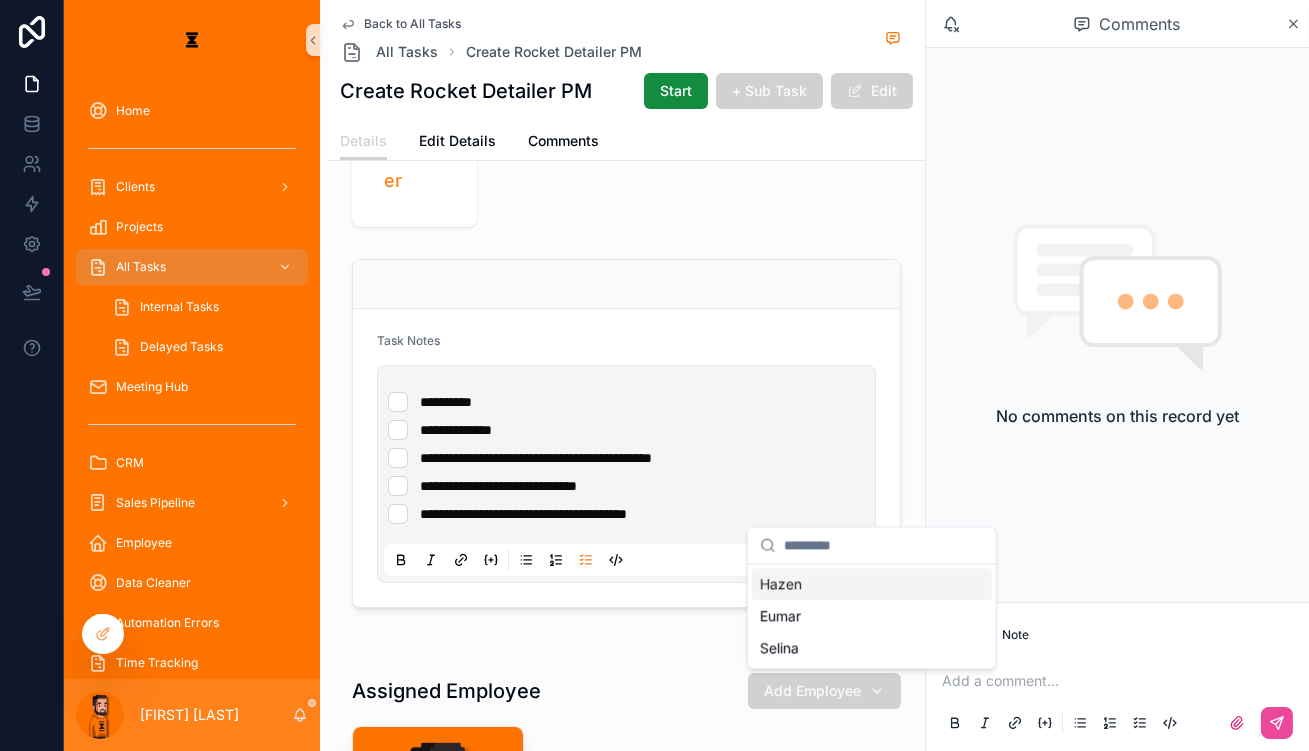 click on "Hazen" at bounding box center (781, 584) 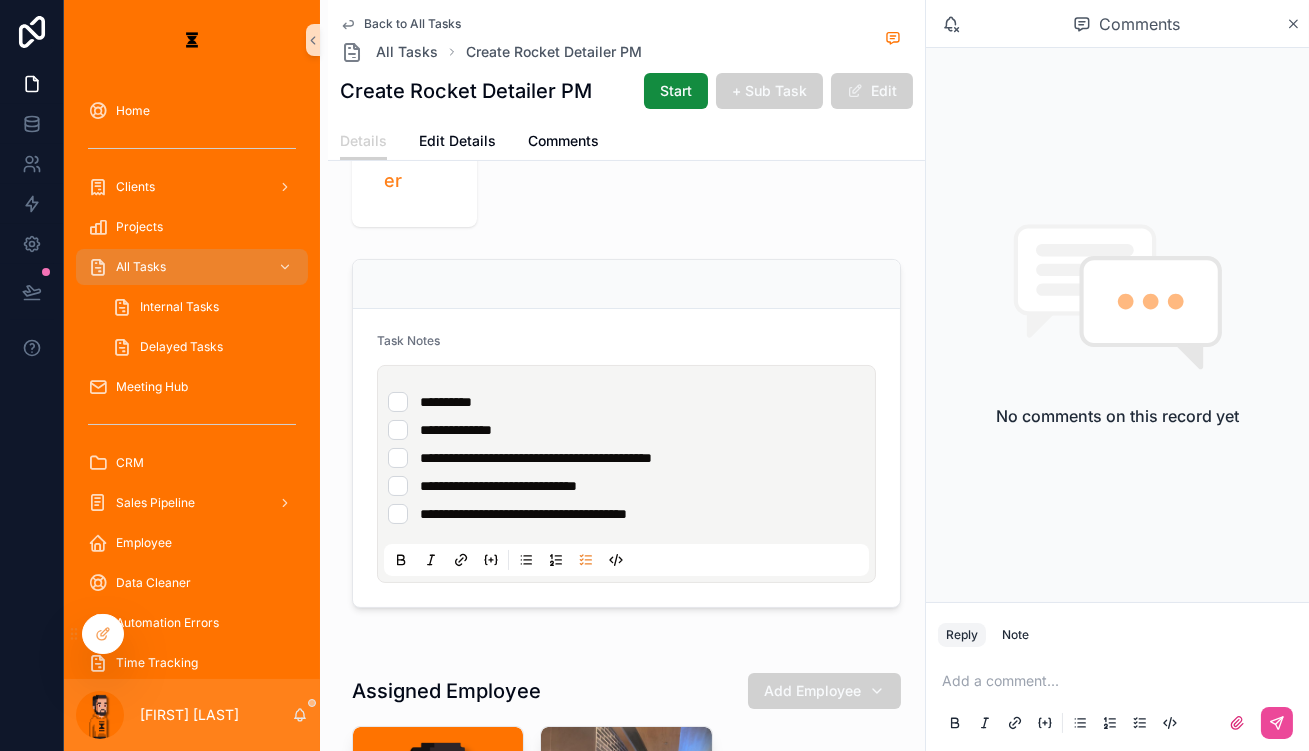 click on "Unlink record" at bounding box center (0, 0) 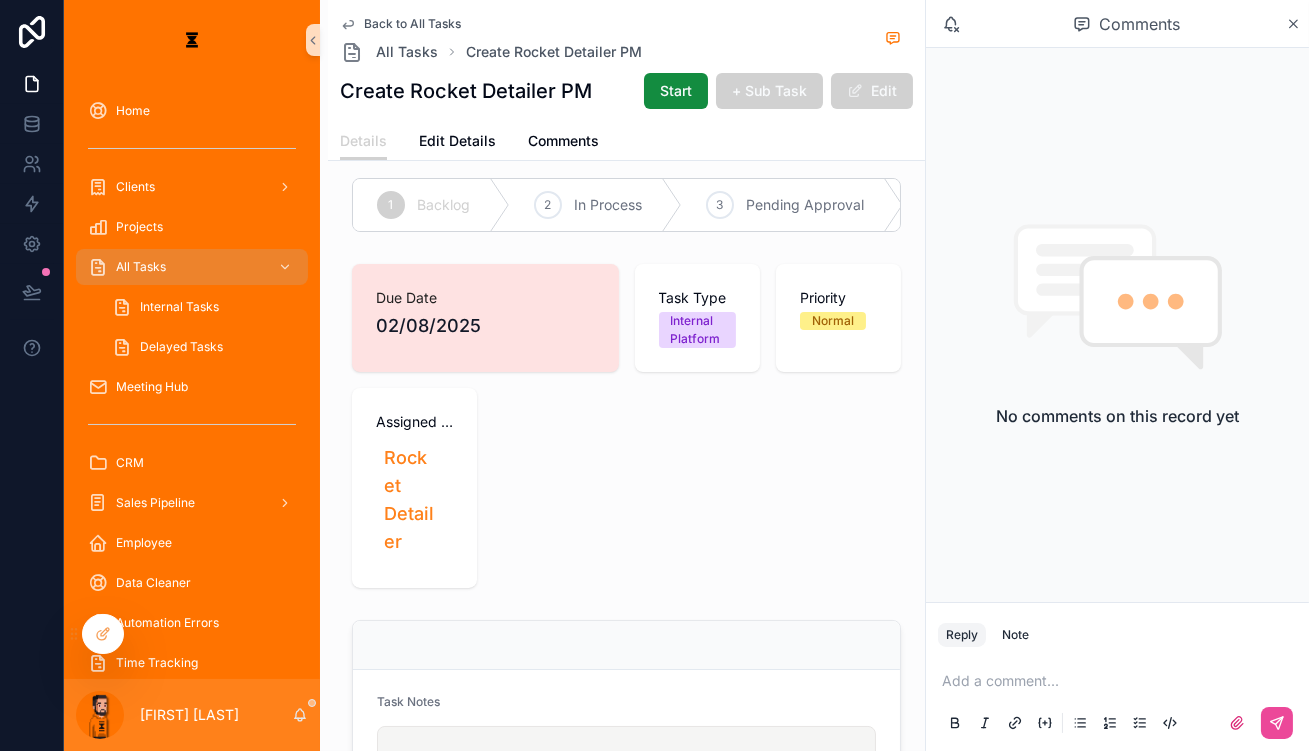 scroll, scrollTop: 0, scrollLeft: 0, axis: both 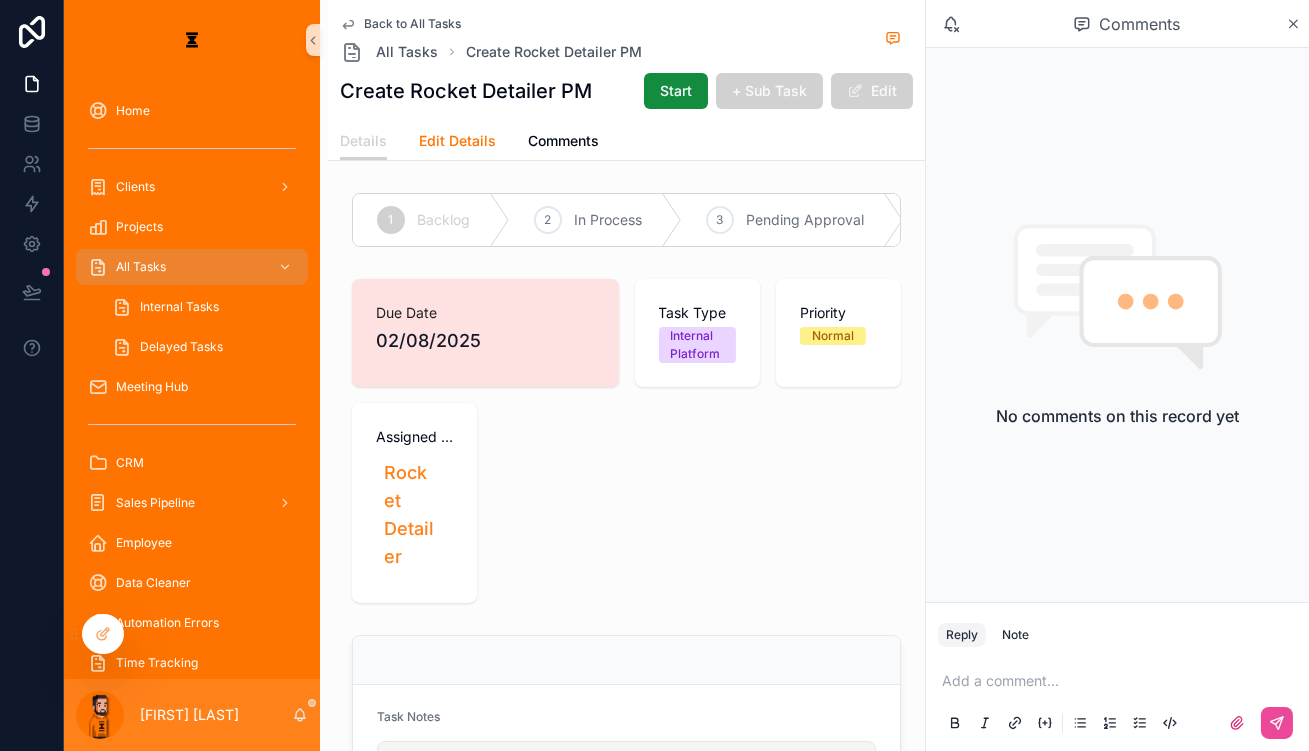 click on "Edit Details" at bounding box center [457, 141] 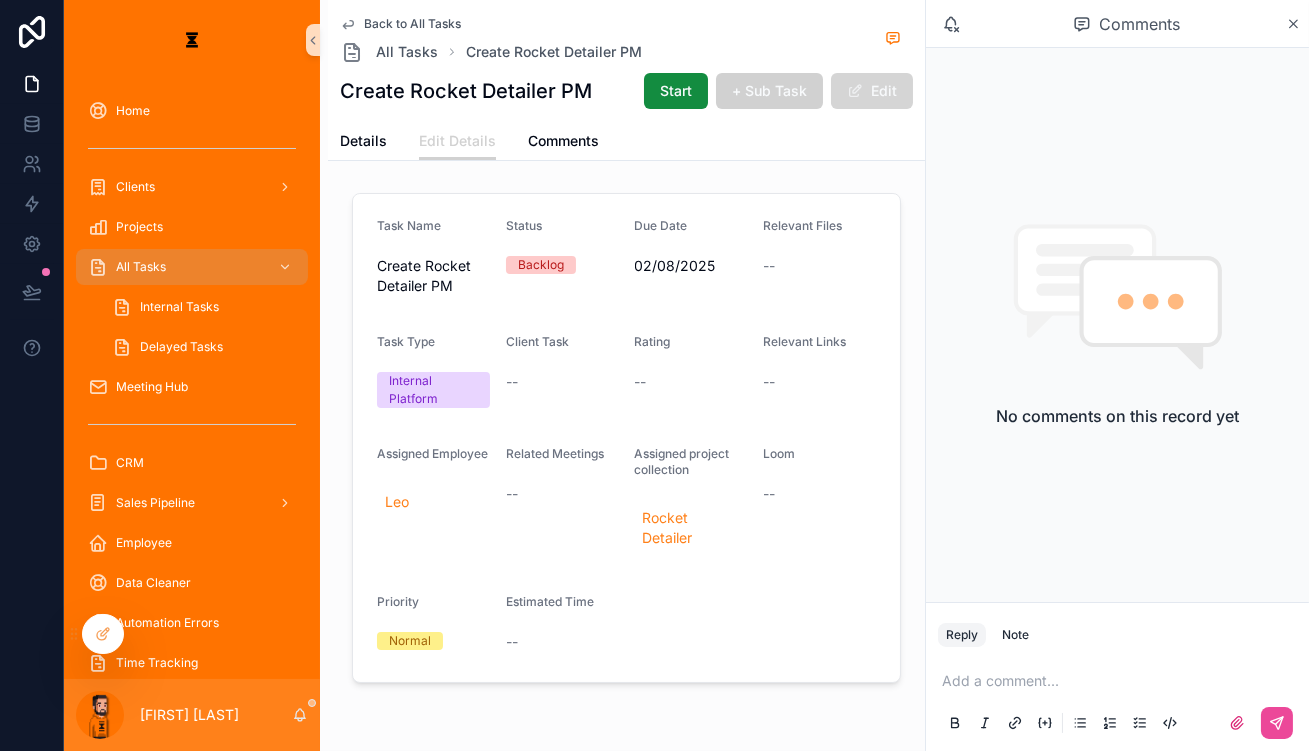 click at bounding box center (855, 91) 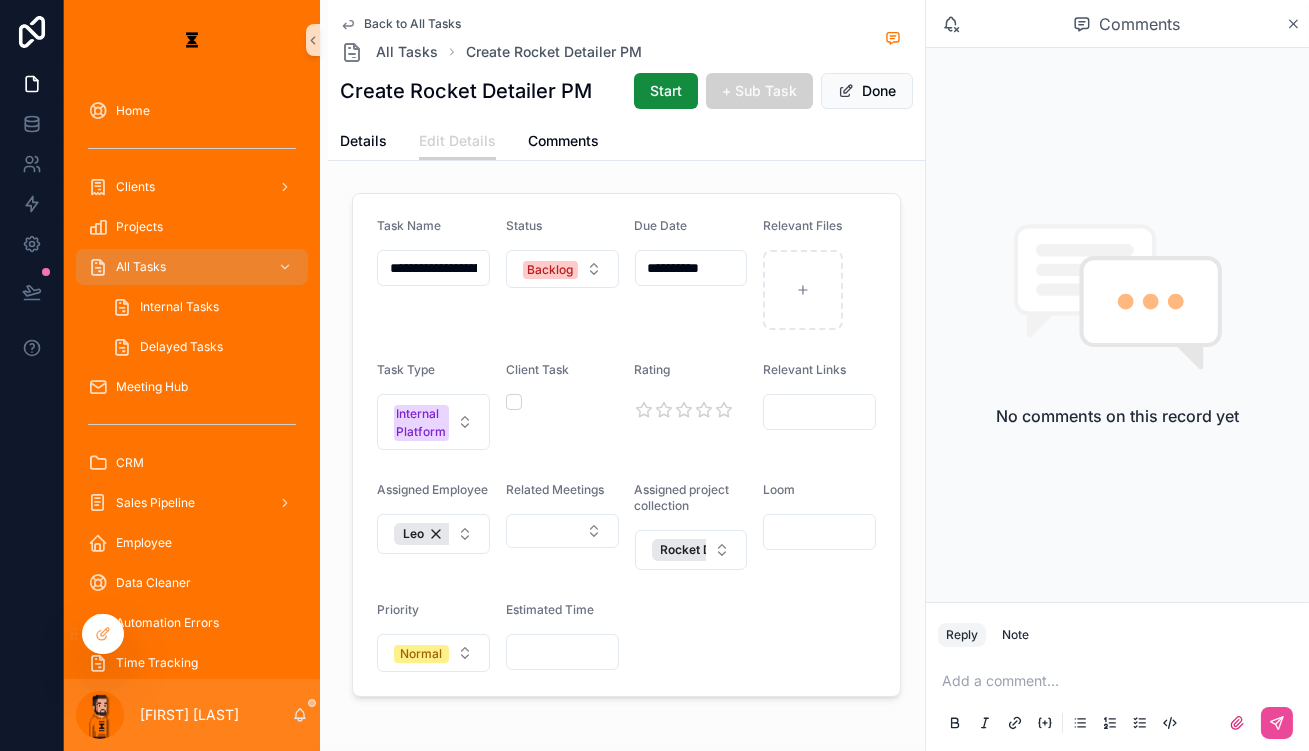 click at bounding box center [819, 532] 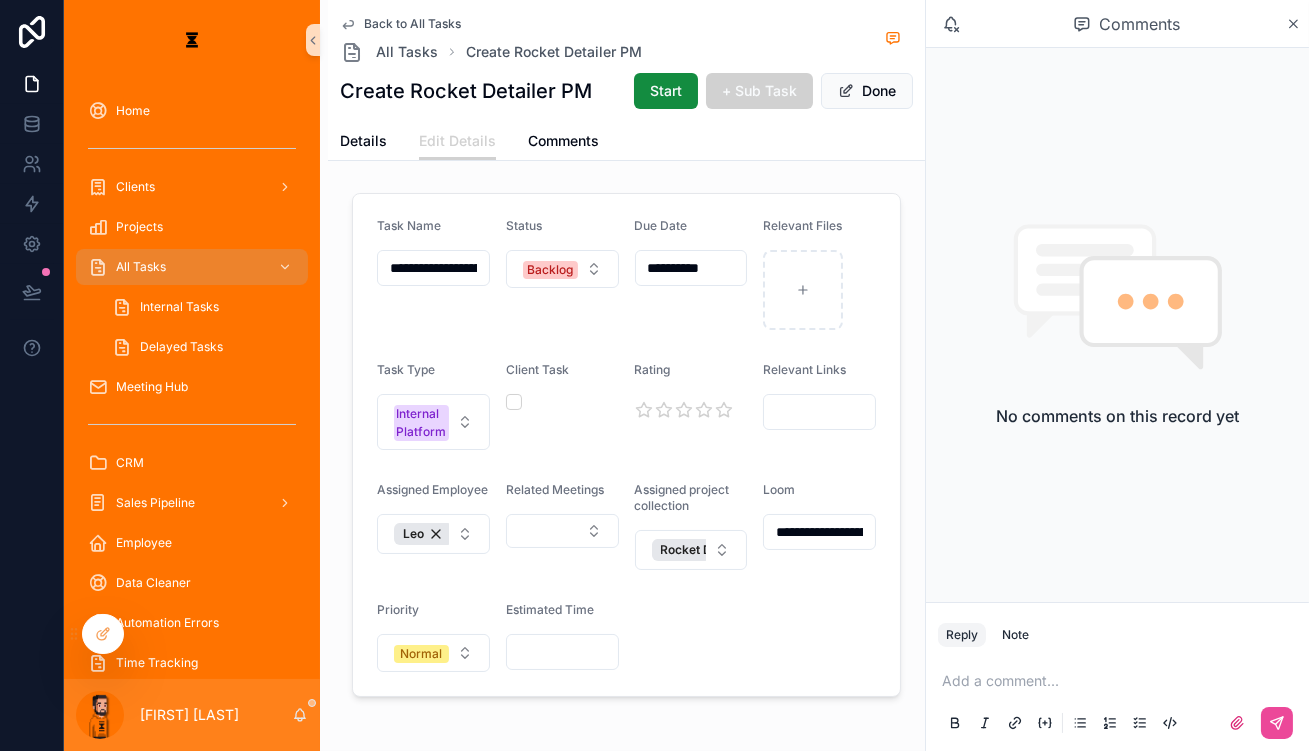 scroll, scrollTop: 0, scrollLeft: 568, axis: horizontal 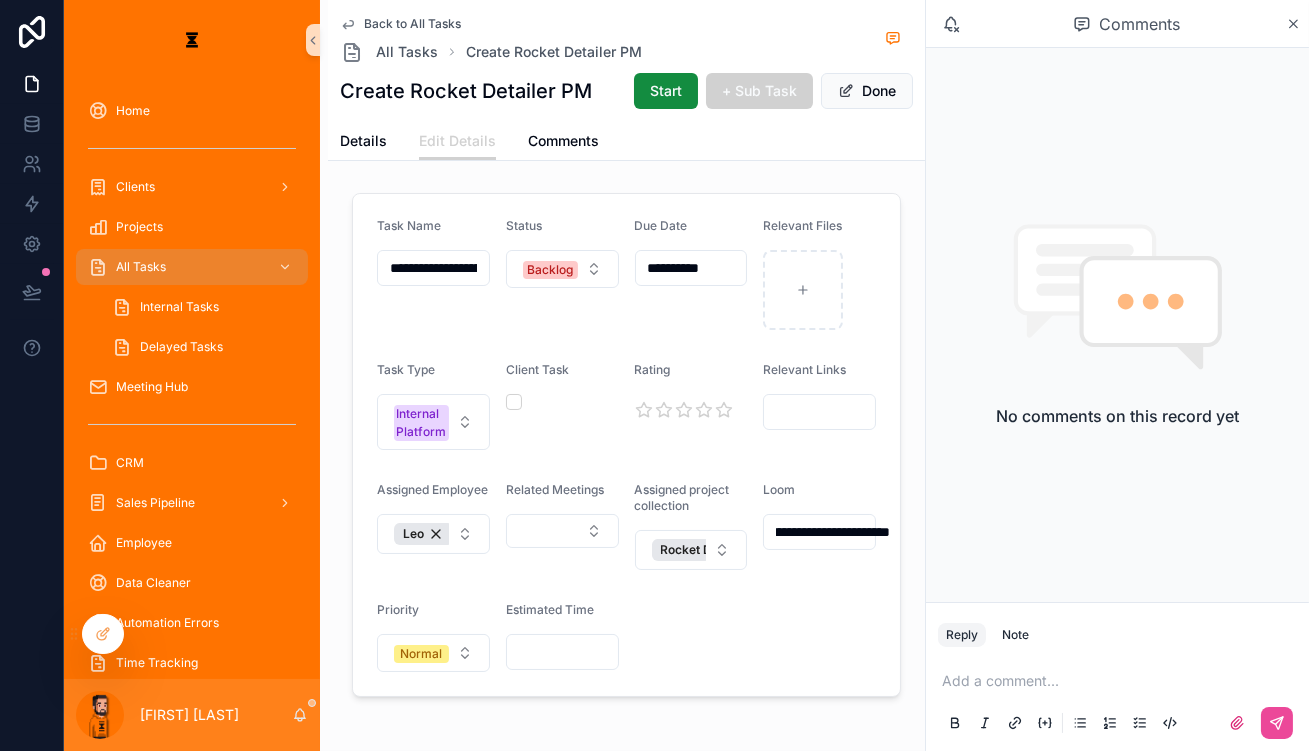 type on "**********" 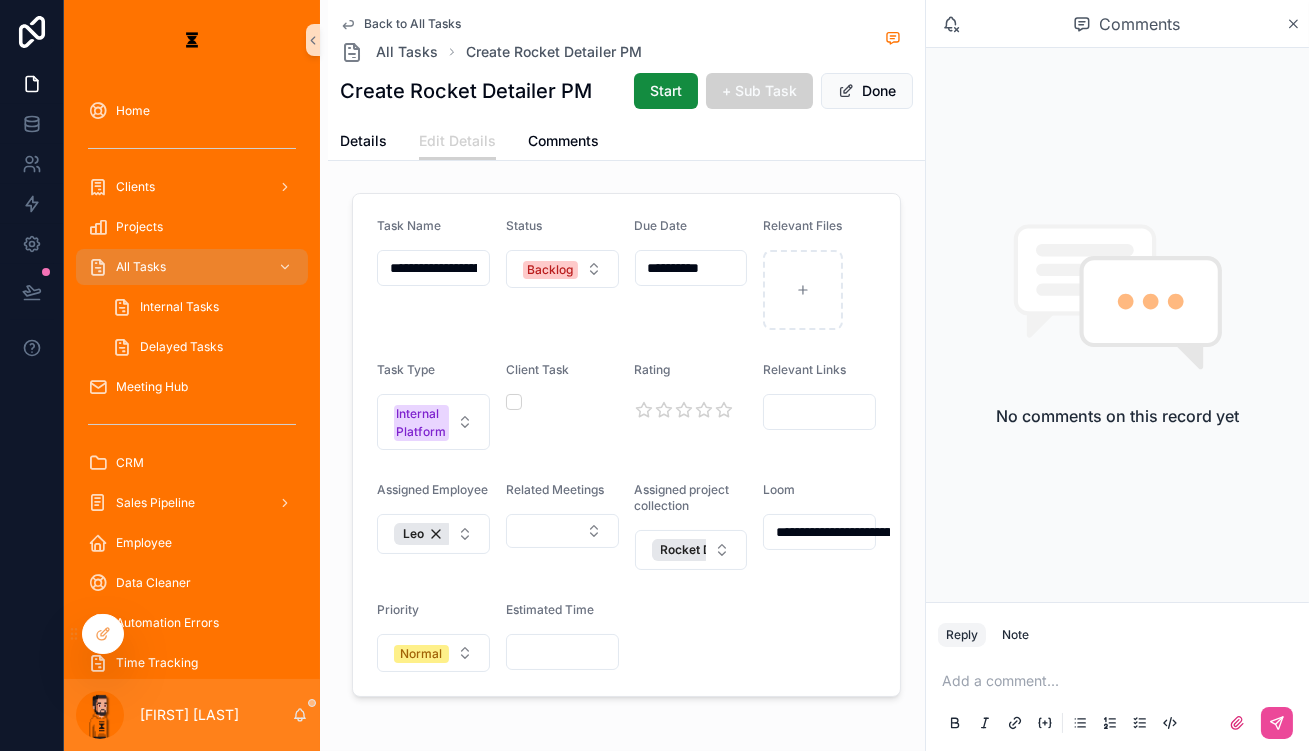 click on "**********" at bounding box center [626, 445] 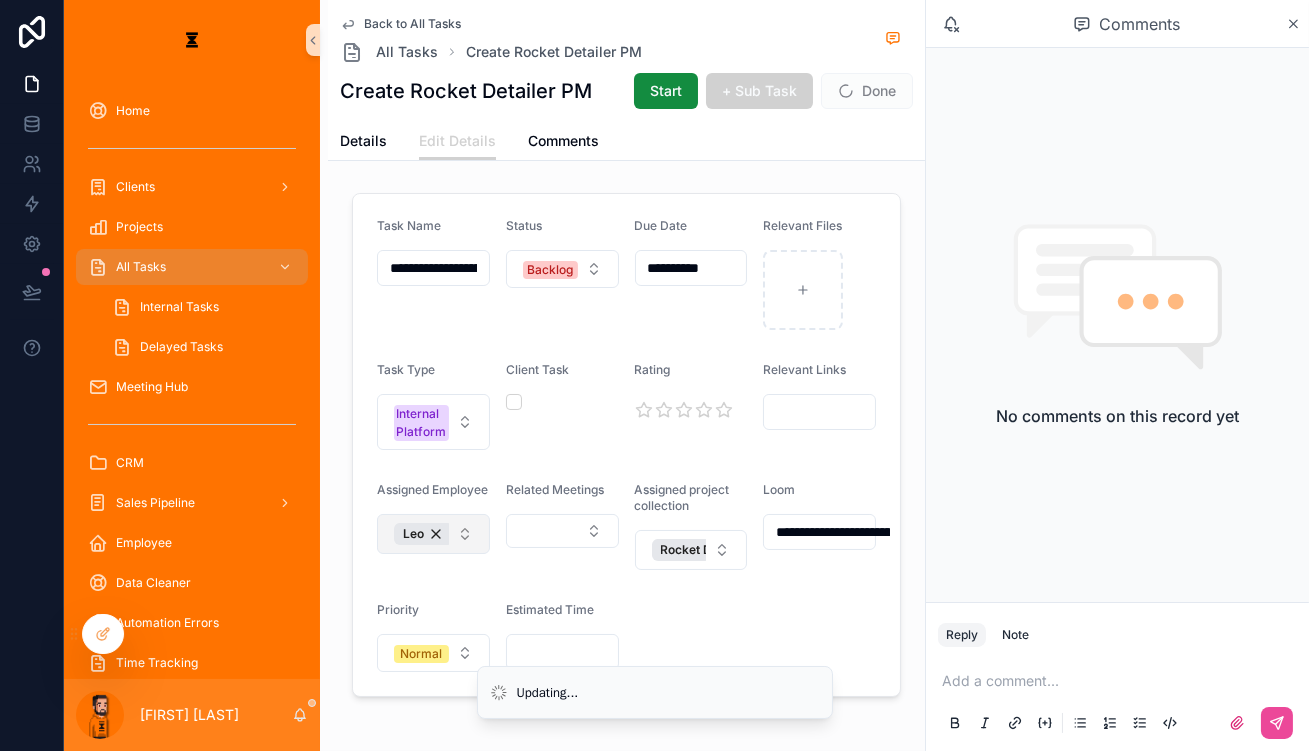 click on "Leo" at bounding box center (433, 534) 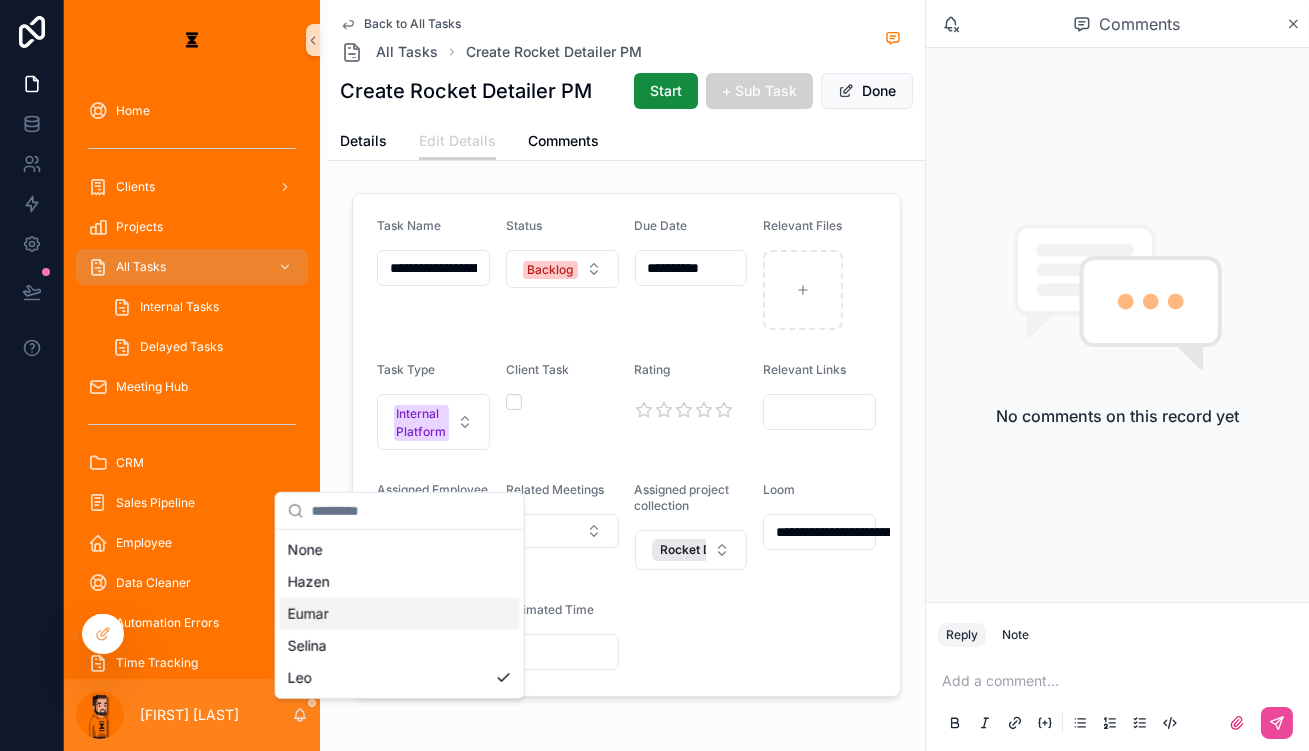 click on "Eumar" at bounding box center [400, 614] 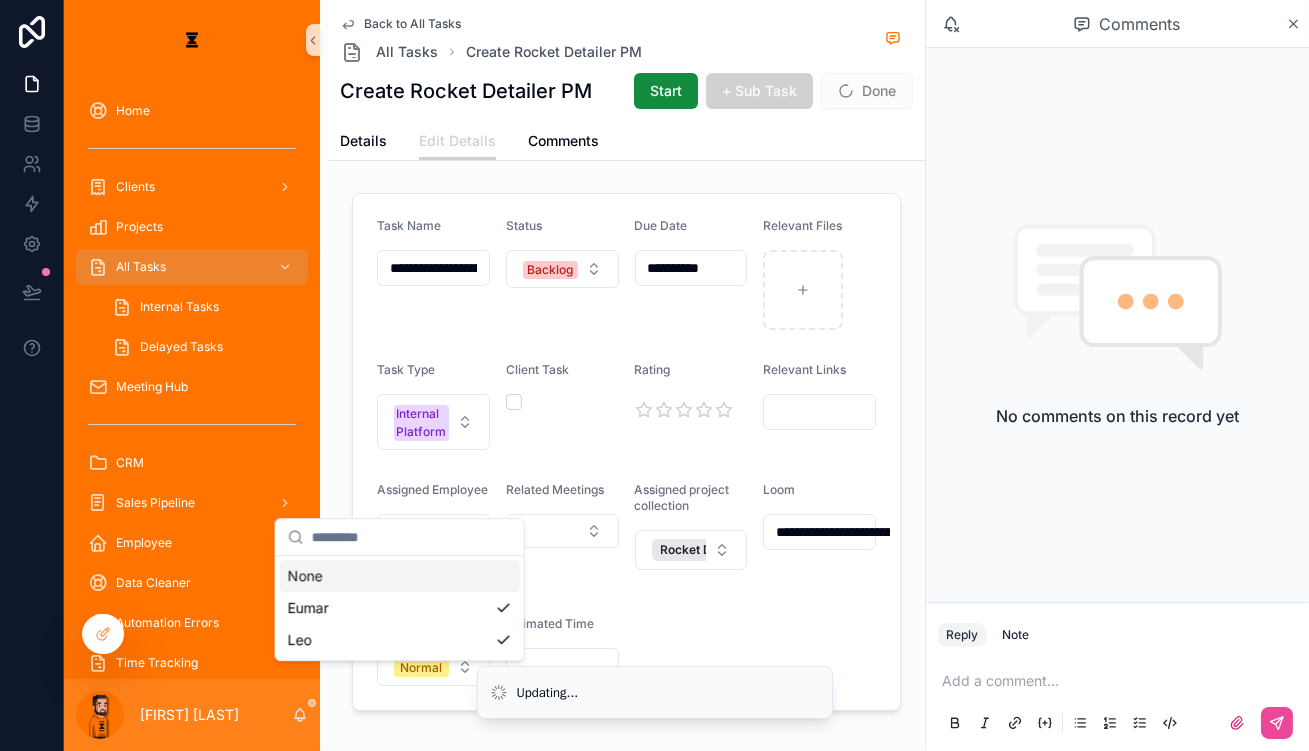 click on "**********" at bounding box center (626, 452) 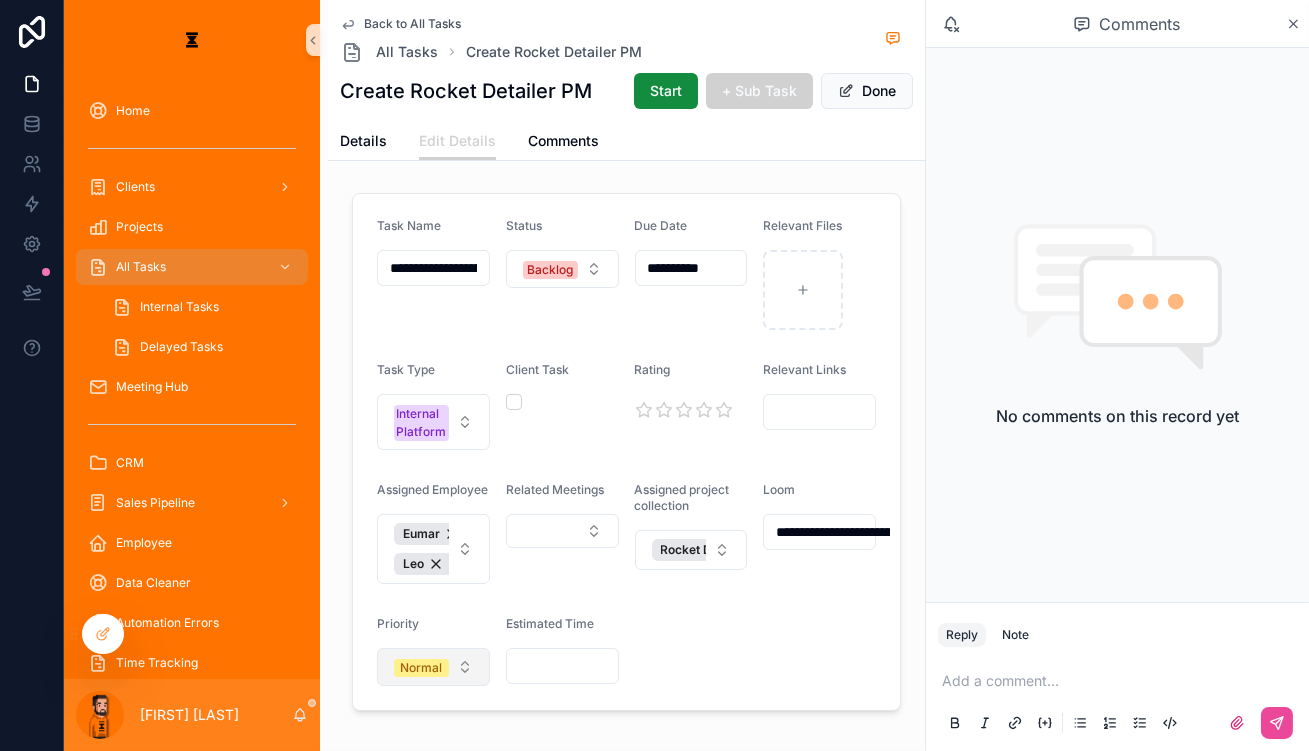 click on "Normal" at bounding box center (433, 667) 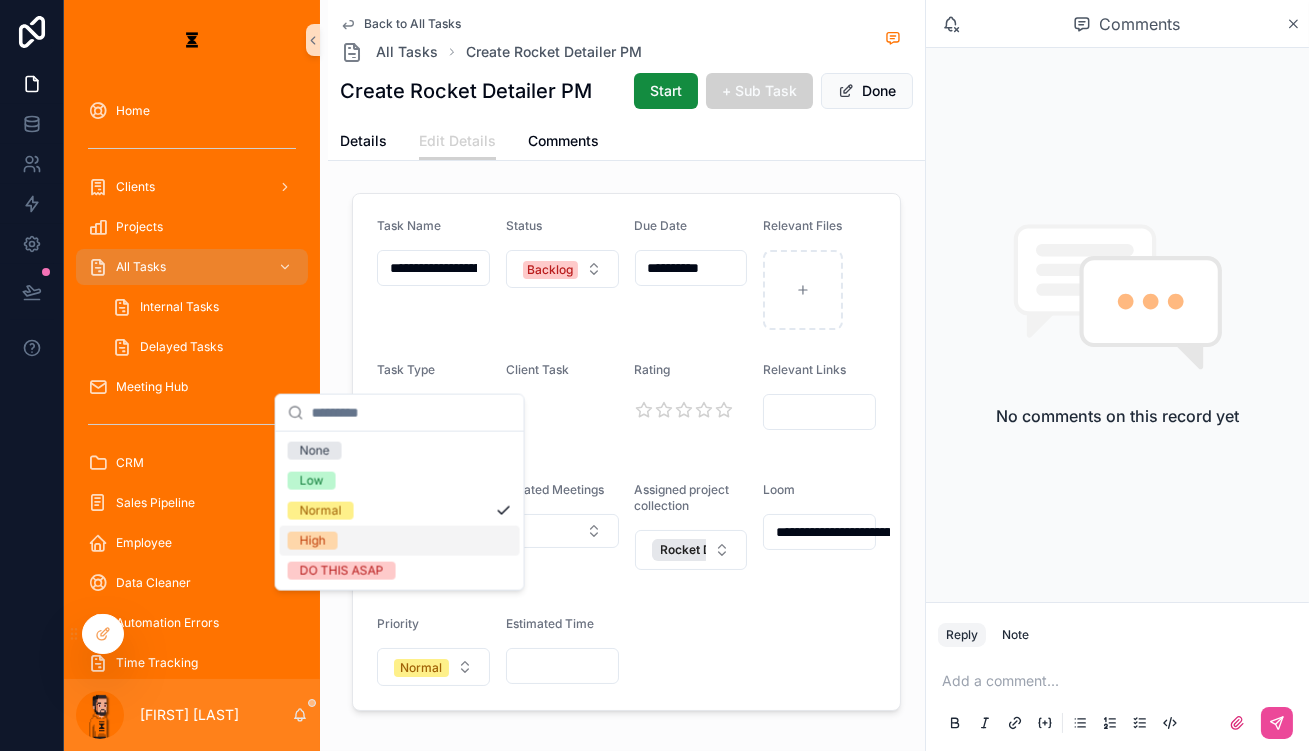 click on "High" at bounding box center (400, 541) 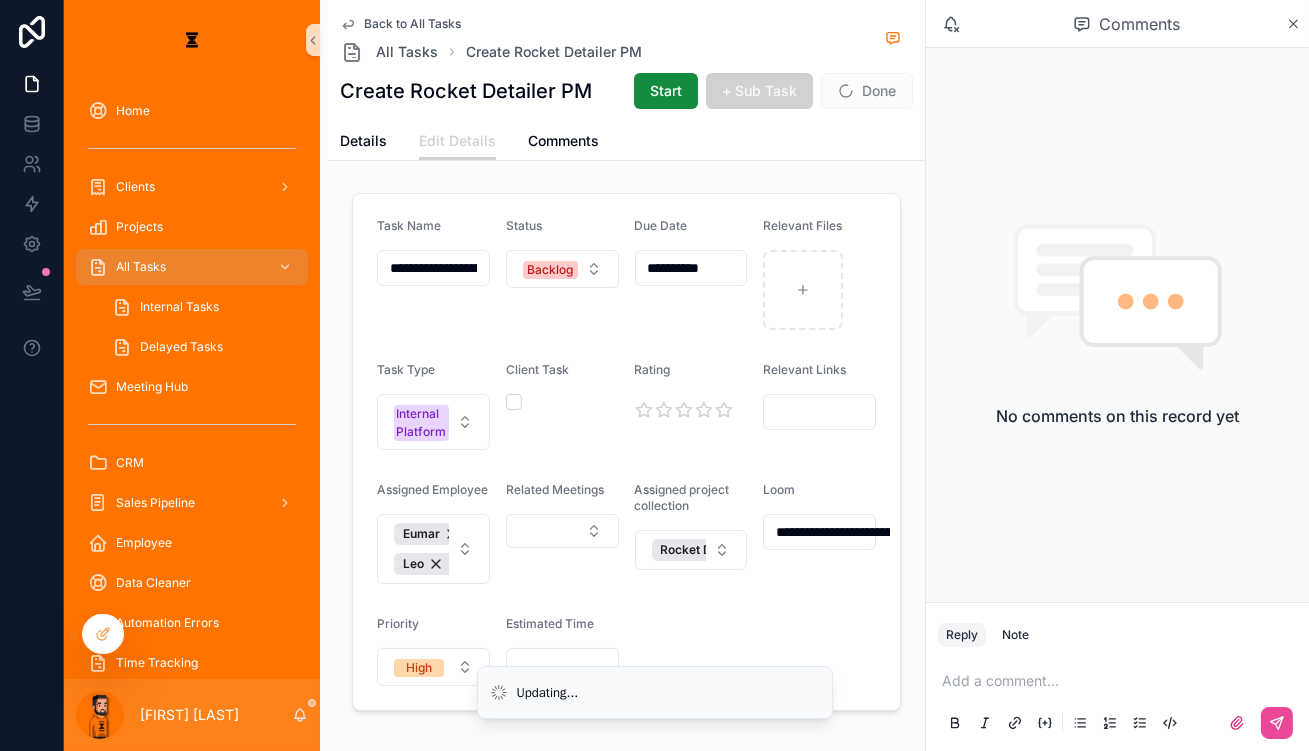 click on "Estimated Time" at bounding box center (550, 623) 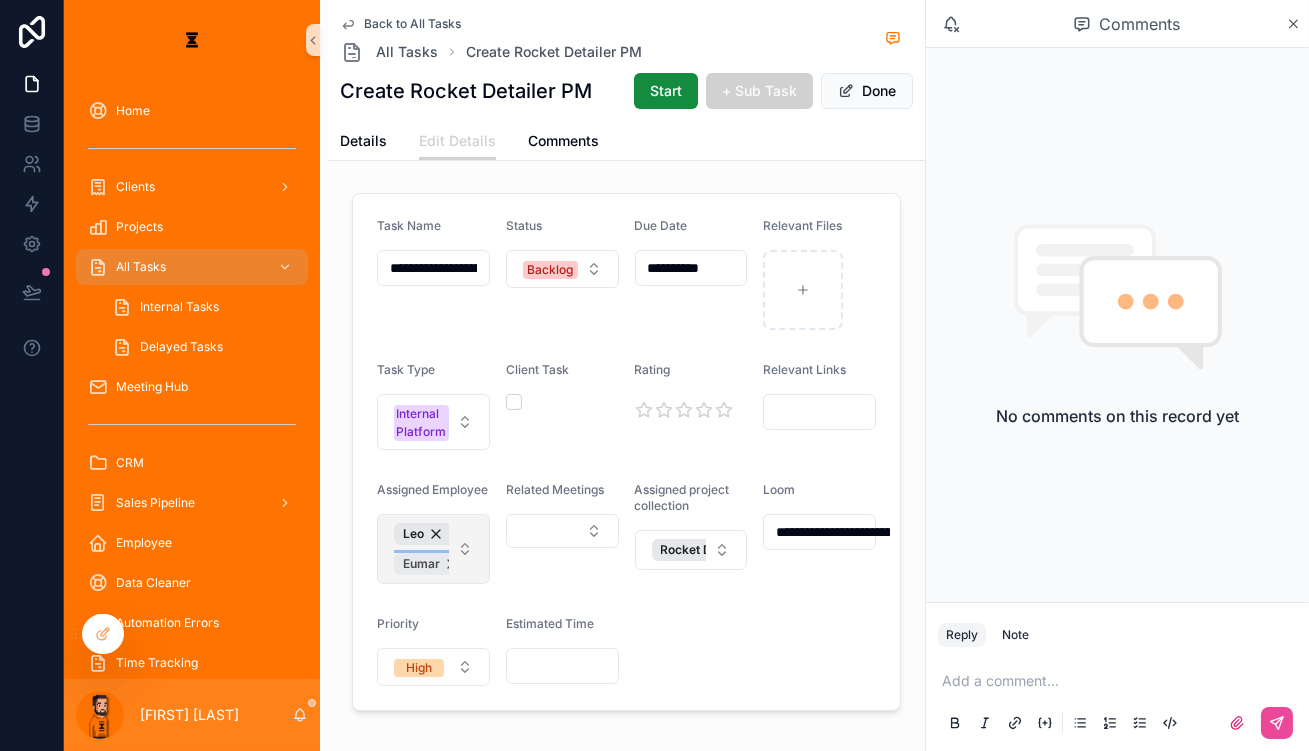 click on "Eumar" at bounding box center [431, 564] 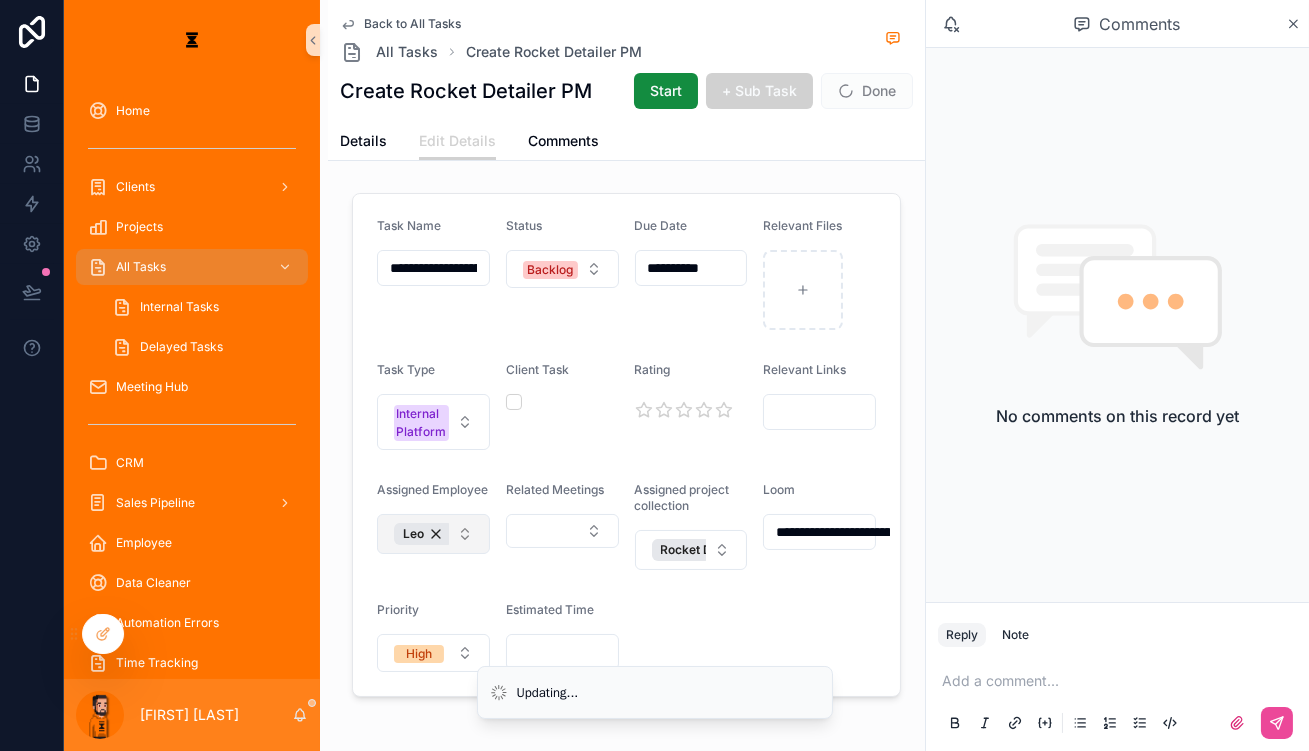 click on "Leo" at bounding box center [433, 534] 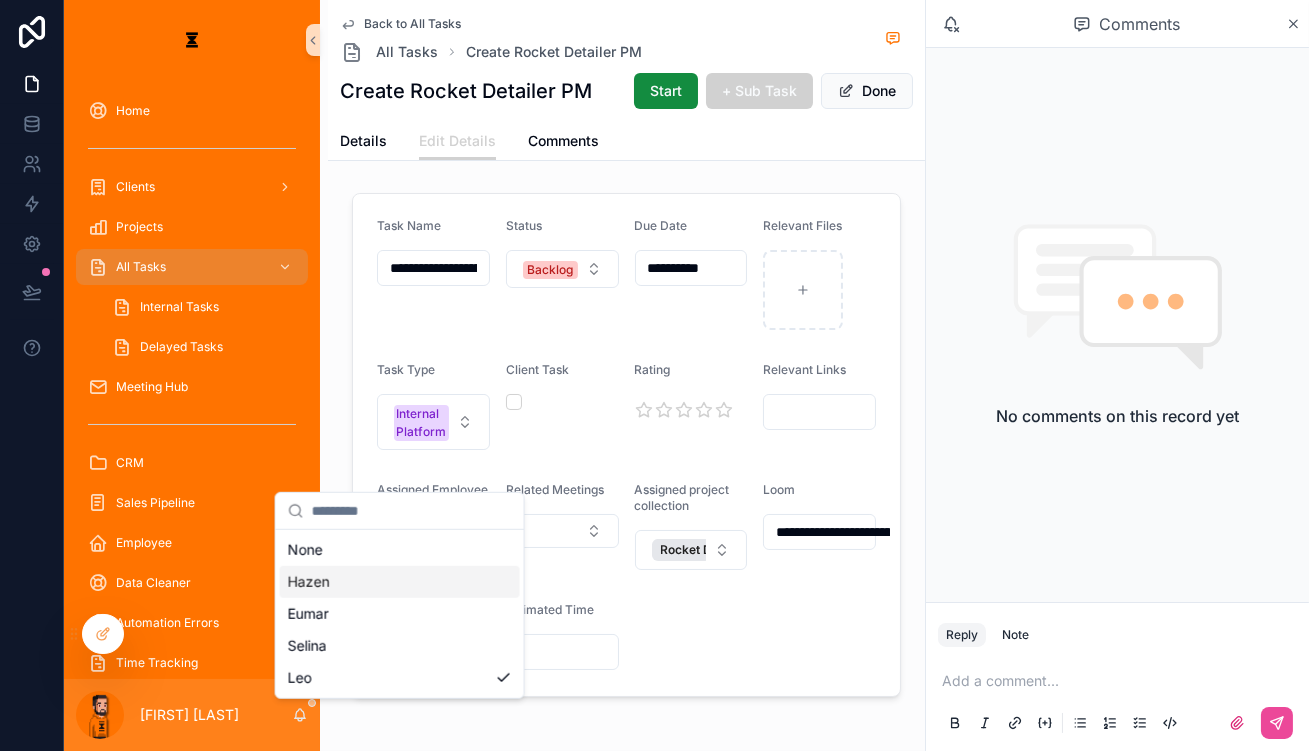 click on "Hazen" at bounding box center (400, 582) 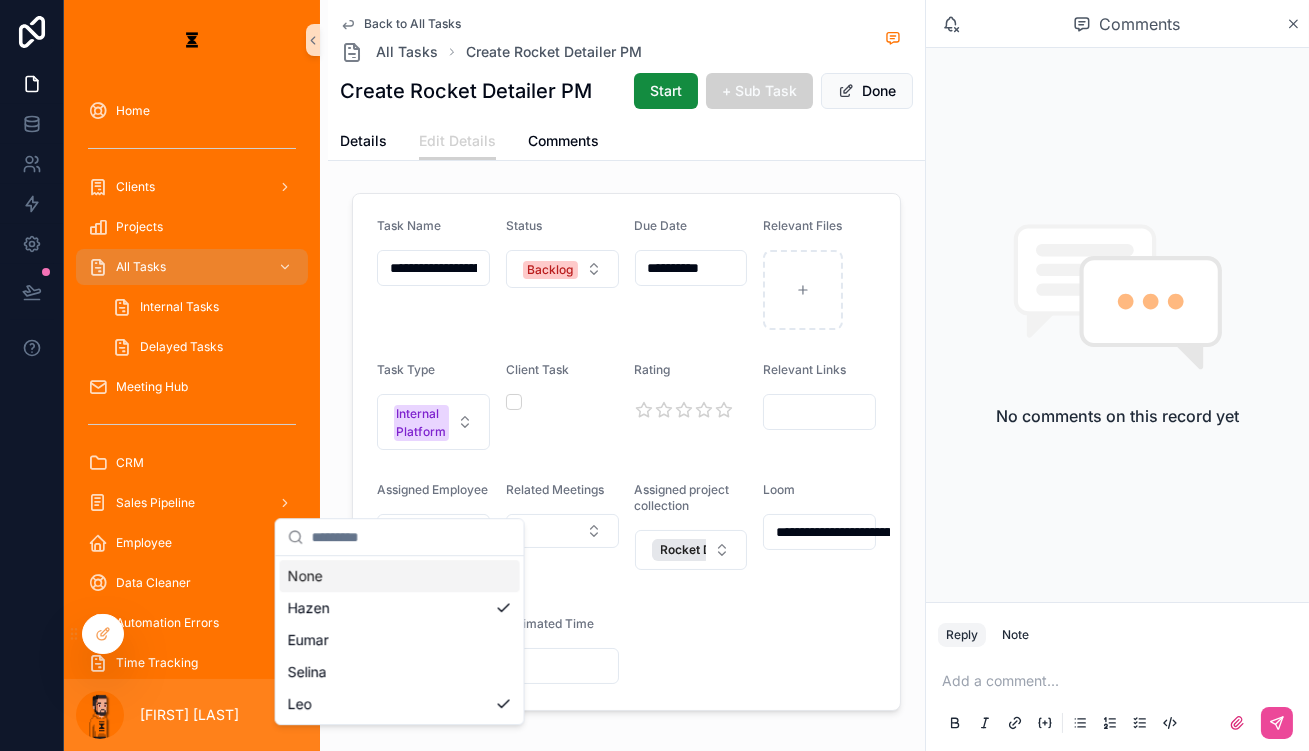 click on "**********" at bounding box center [626, 452] 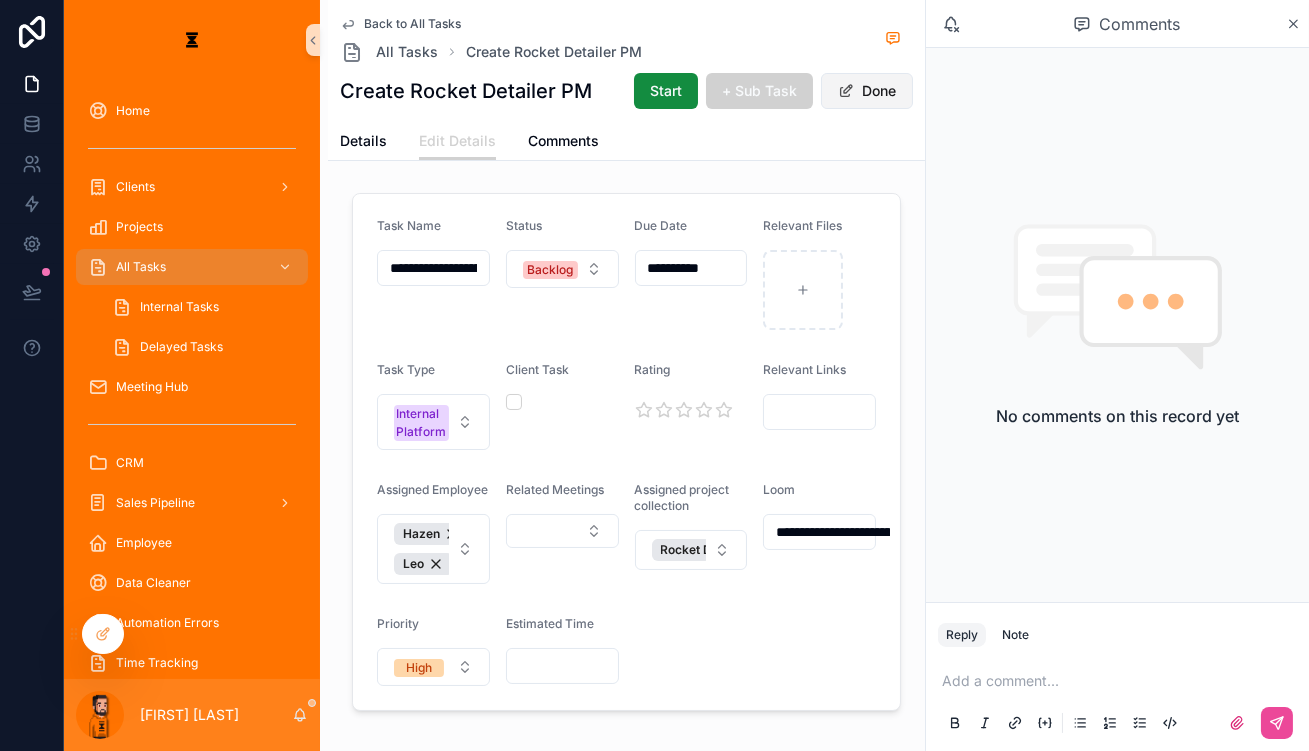 click on "Done" at bounding box center (867, 91) 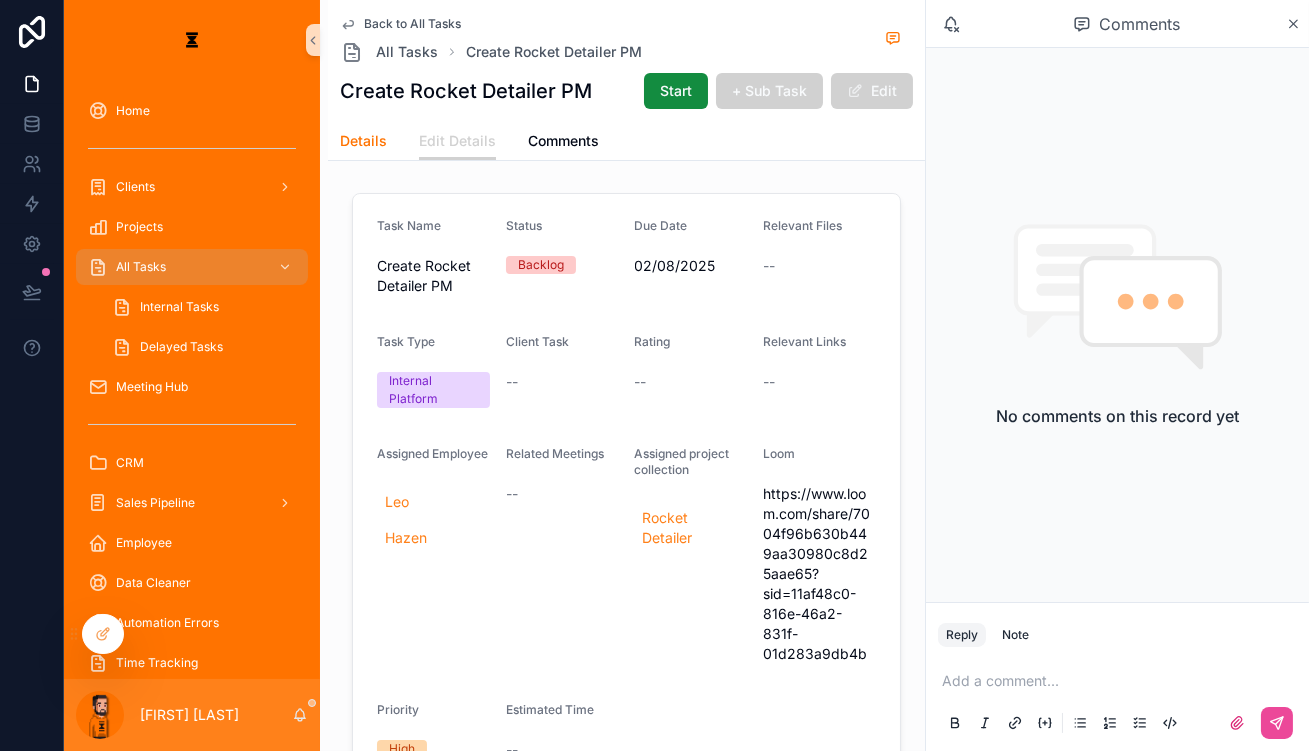 click on "Details" at bounding box center (363, 143) 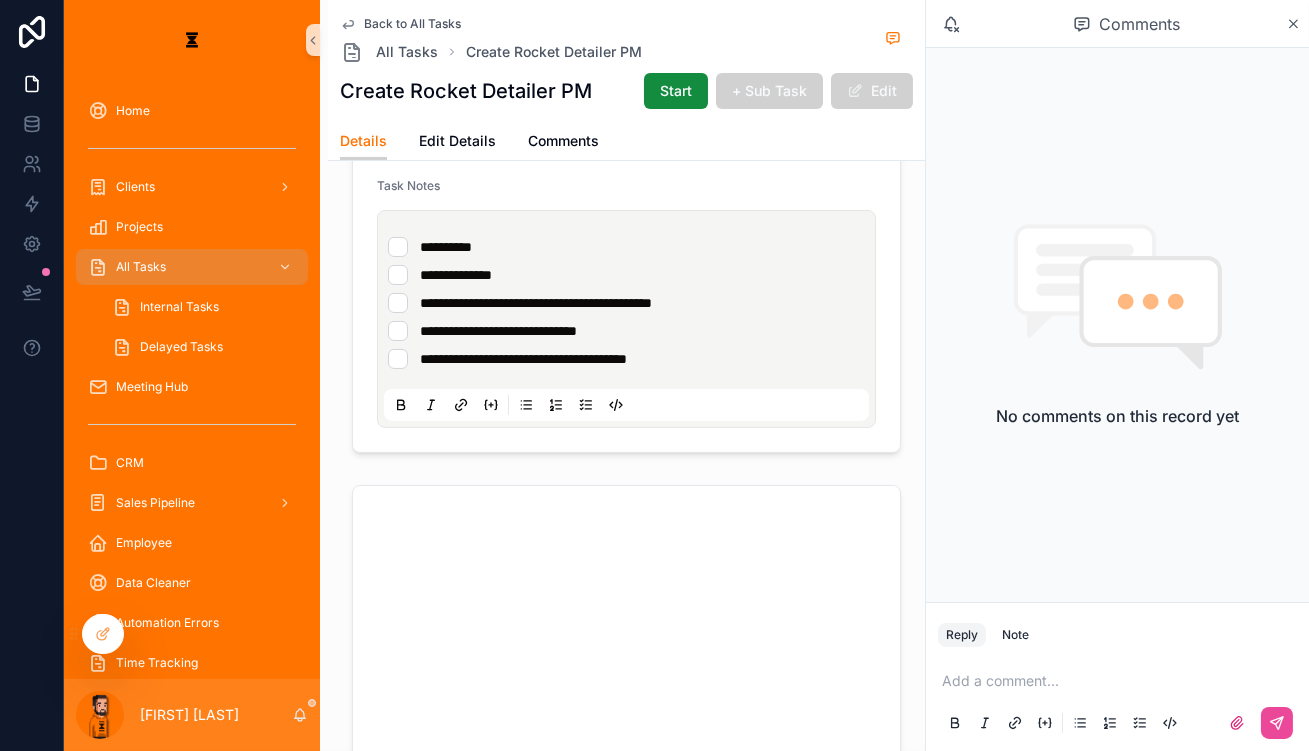 scroll, scrollTop: 570, scrollLeft: 0, axis: vertical 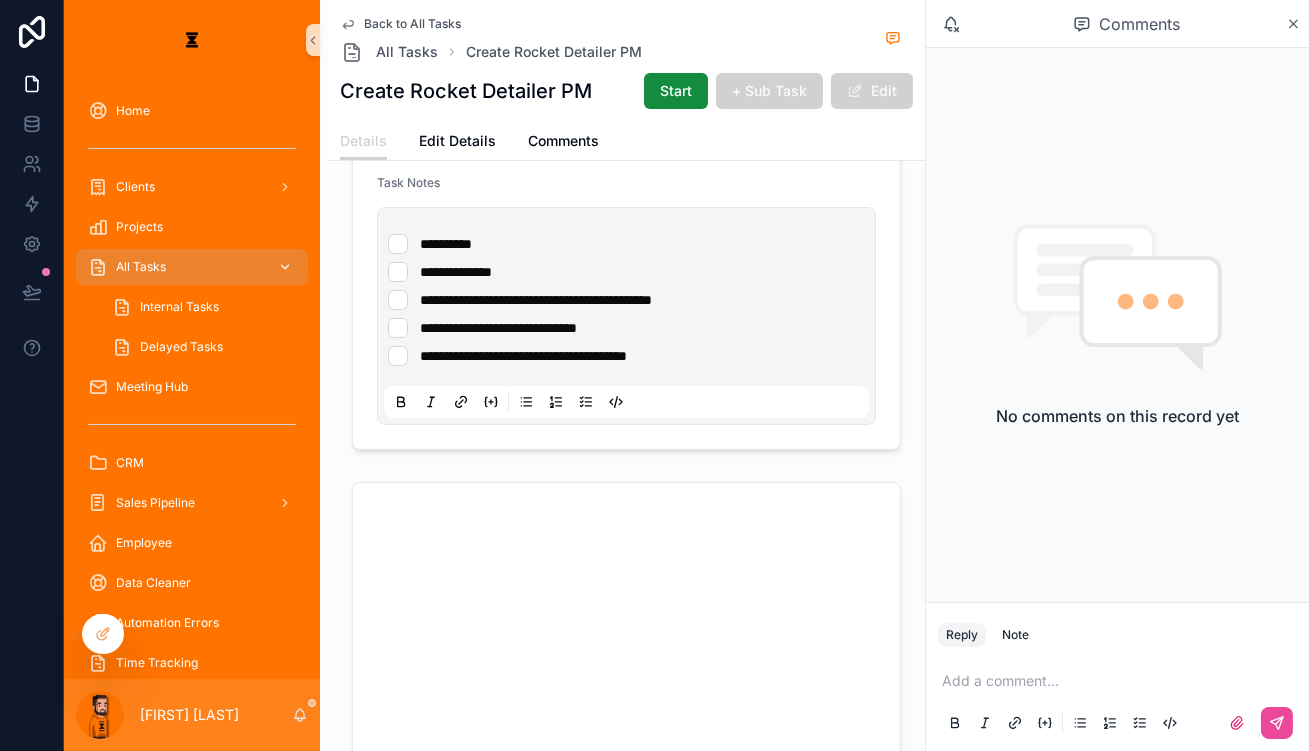 click on "All Tasks" at bounding box center (192, 267) 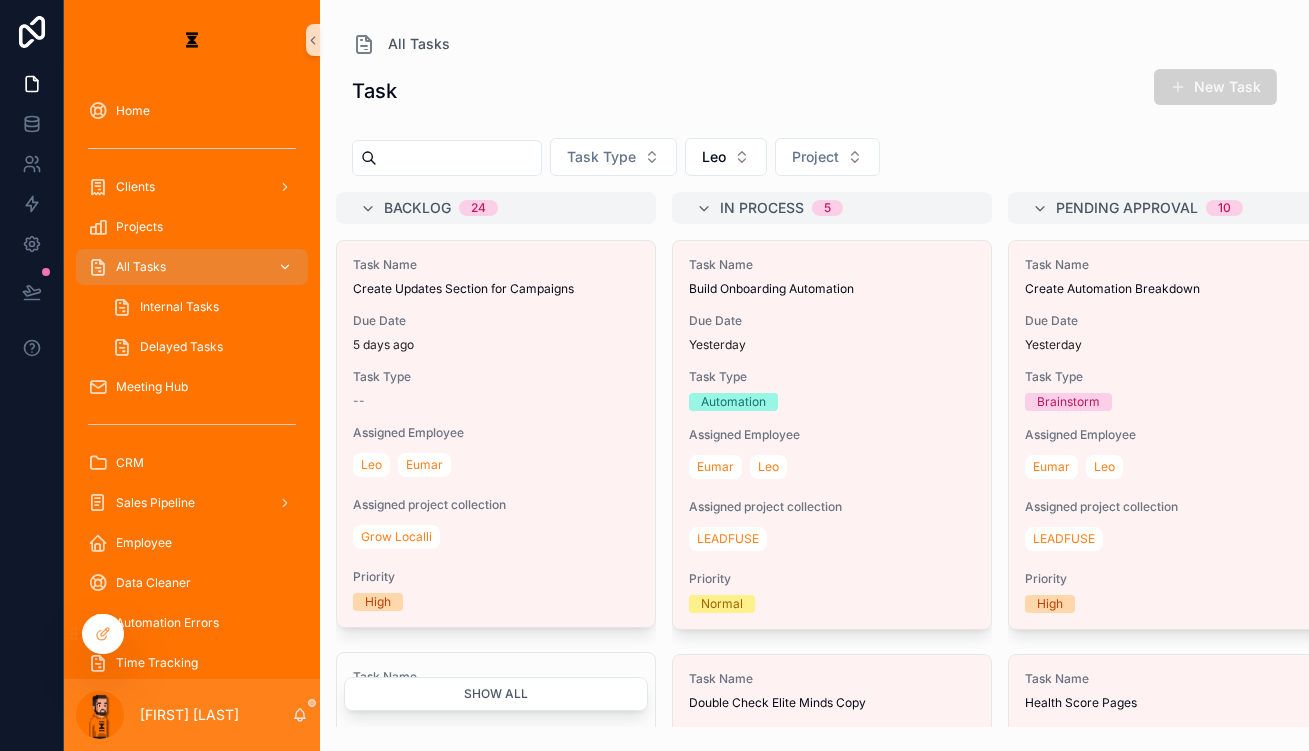 scroll, scrollTop: 0, scrollLeft: 0, axis: both 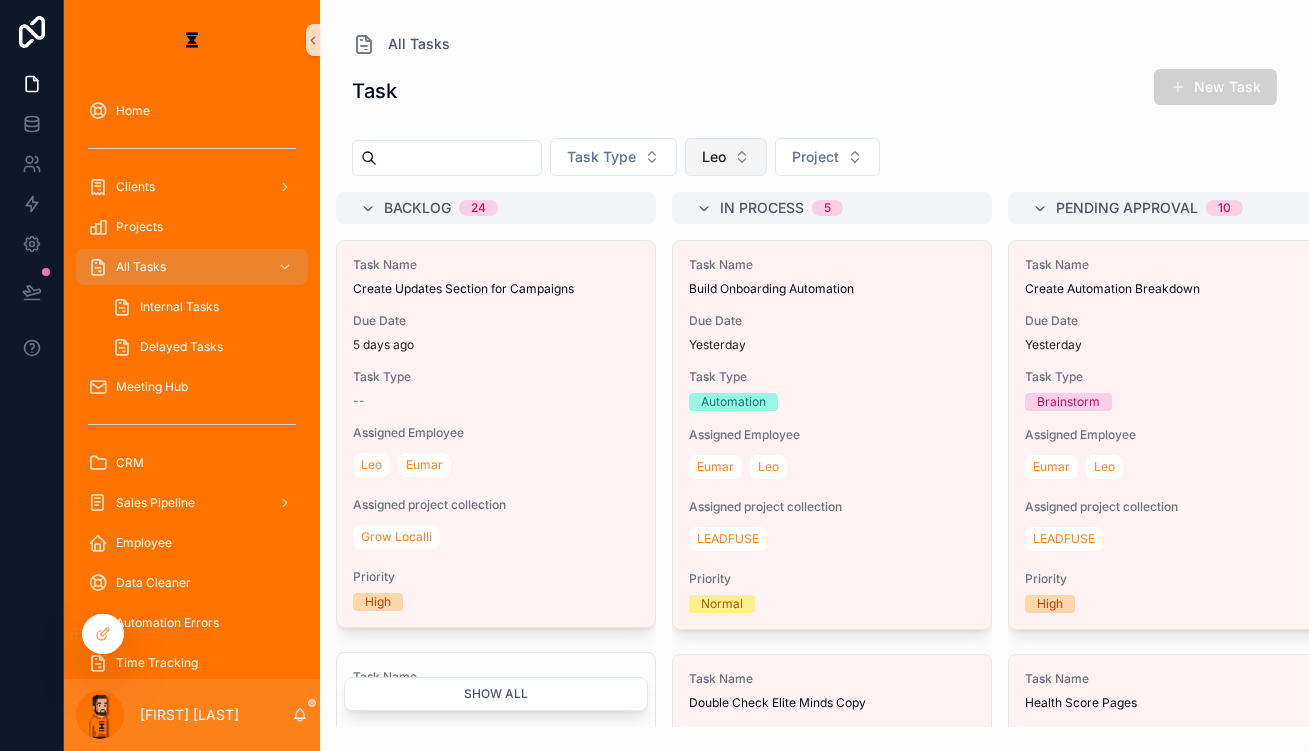 click on "Leo" at bounding box center [726, 157] 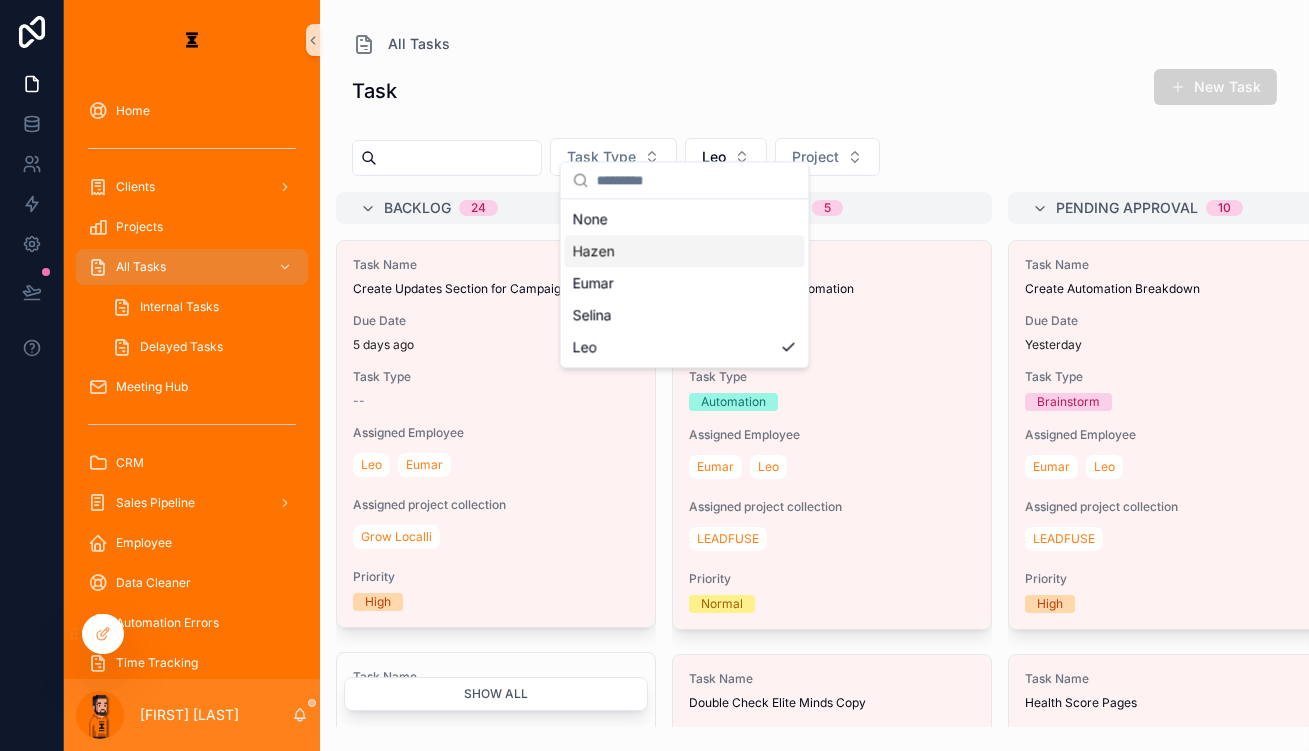 click on "Hazen" at bounding box center (685, 251) 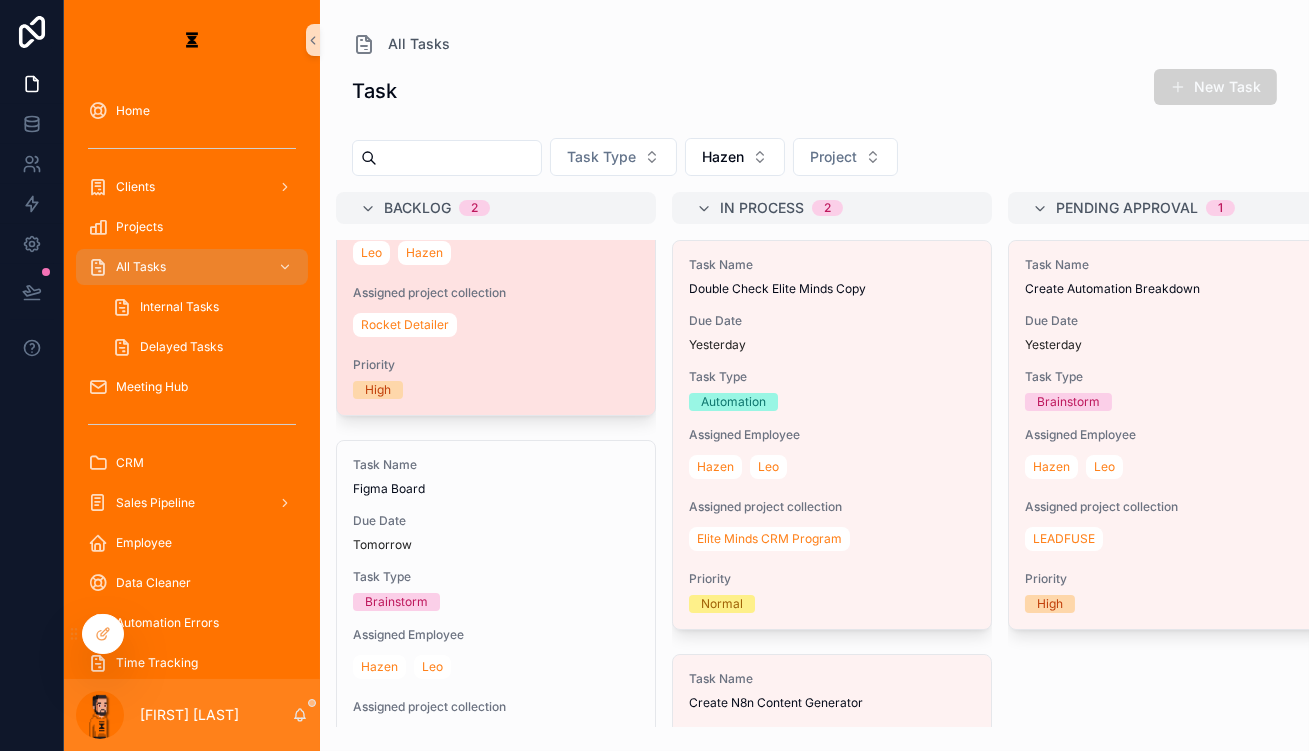 scroll, scrollTop: 0, scrollLeft: 0, axis: both 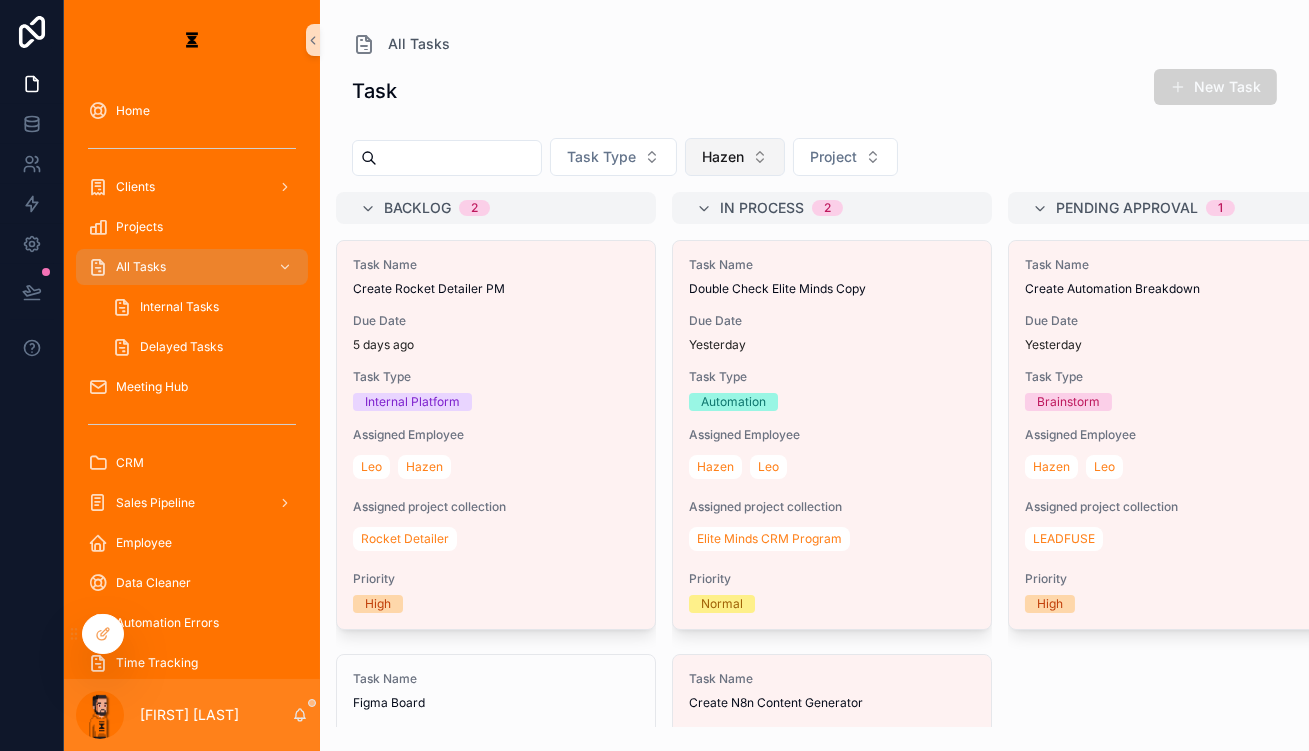 click on "Hazen" at bounding box center (723, 157) 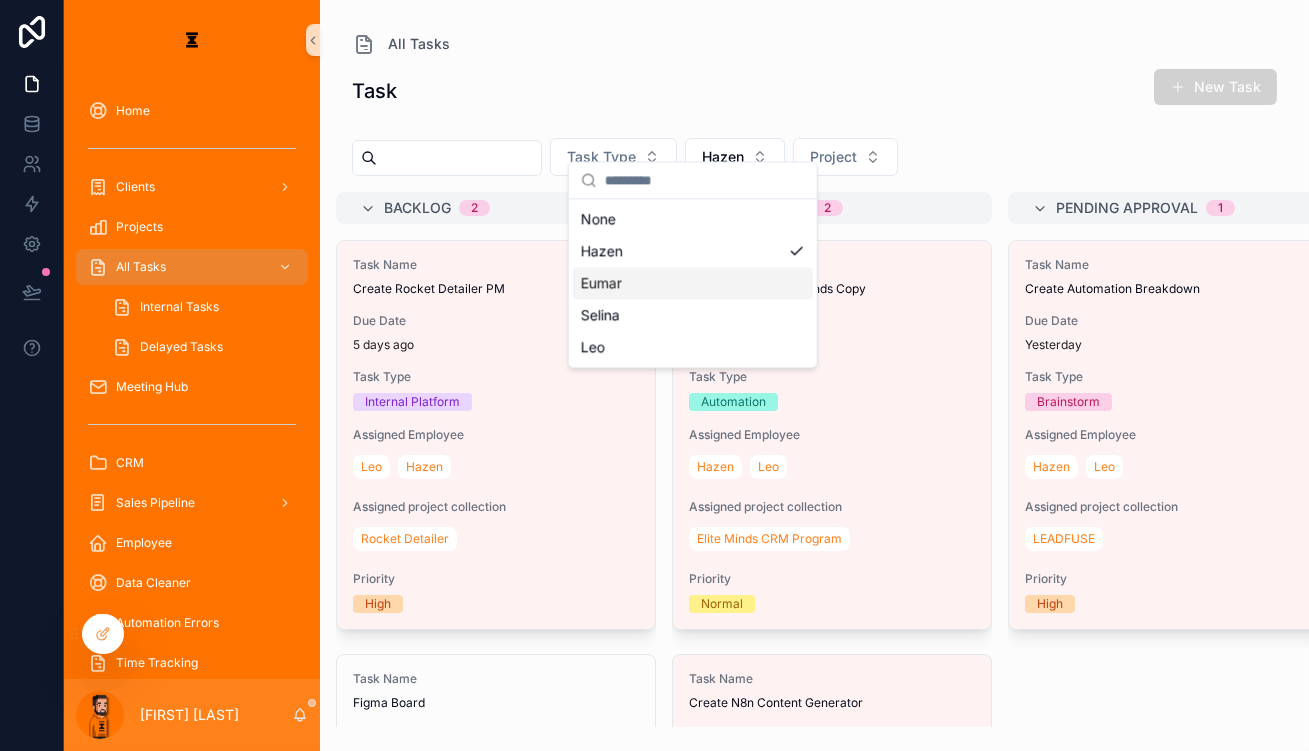 click on "Eumar" at bounding box center (693, 283) 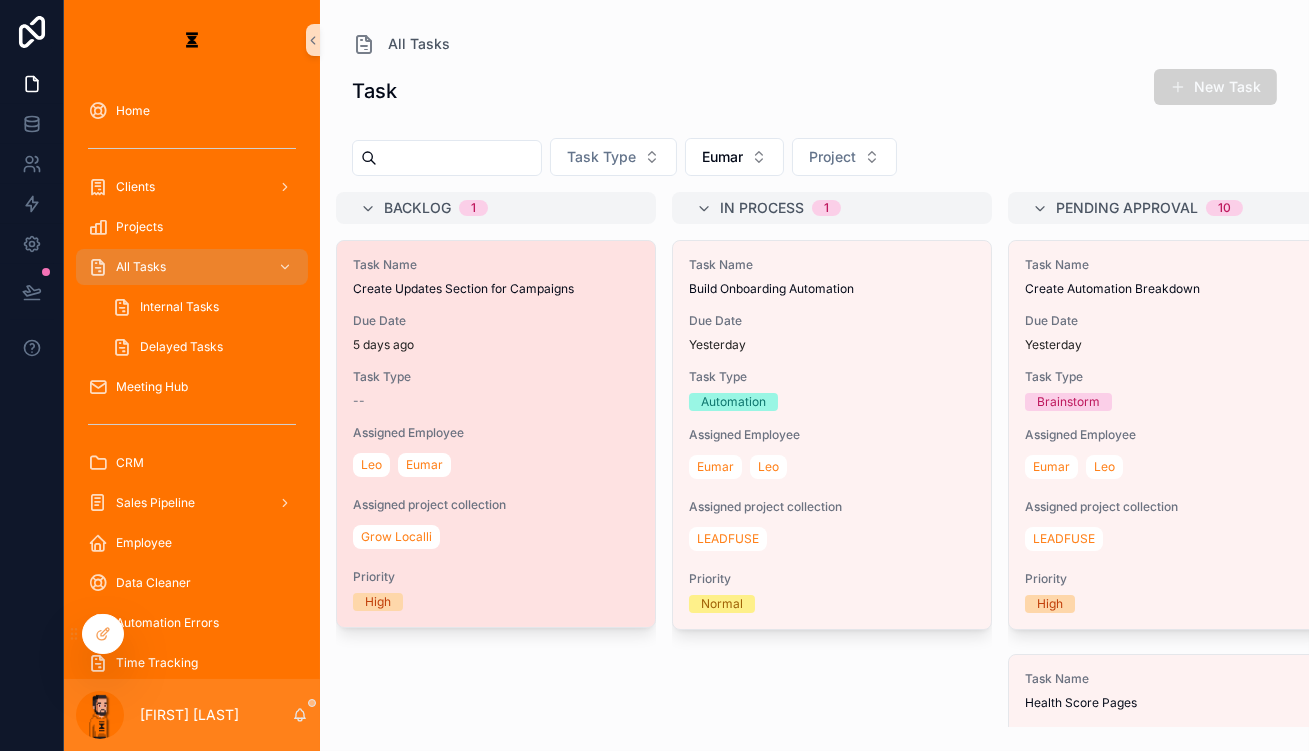 click on "5 days ago" at bounding box center [496, 345] 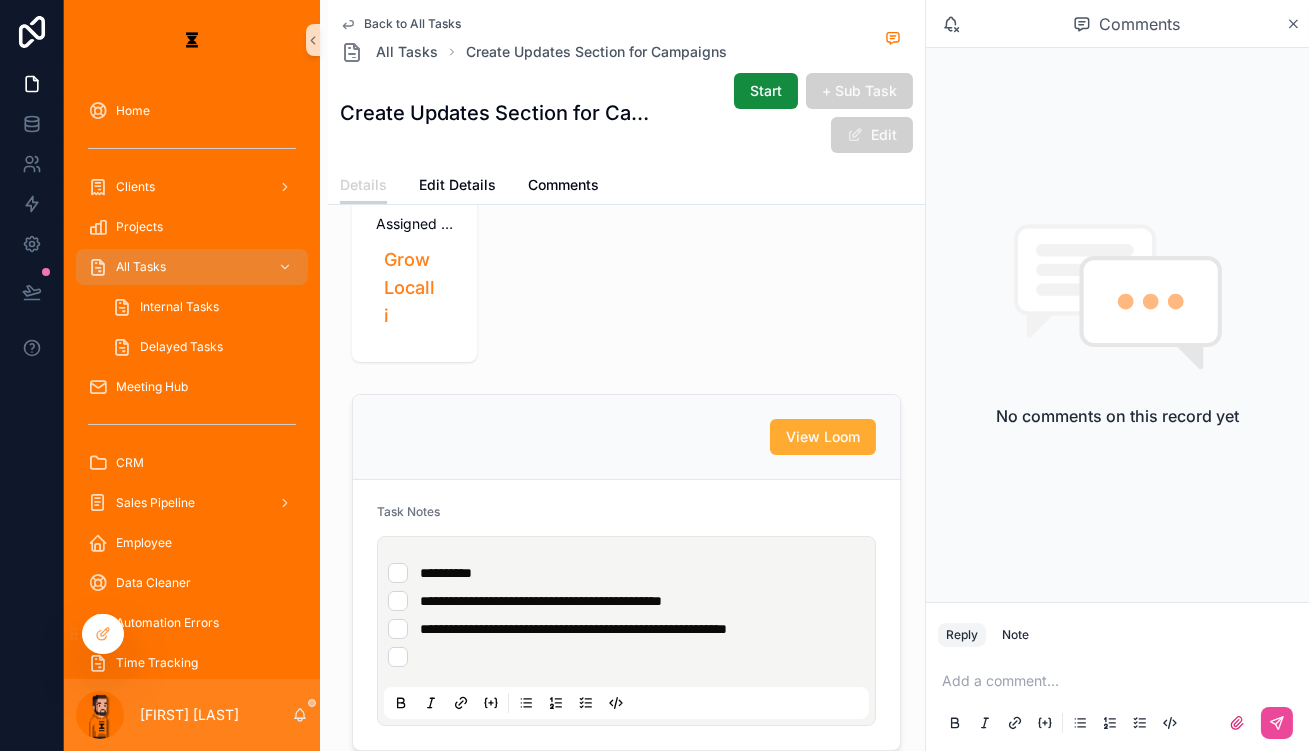 scroll, scrollTop: 253, scrollLeft: 0, axis: vertical 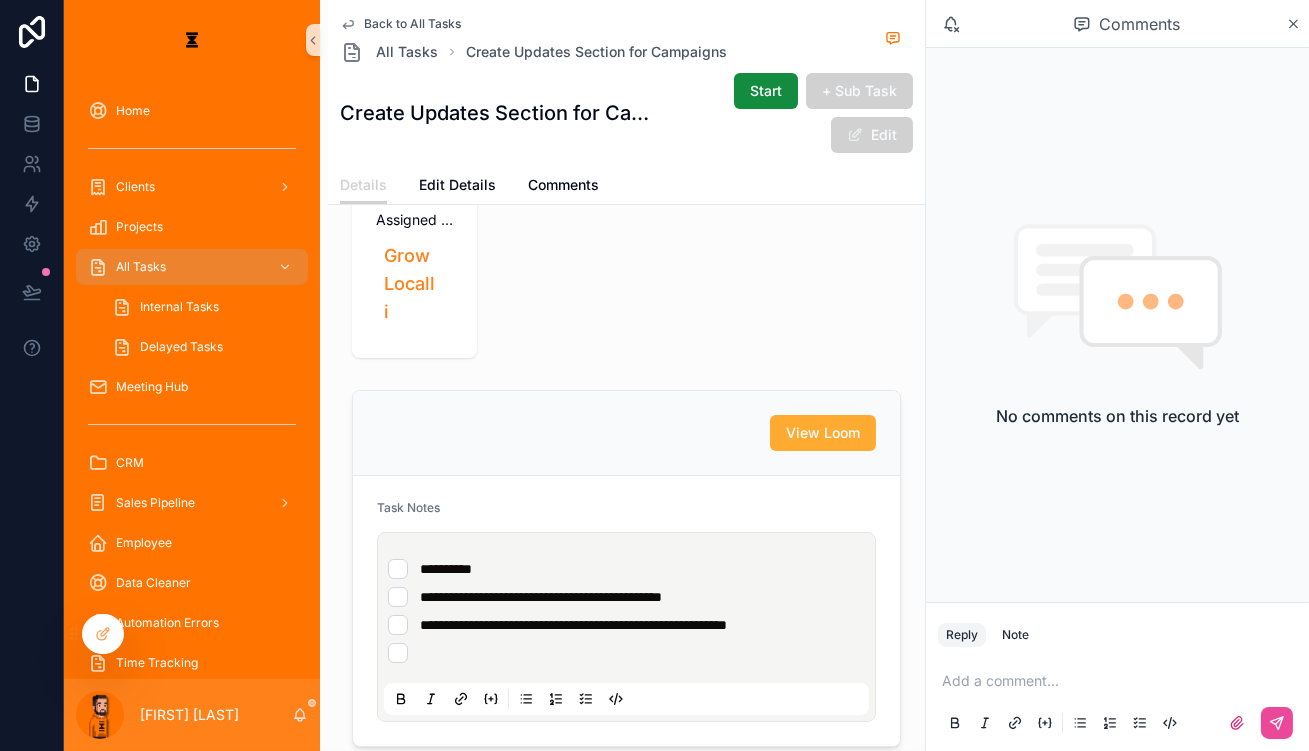 click at bounding box center (626, 653) 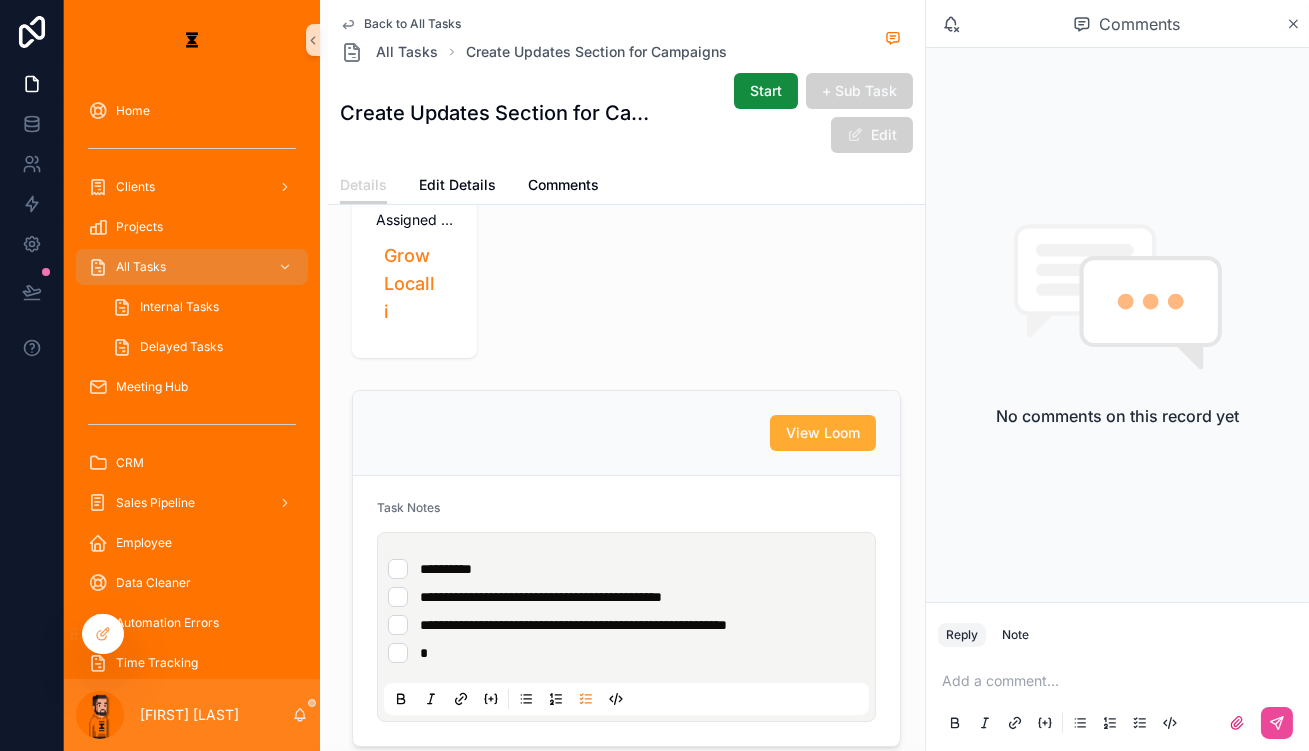 type 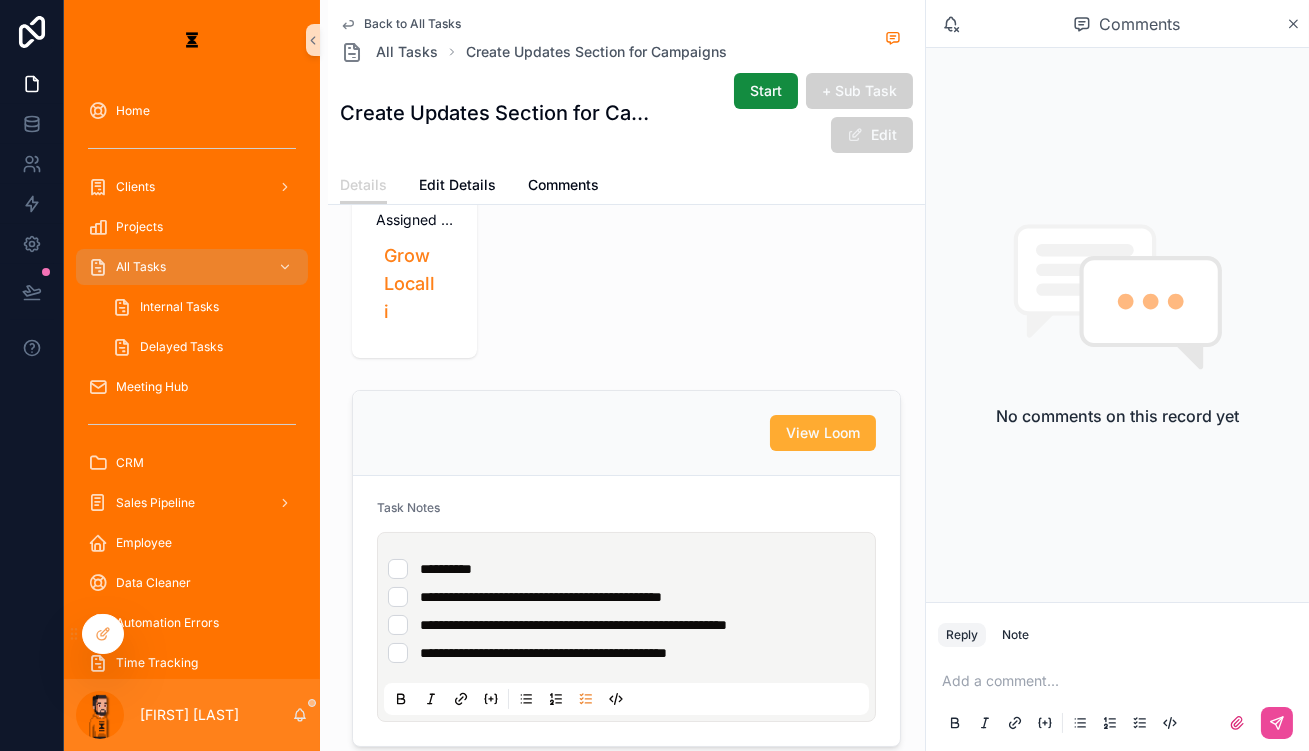click on "[FIRST] [LAST]" at bounding box center [192, 715] 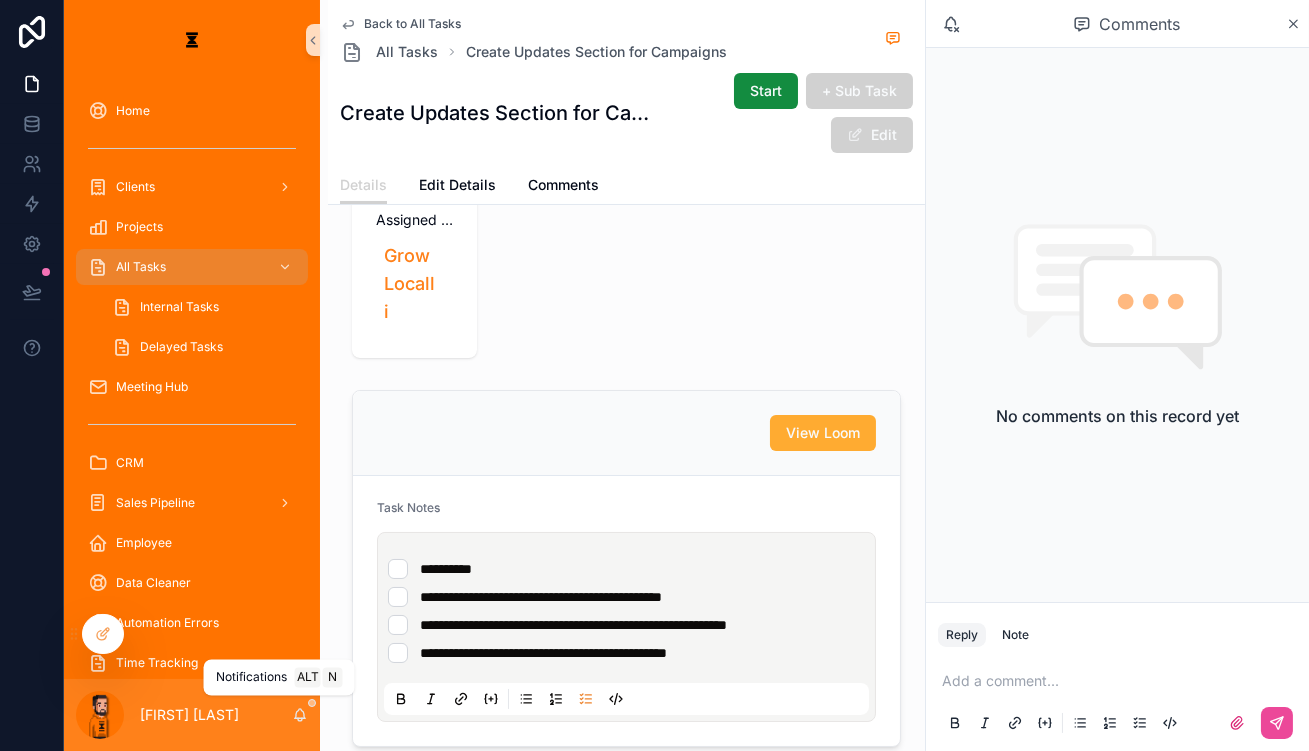click 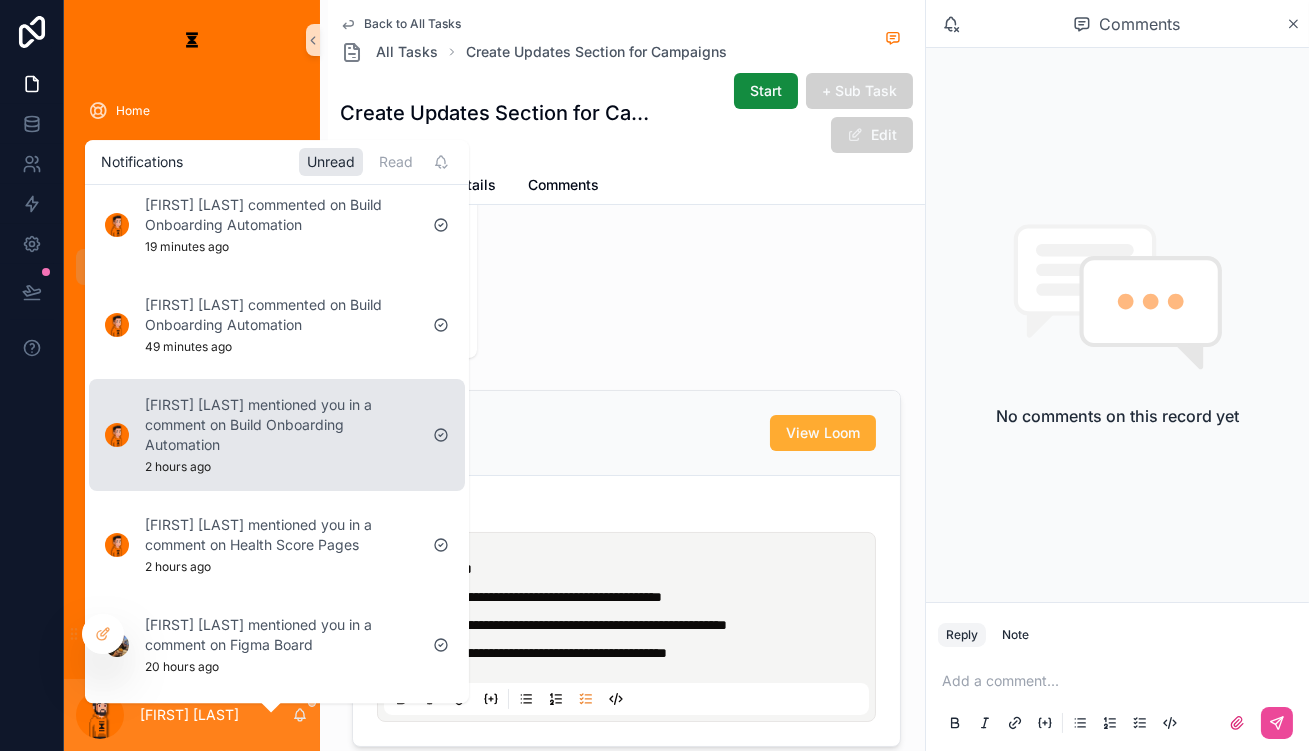 scroll, scrollTop: 8, scrollLeft: 0, axis: vertical 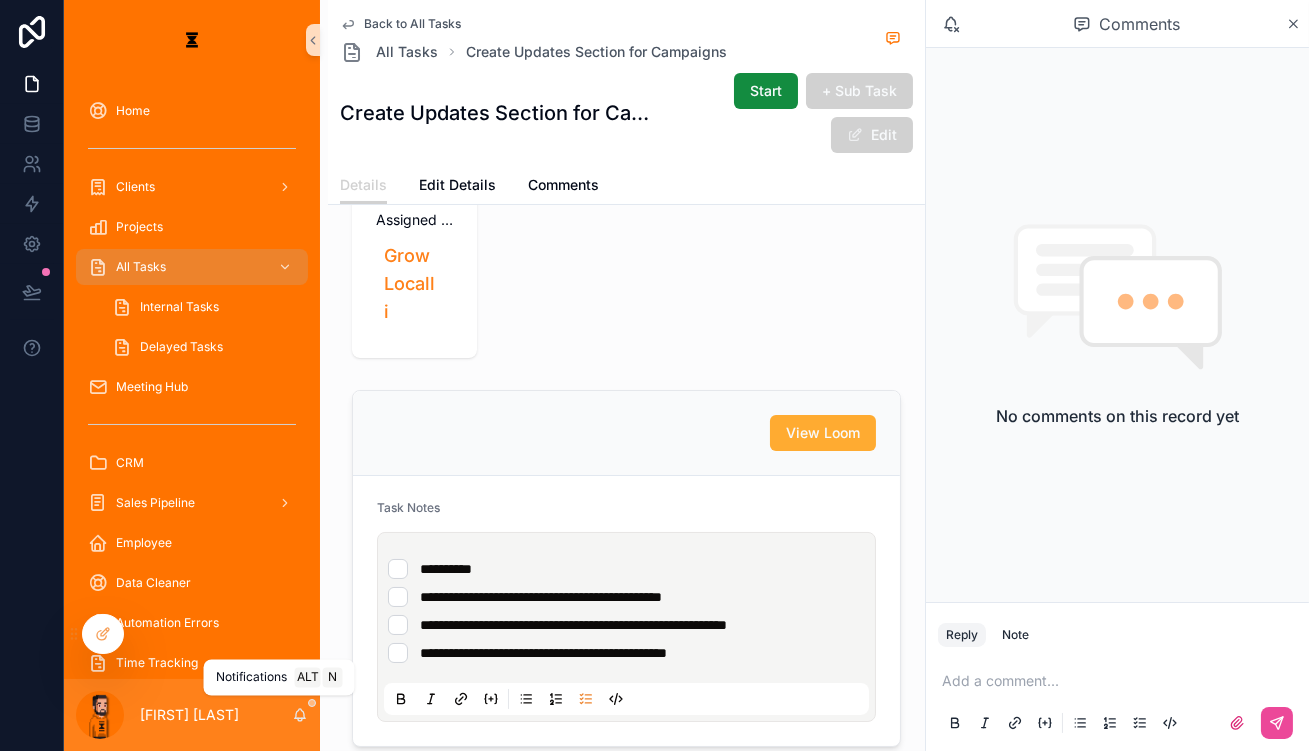 click 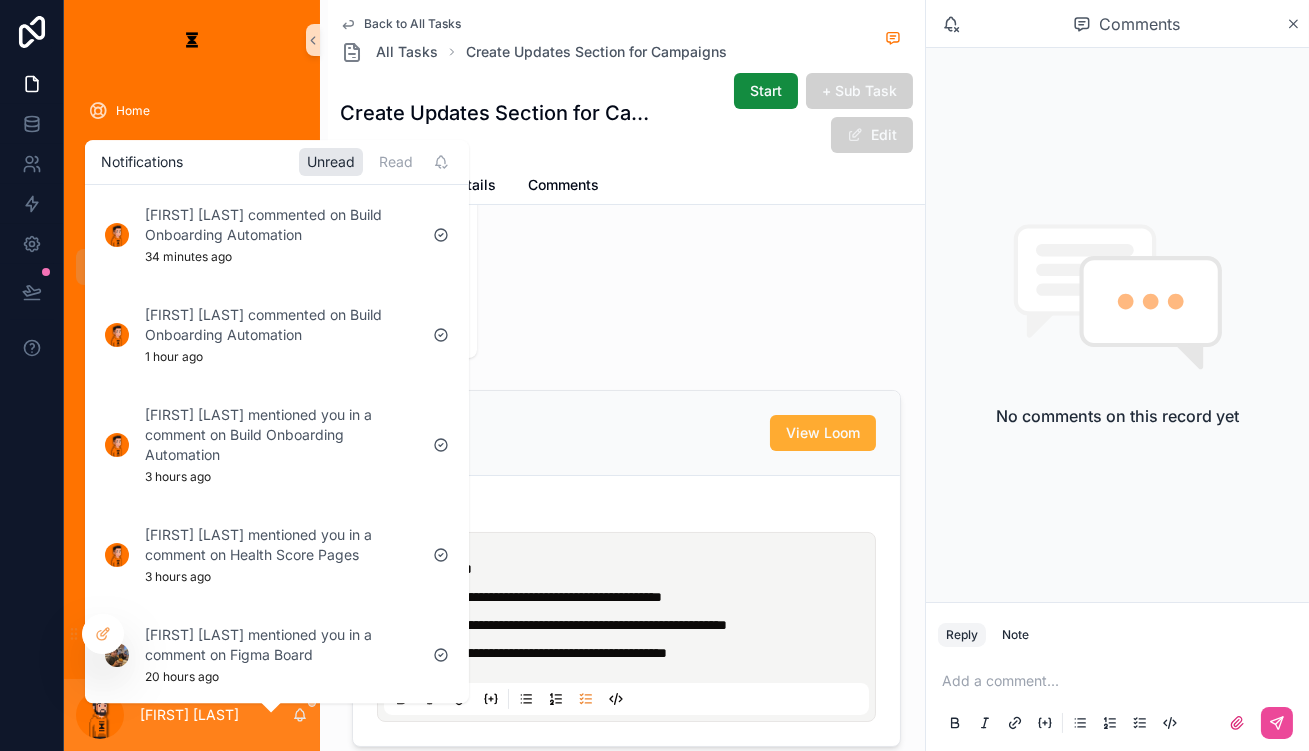 click 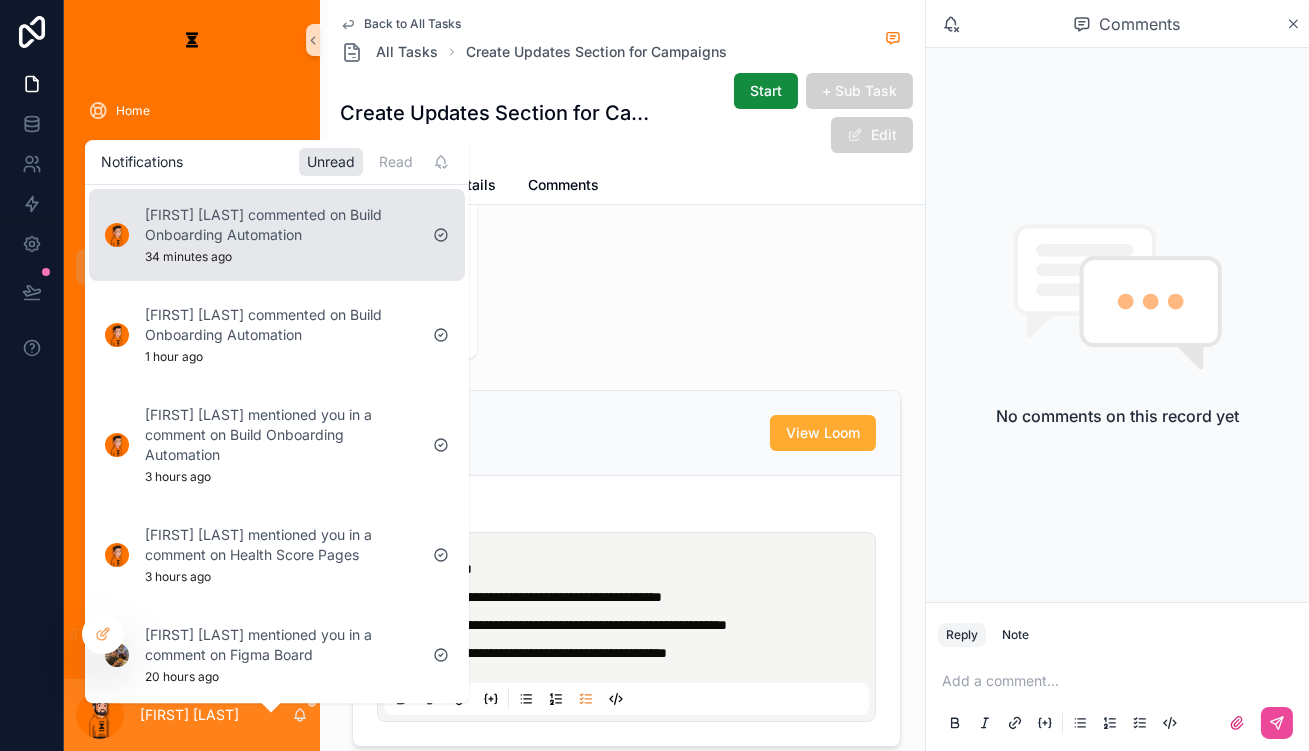 click on "[FIRST] [LAST] commented on Build Onboarding Automation 34 minutes ago" at bounding box center (261, 235) 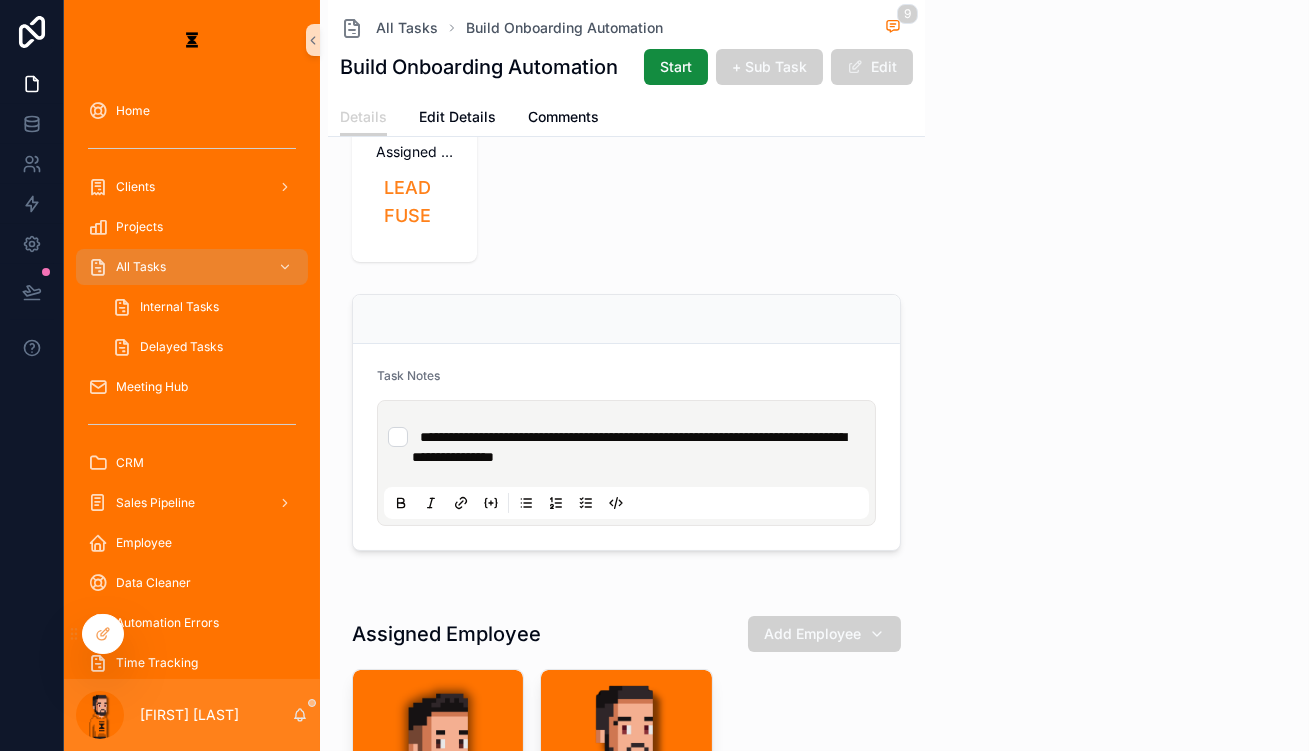 scroll, scrollTop: 0, scrollLeft: 0, axis: both 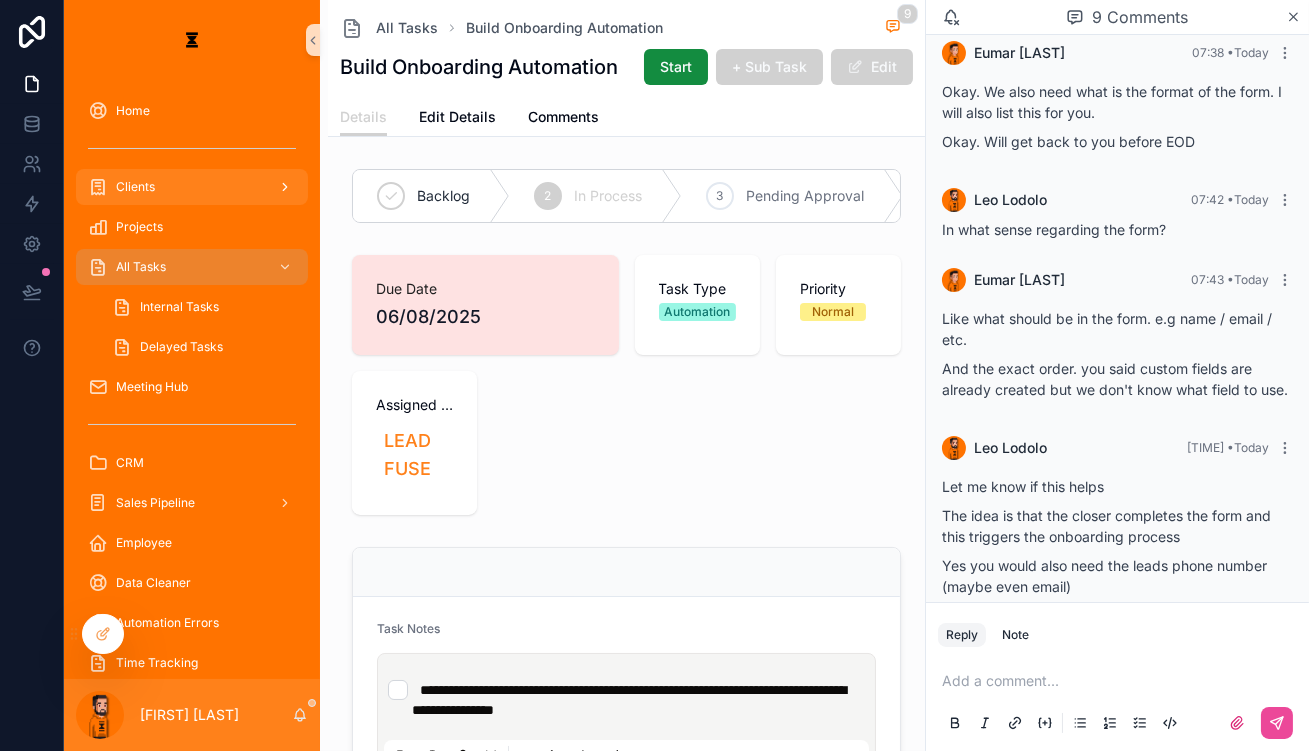 click on "All Tasks" at bounding box center [192, 267] 